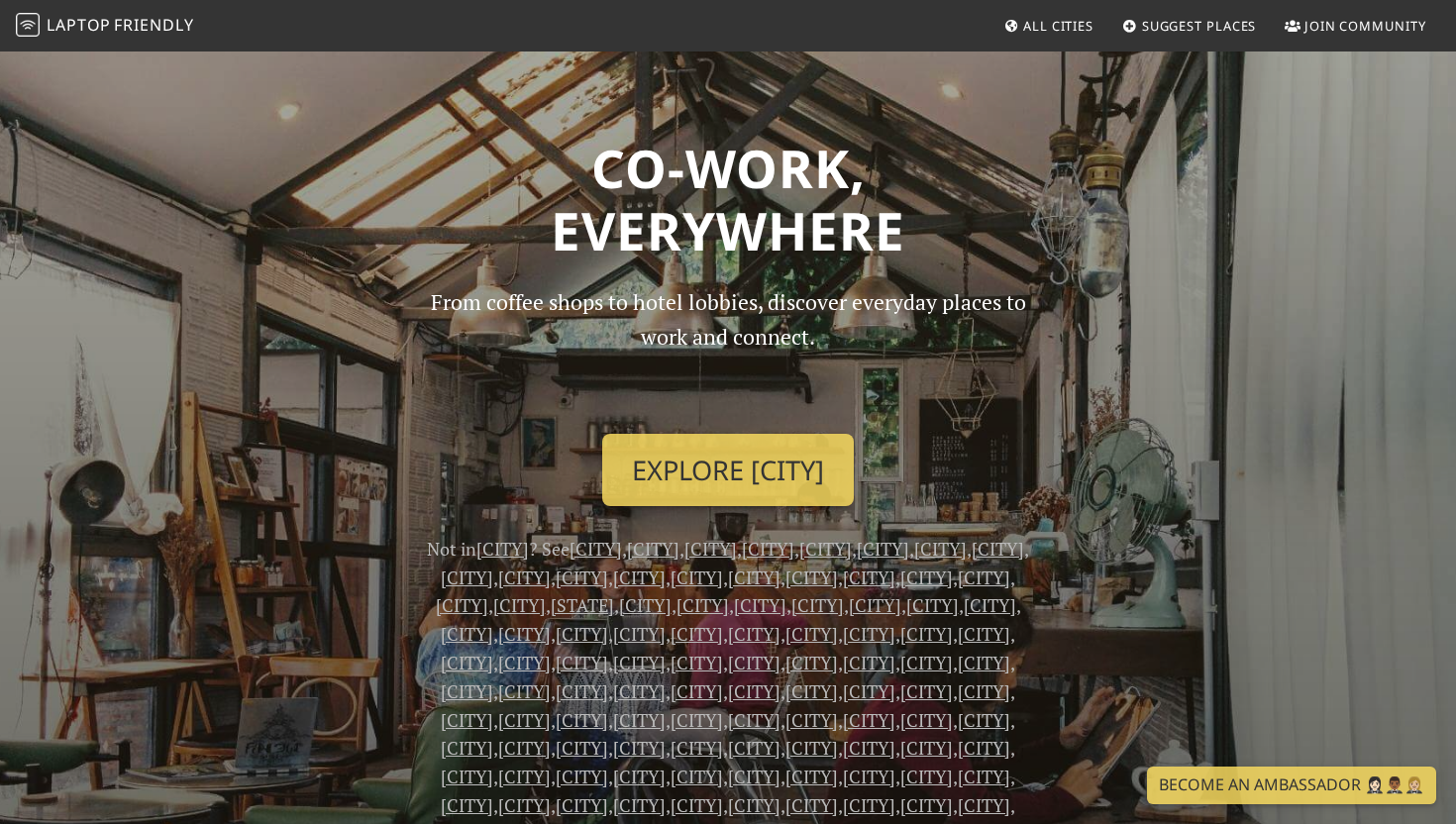 scroll, scrollTop: 0, scrollLeft: 0, axis: both 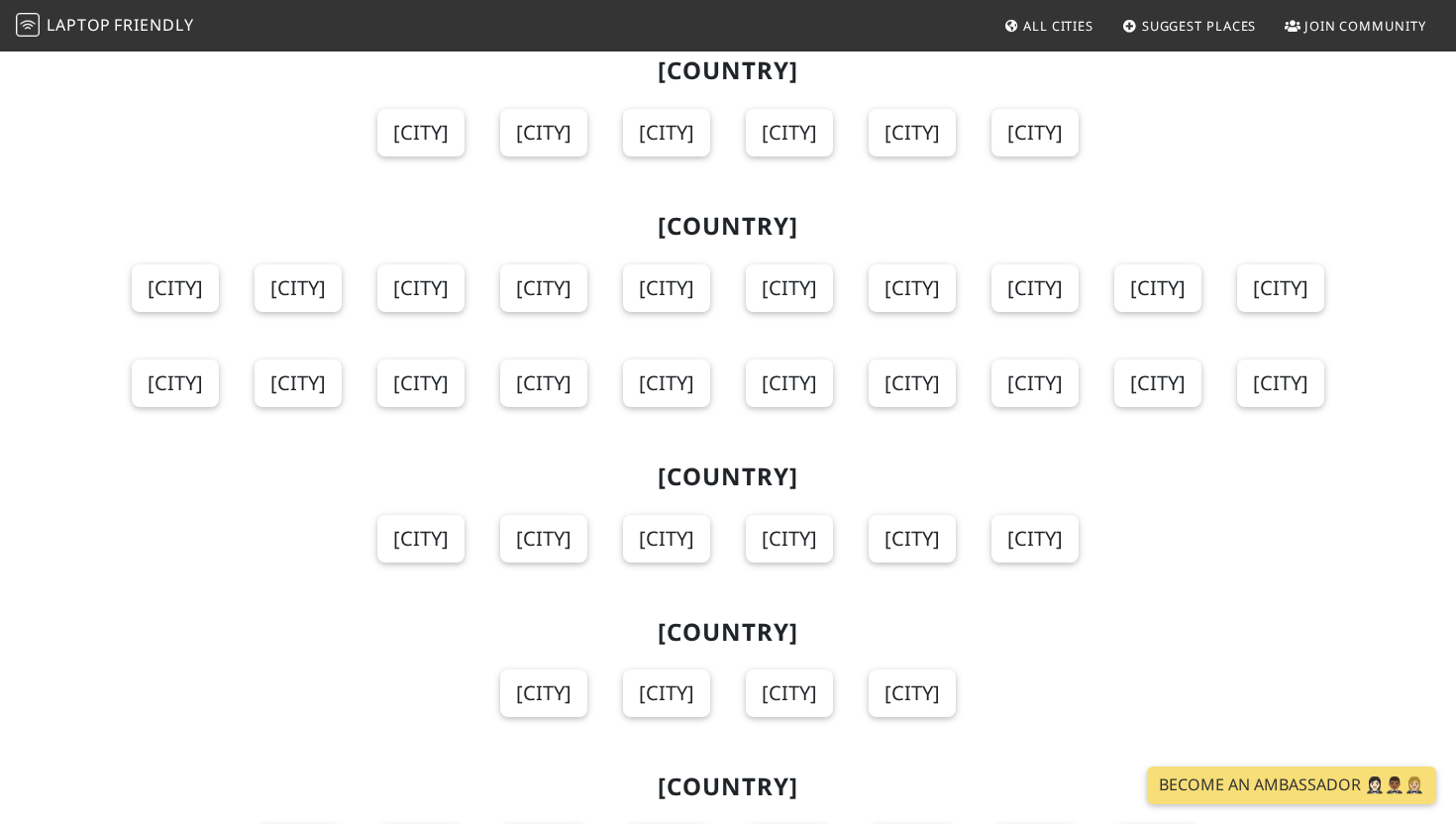 click on "Belgrade" at bounding box center [298, -1049] 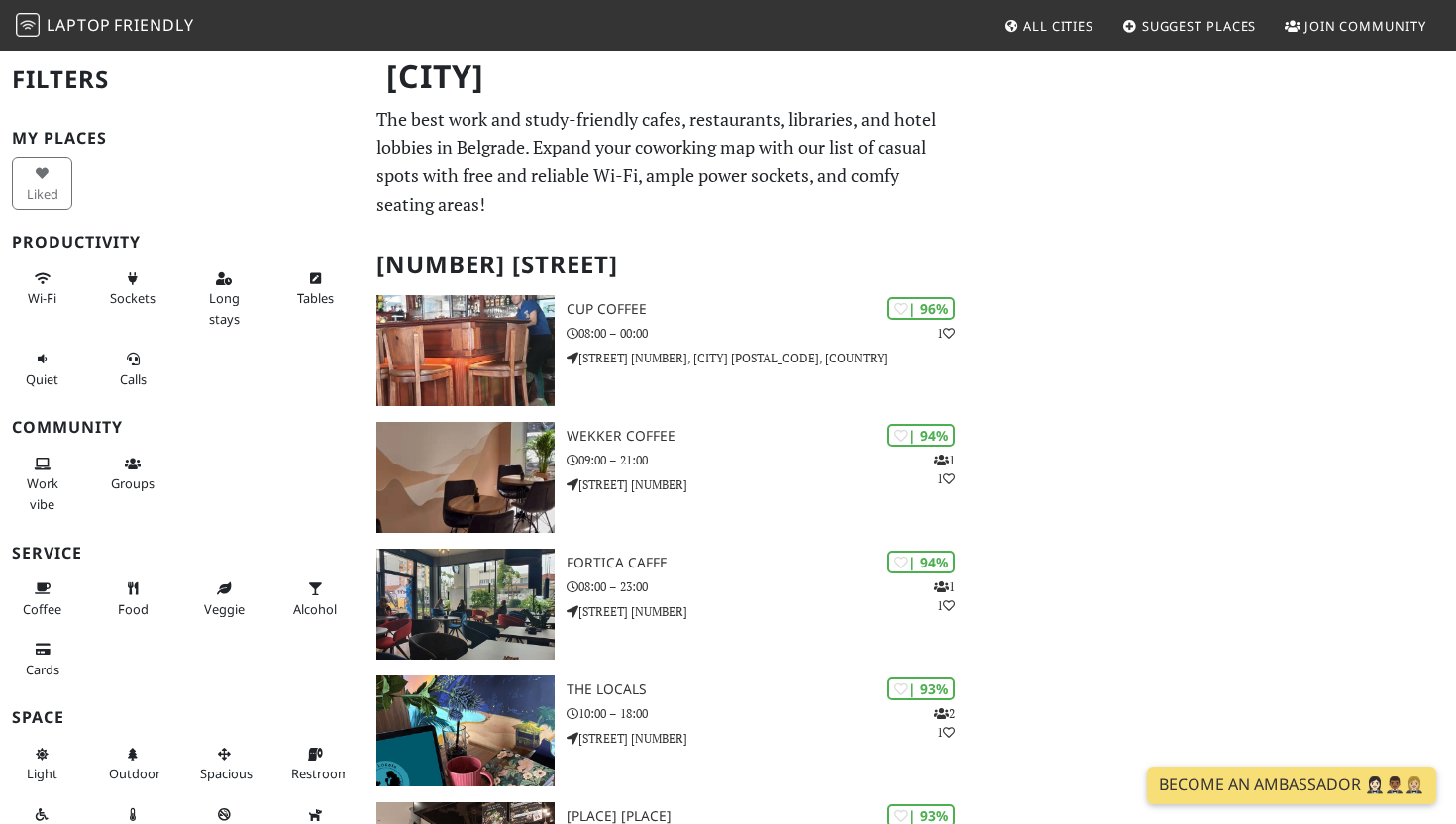 scroll, scrollTop: 0, scrollLeft: 0, axis: both 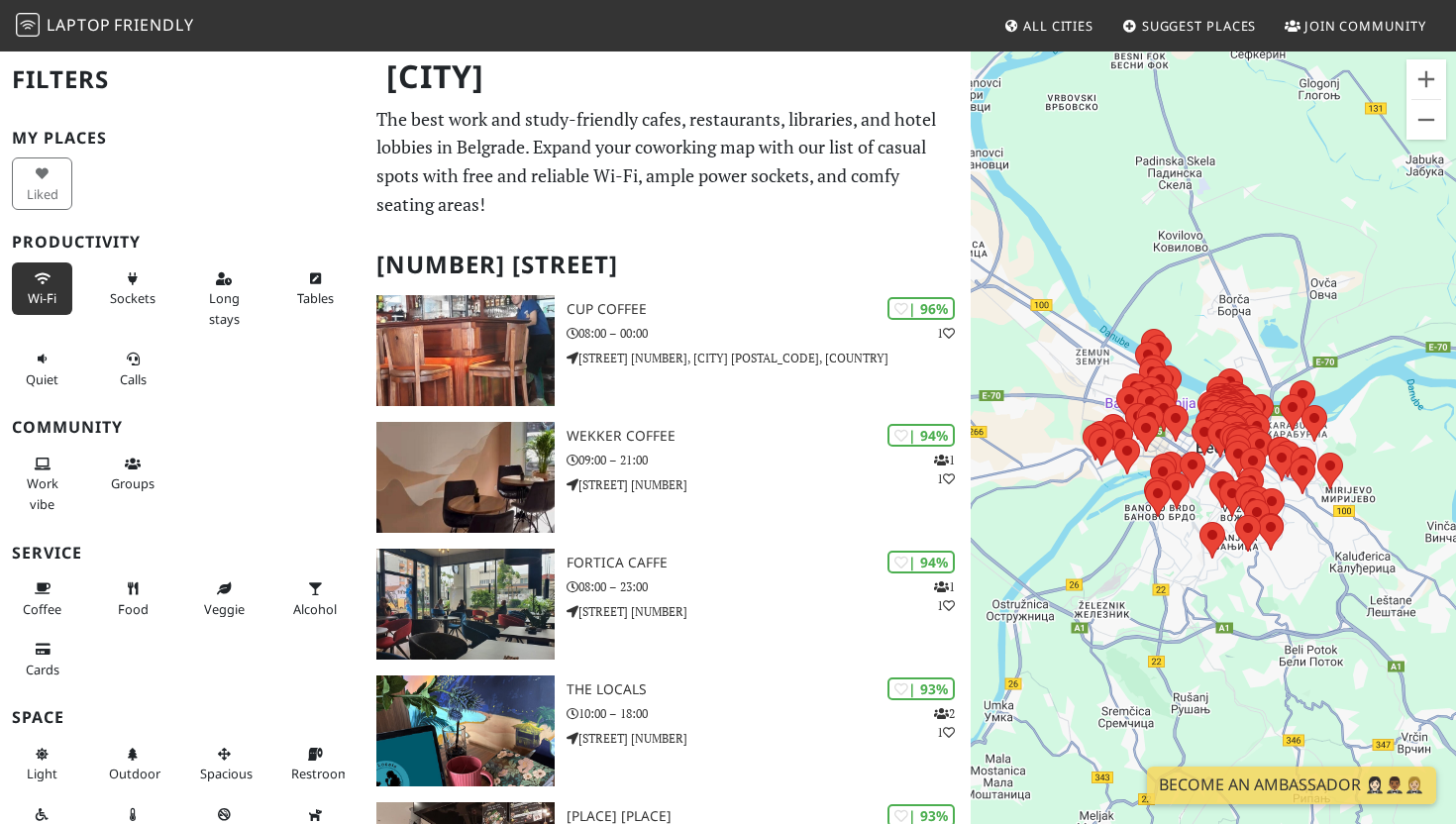 click at bounding box center (43, 279) 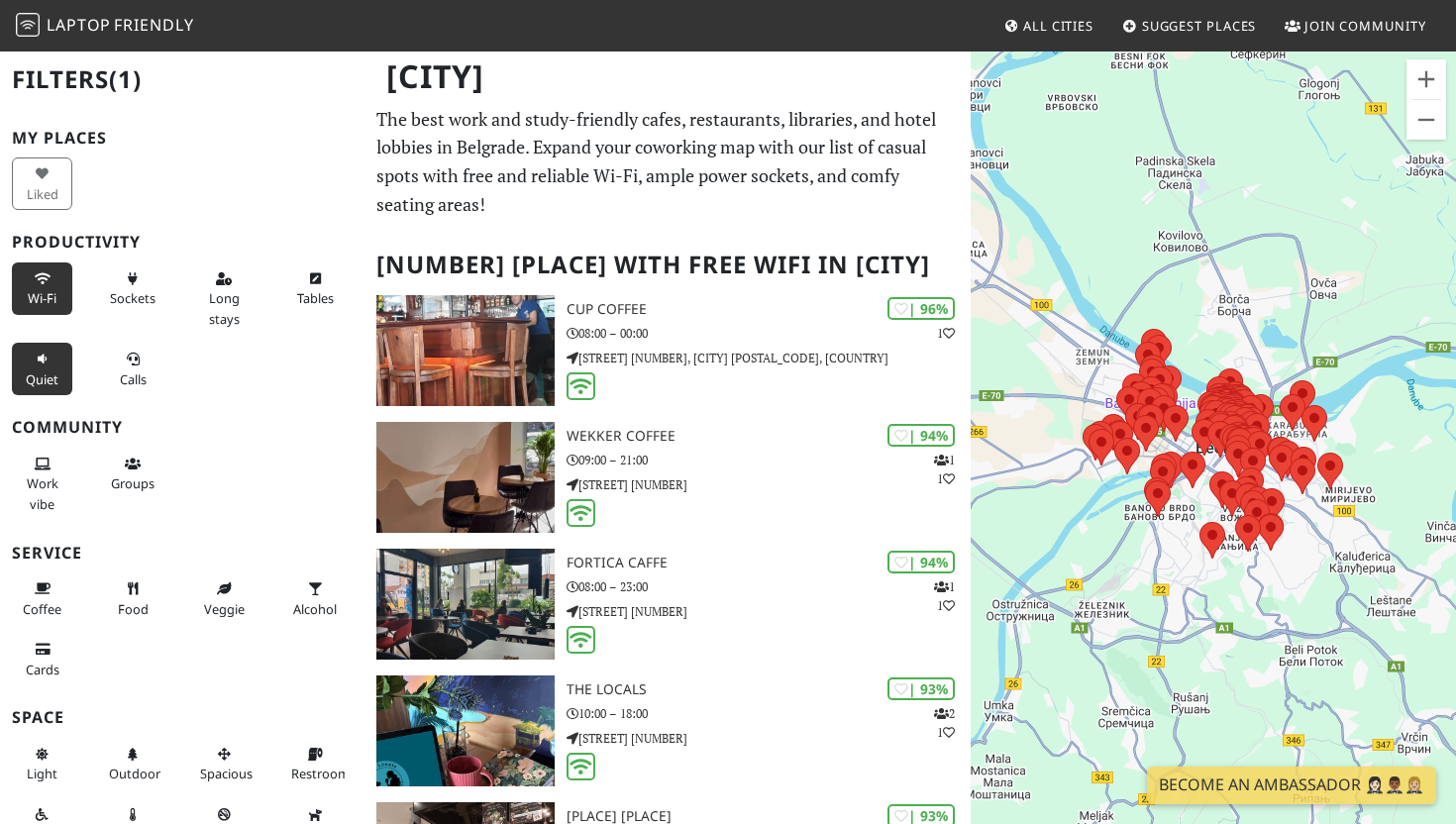 click on "Quiet" at bounding box center (42, 379) 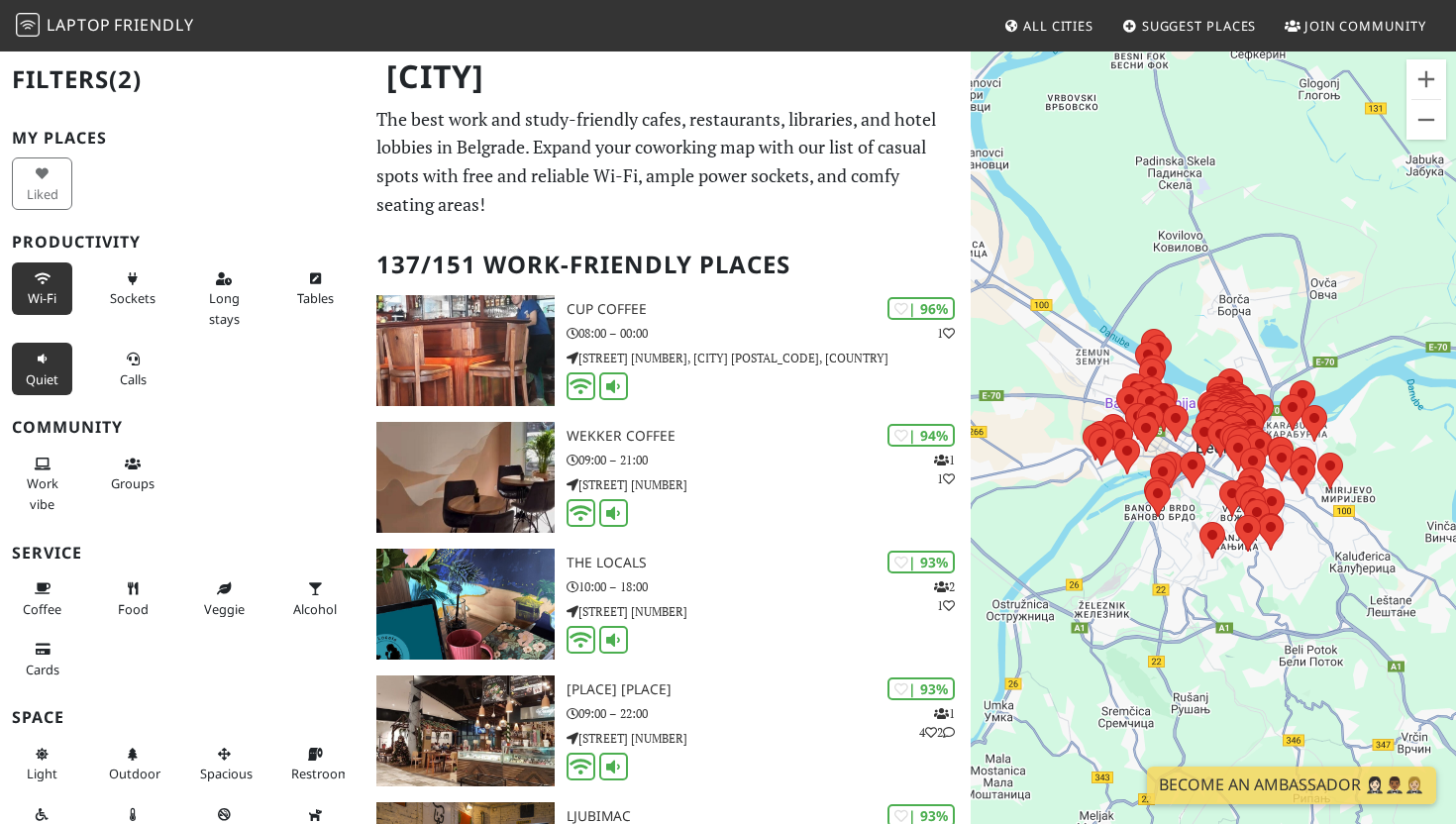 click on "To navigate, press the arrow keys." at bounding box center [1213, 462] 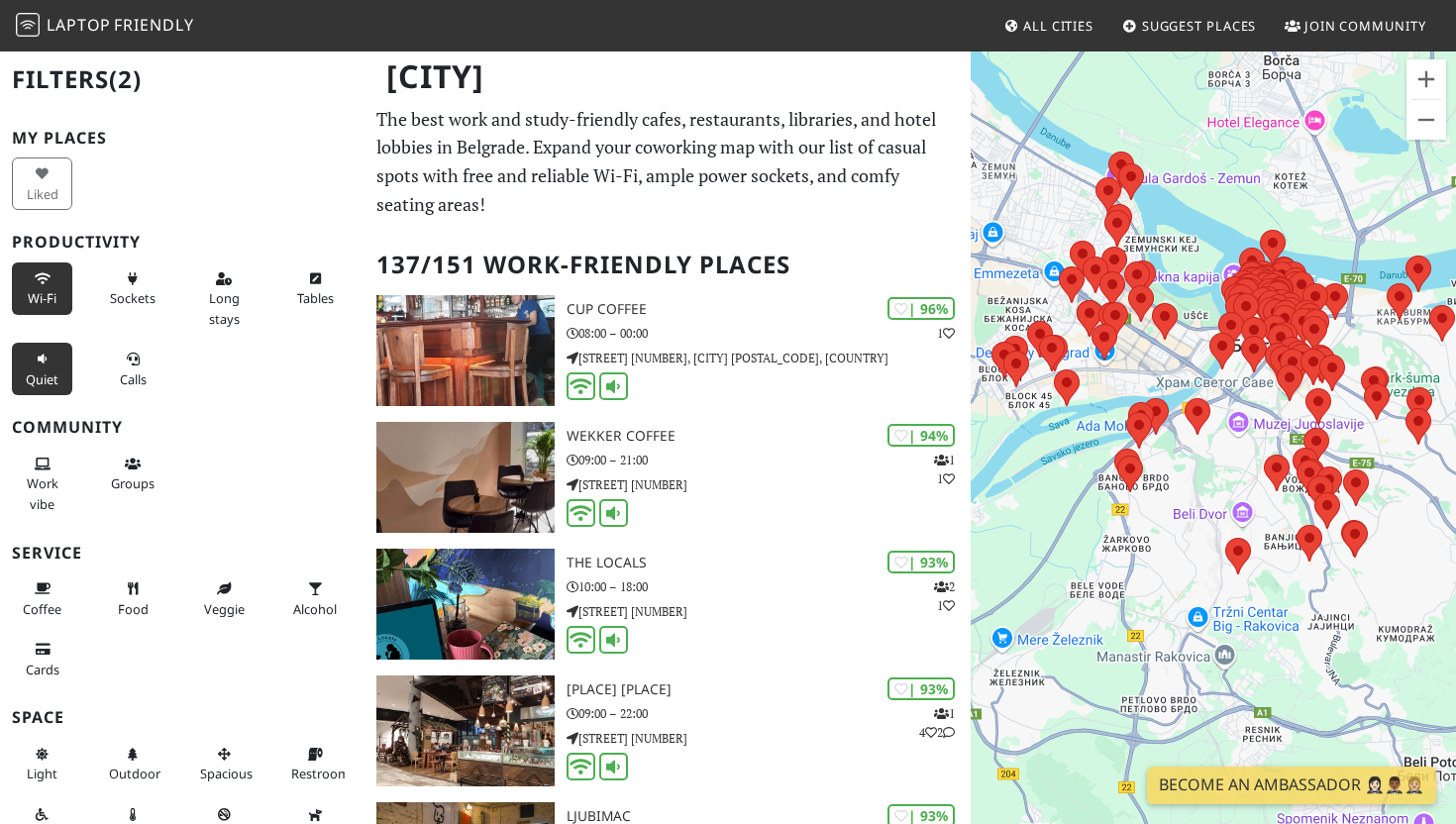 click on "To navigate, press the arrow keys." at bounding box center (1213, 462) 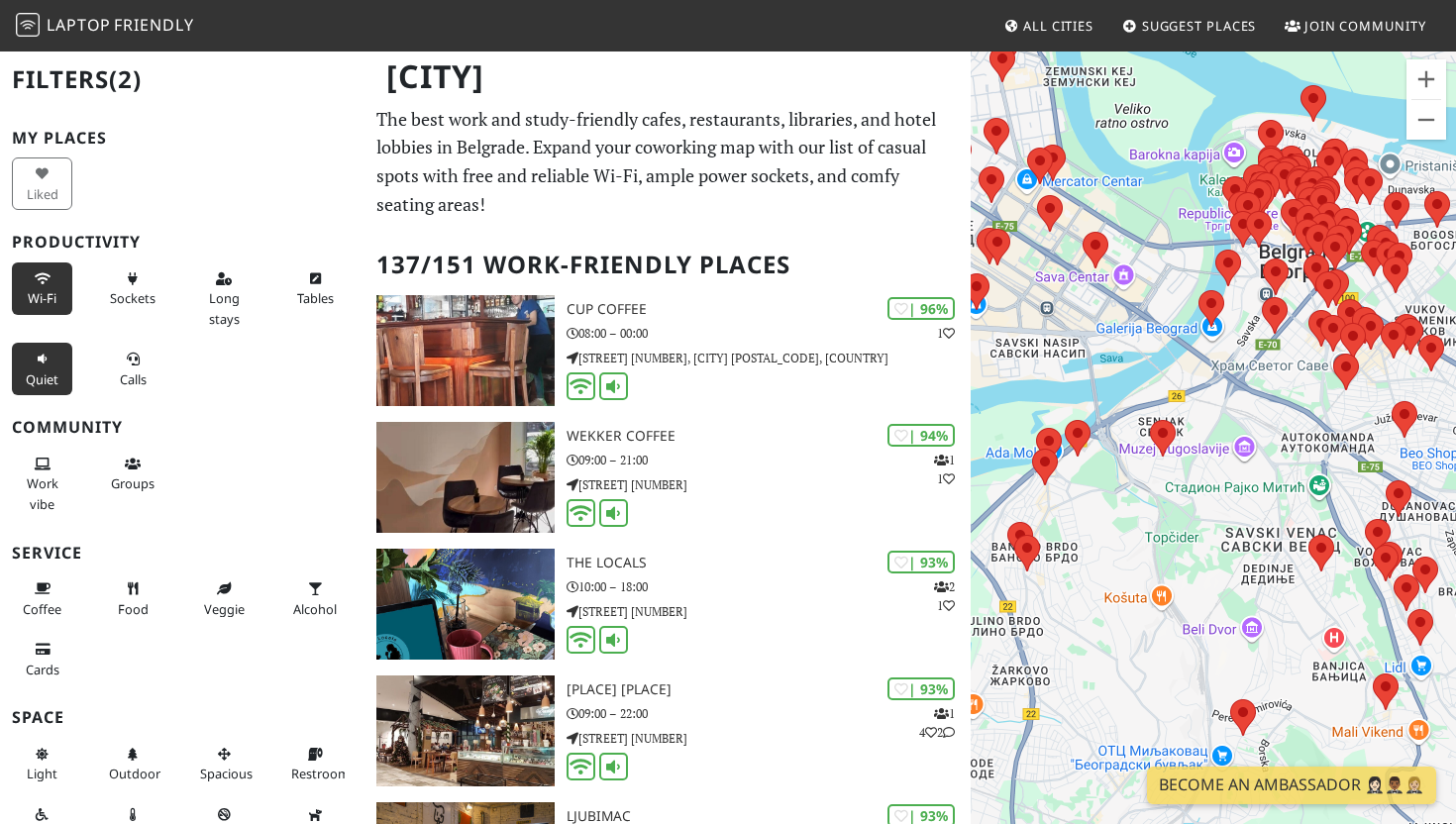 drag, startPoint x: 1299, startPoint y: 323, endPoint x: 1289, endPoint y: 394, distance: 71.700767 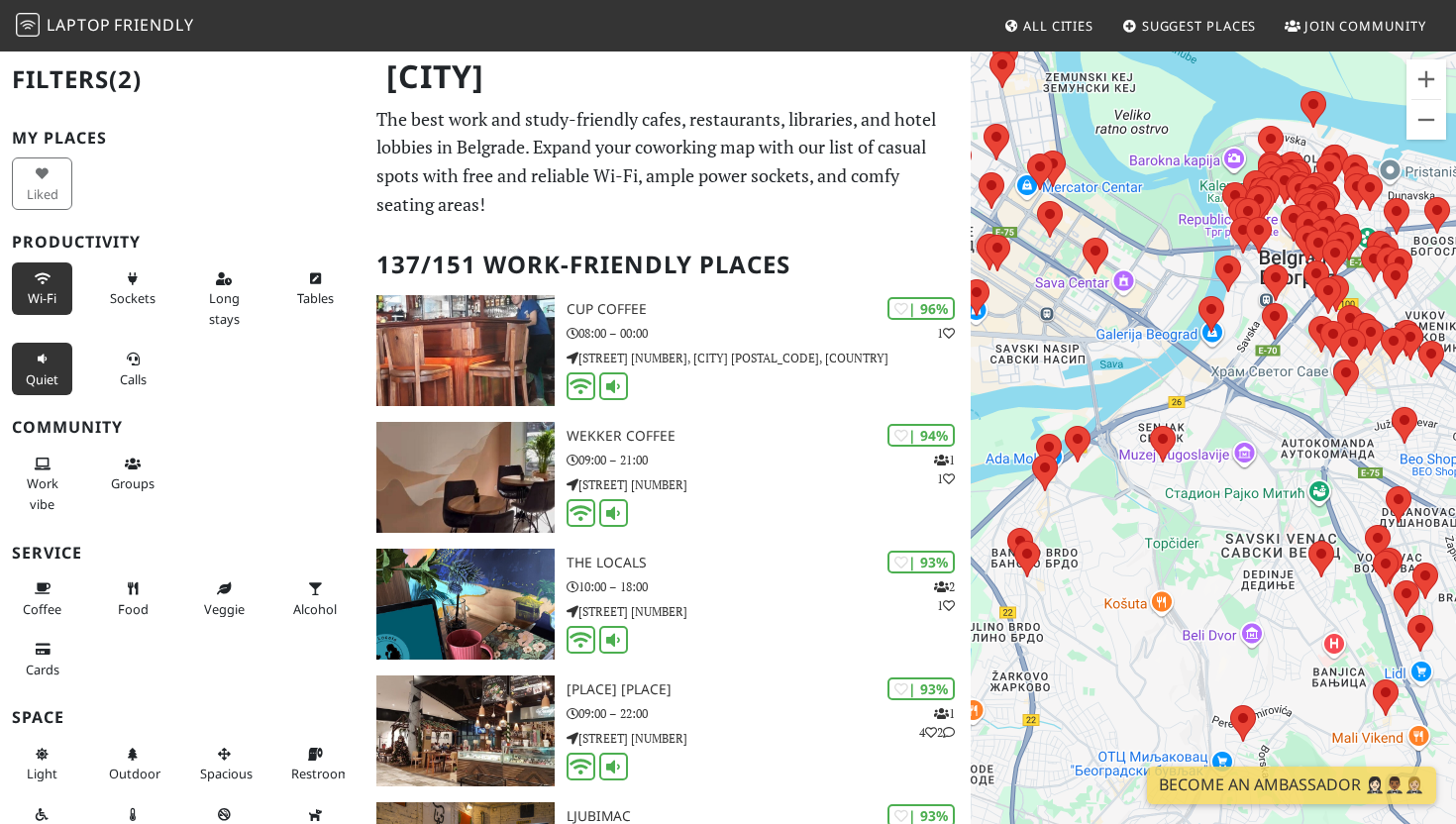 click on "To navigate, press the arrow keys." at bounding box center [1213, 462] 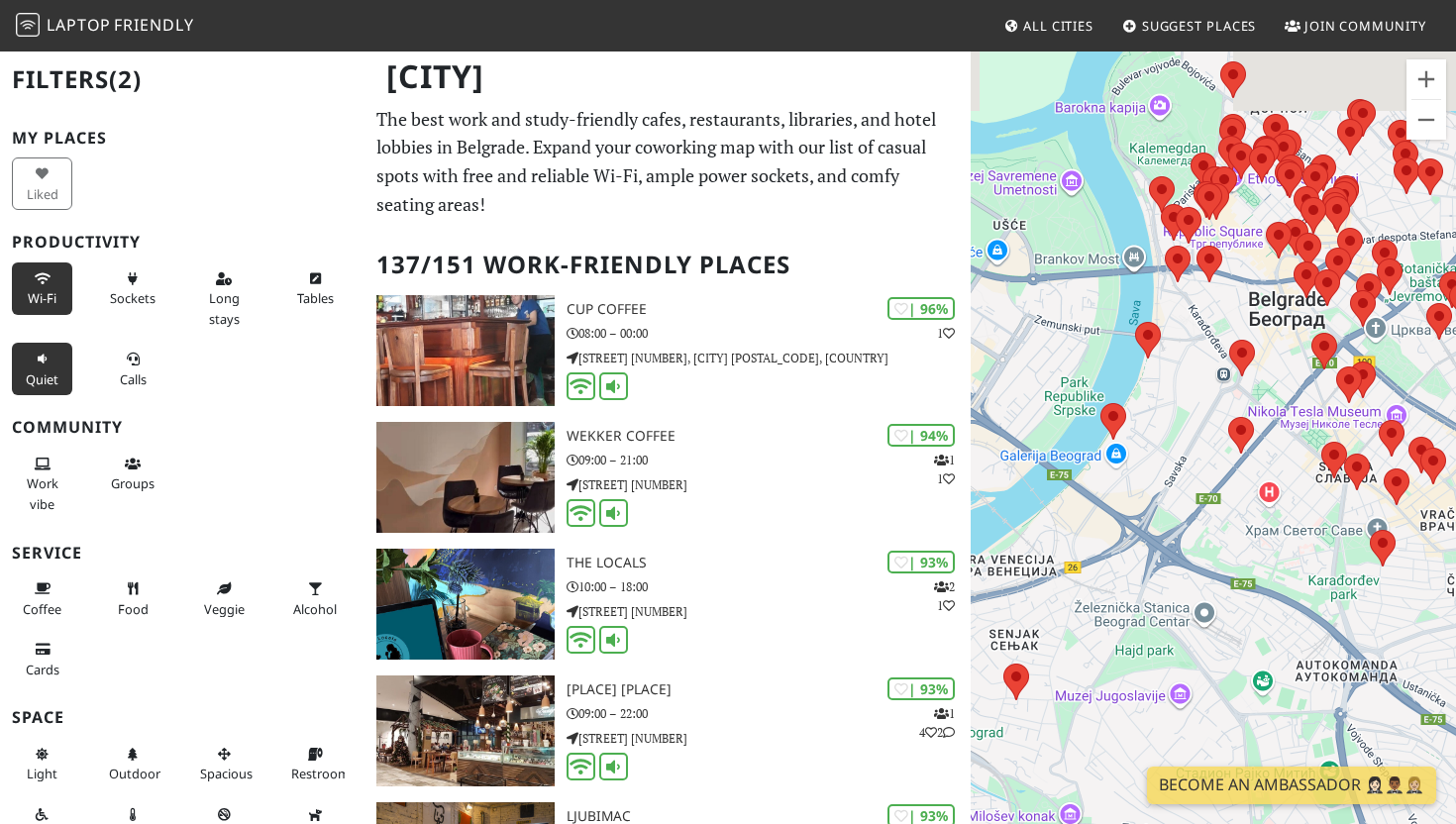 drag, startPoint x: 1290, startPoint y: 231, endPoint x: 1273, endPoint y: 360, distance: 130.11533 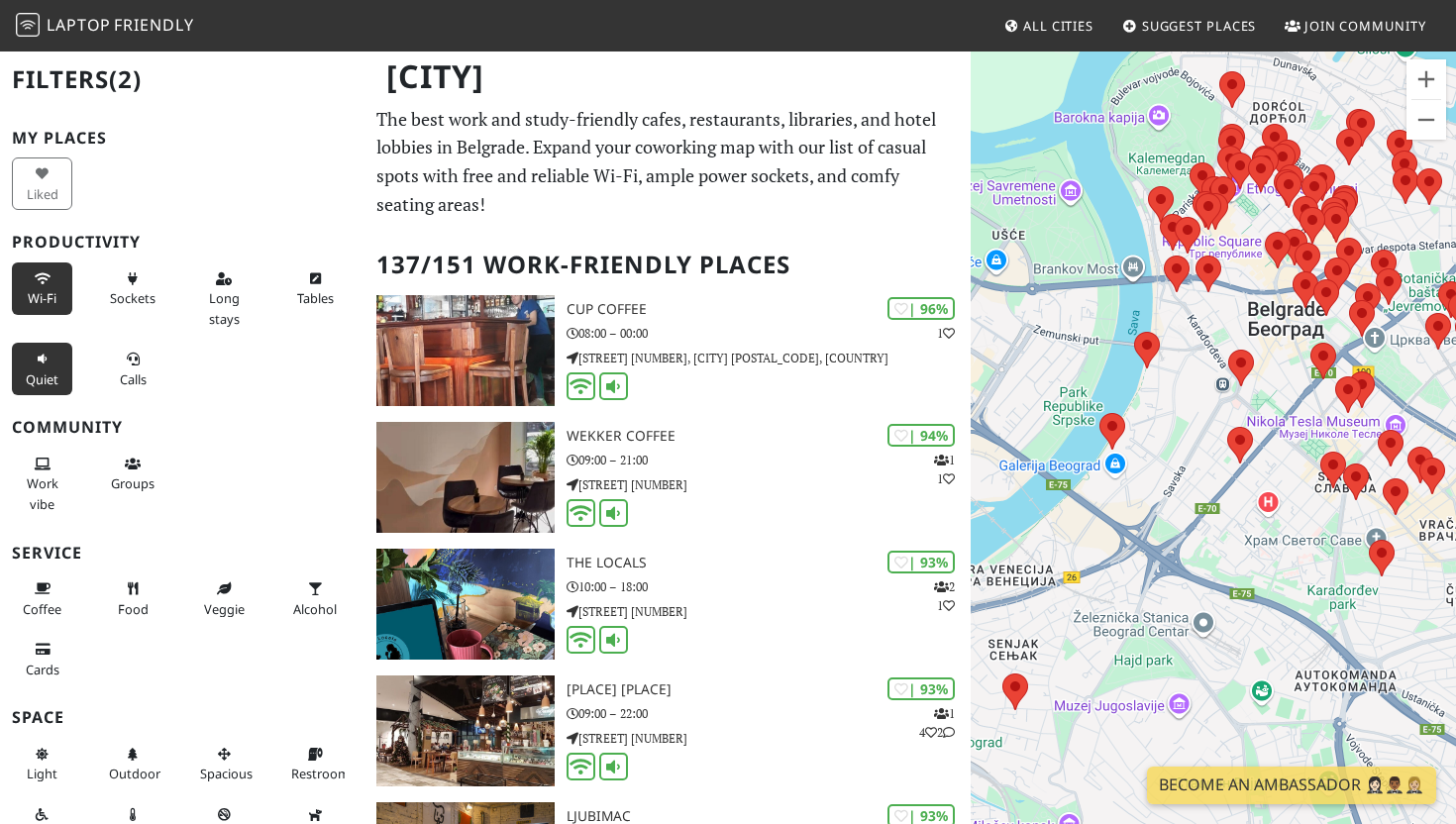 click on "To navigate, press the arrow keys." at bounding box center (1213, 462) 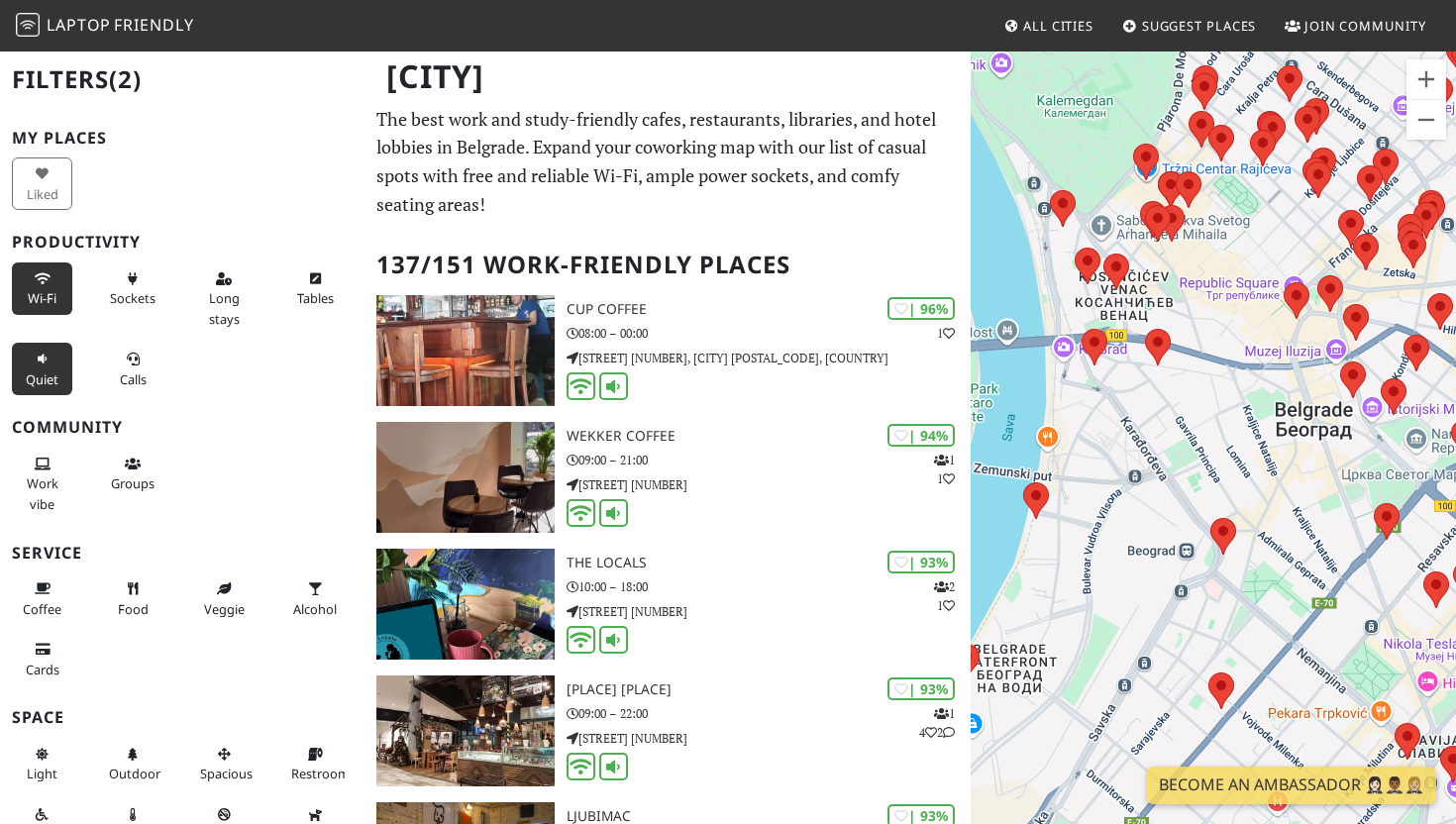 click on "To navigate, press the arrow keys." at bounding box center (1213, 462) 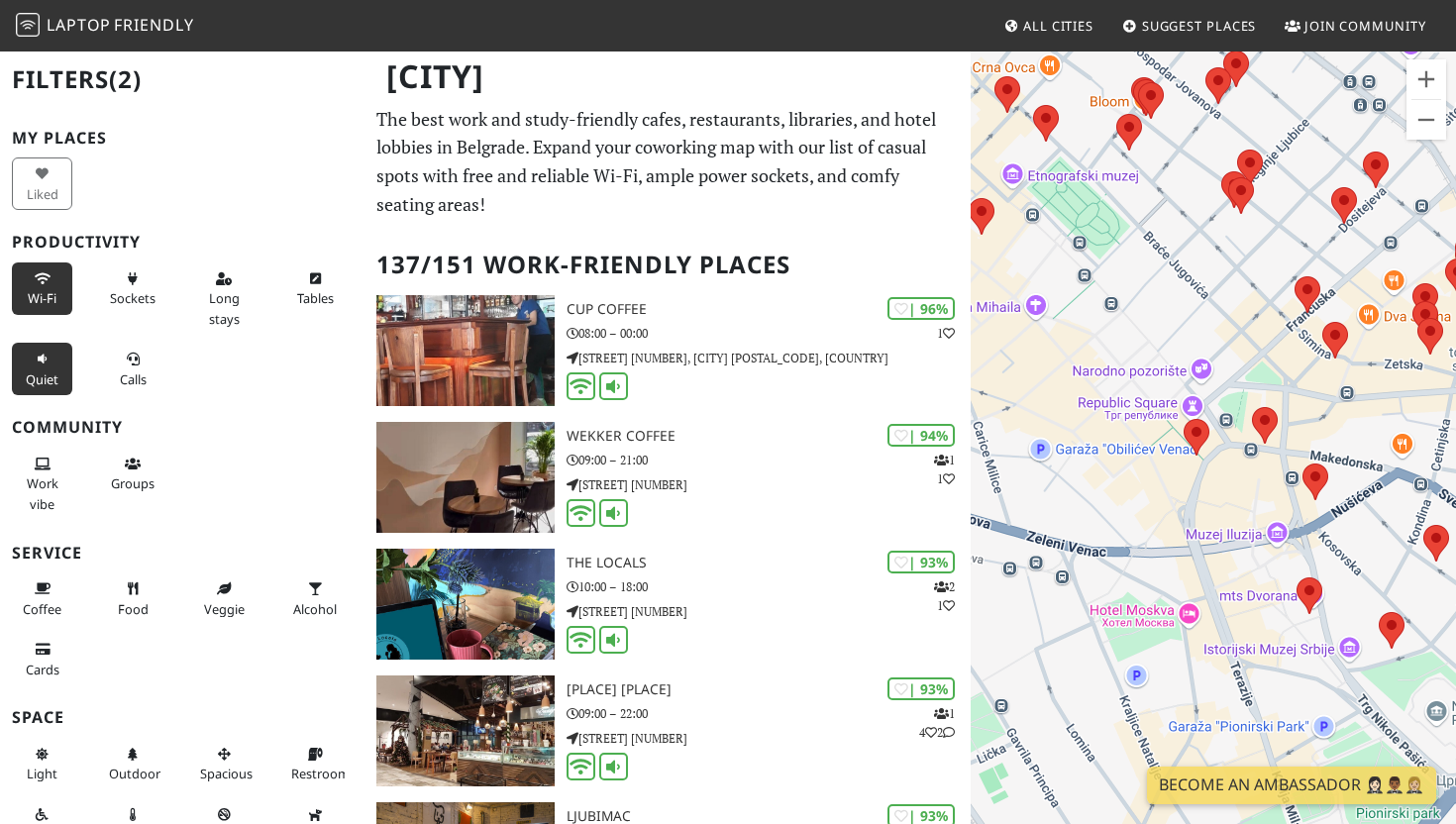 drag, startPoint x: 1337, startPoint y: 256, endPoint x: 1199, endPoint y: 309, distance: 147.8276 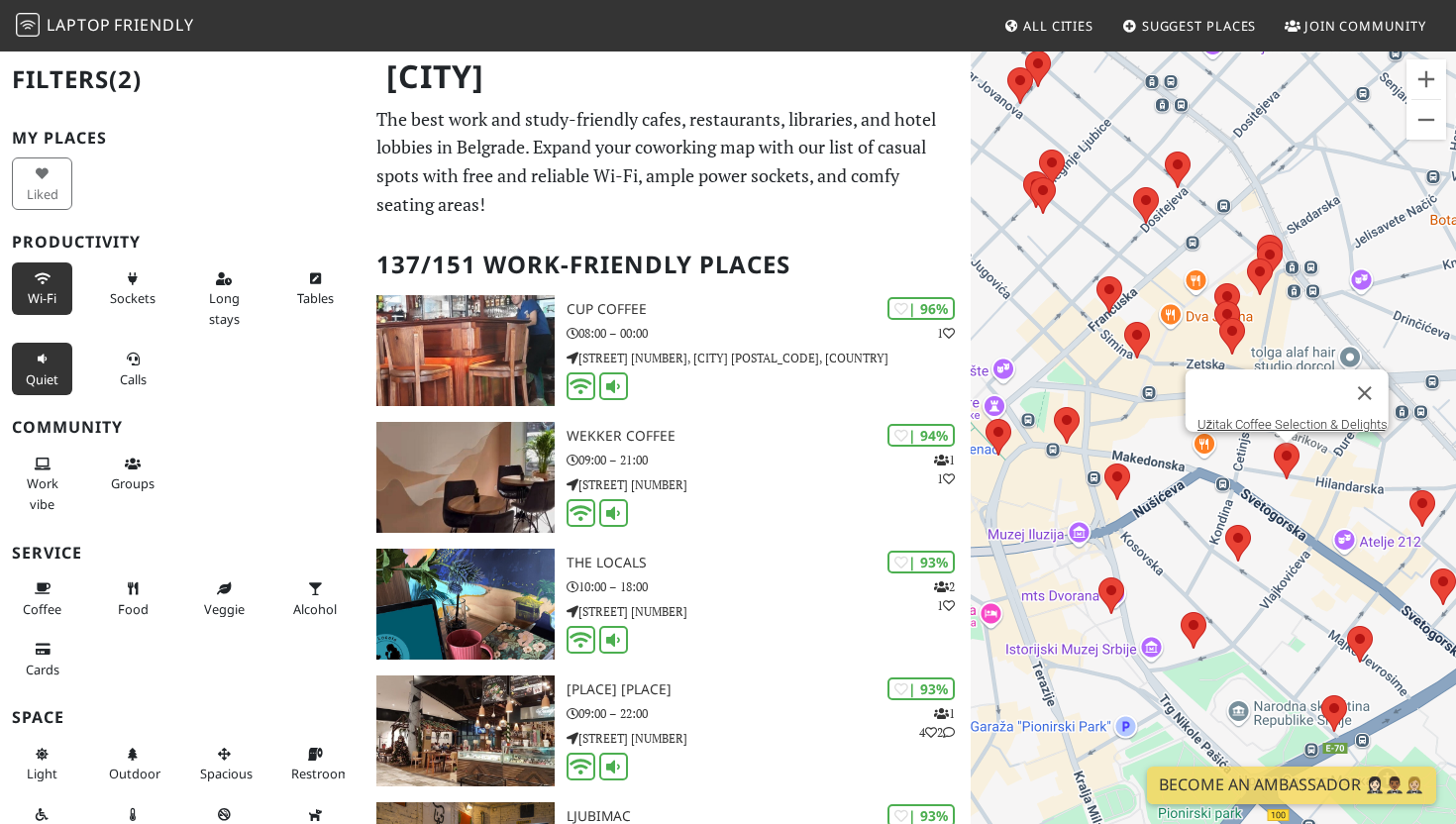 click at bounding box center (1274, 443) 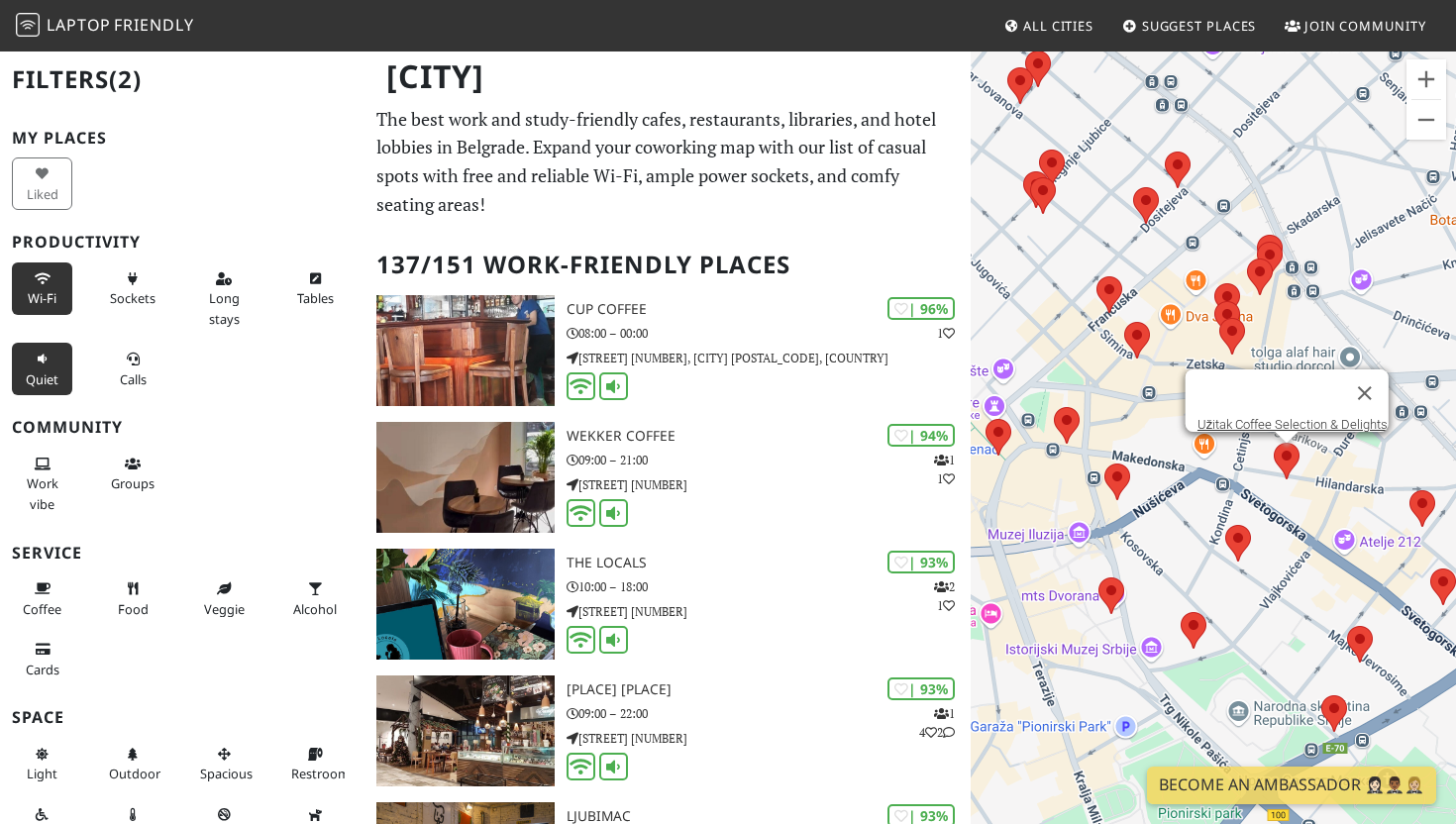 click at bounding box center (1274, 443) 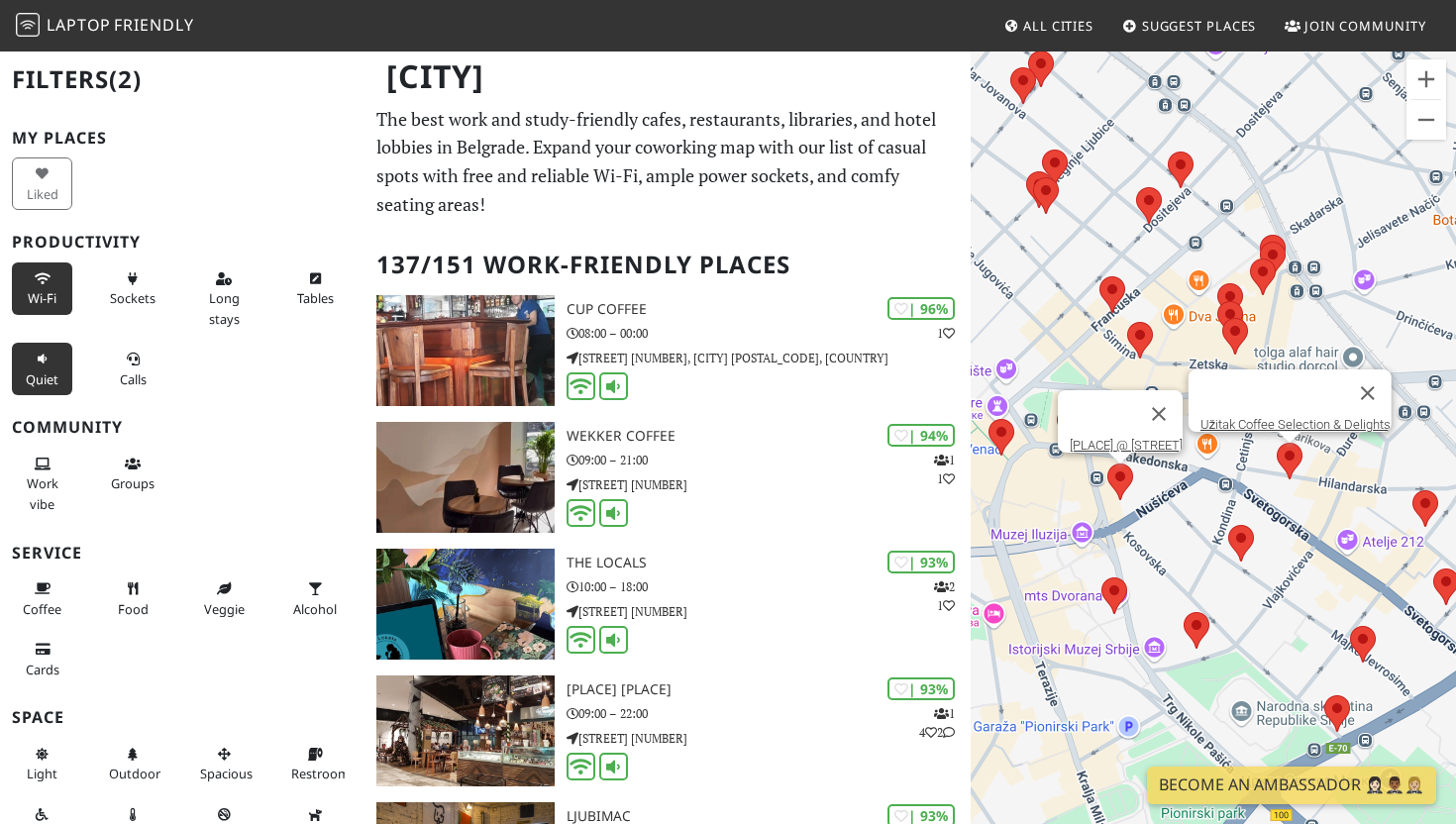 click at bounding box center (1107, 464) 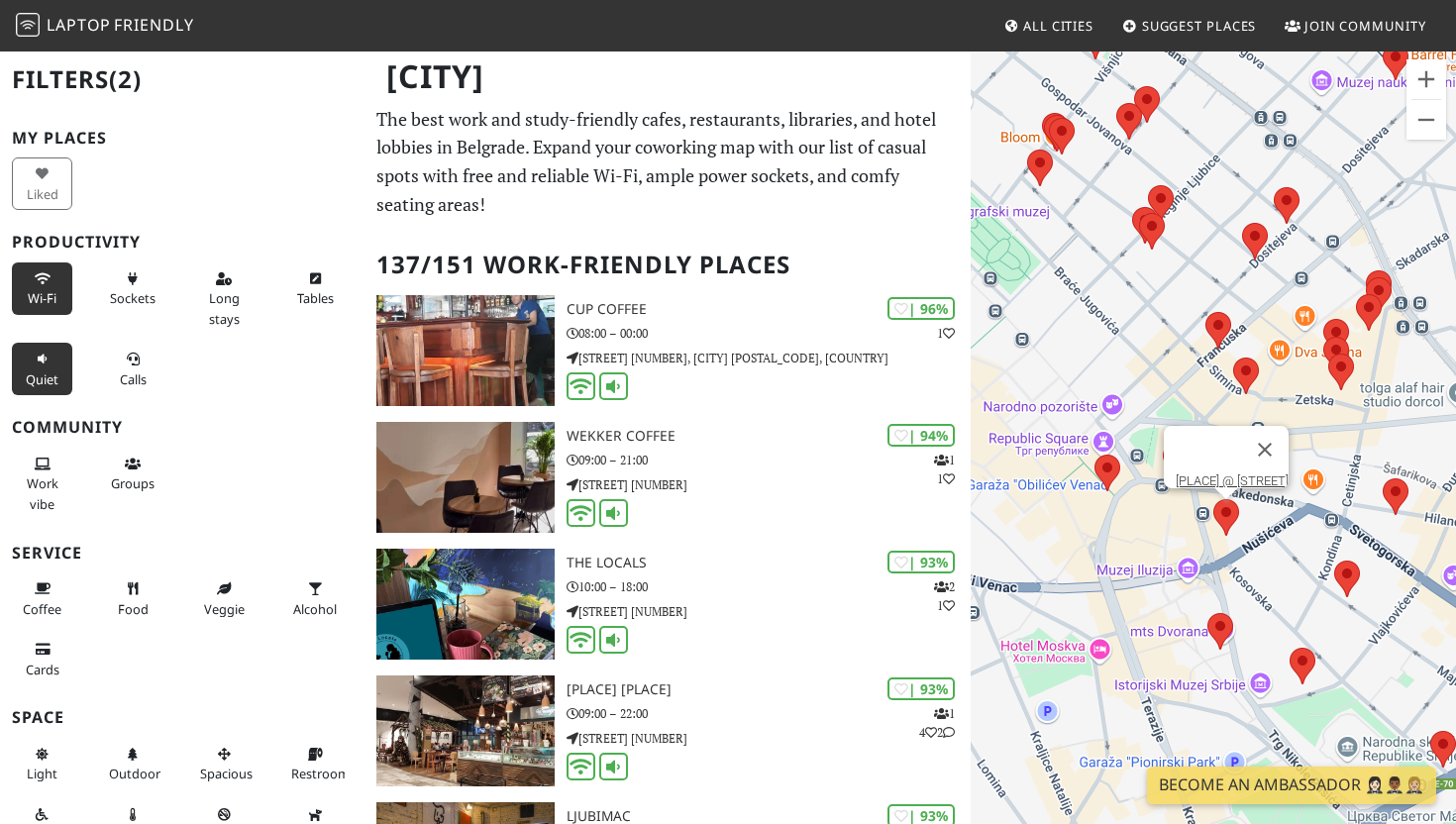 drag, startPoint x: 1167, startPoint y: 511, endPoint x: 1275, endPoint y: 547, distance: 113.841996 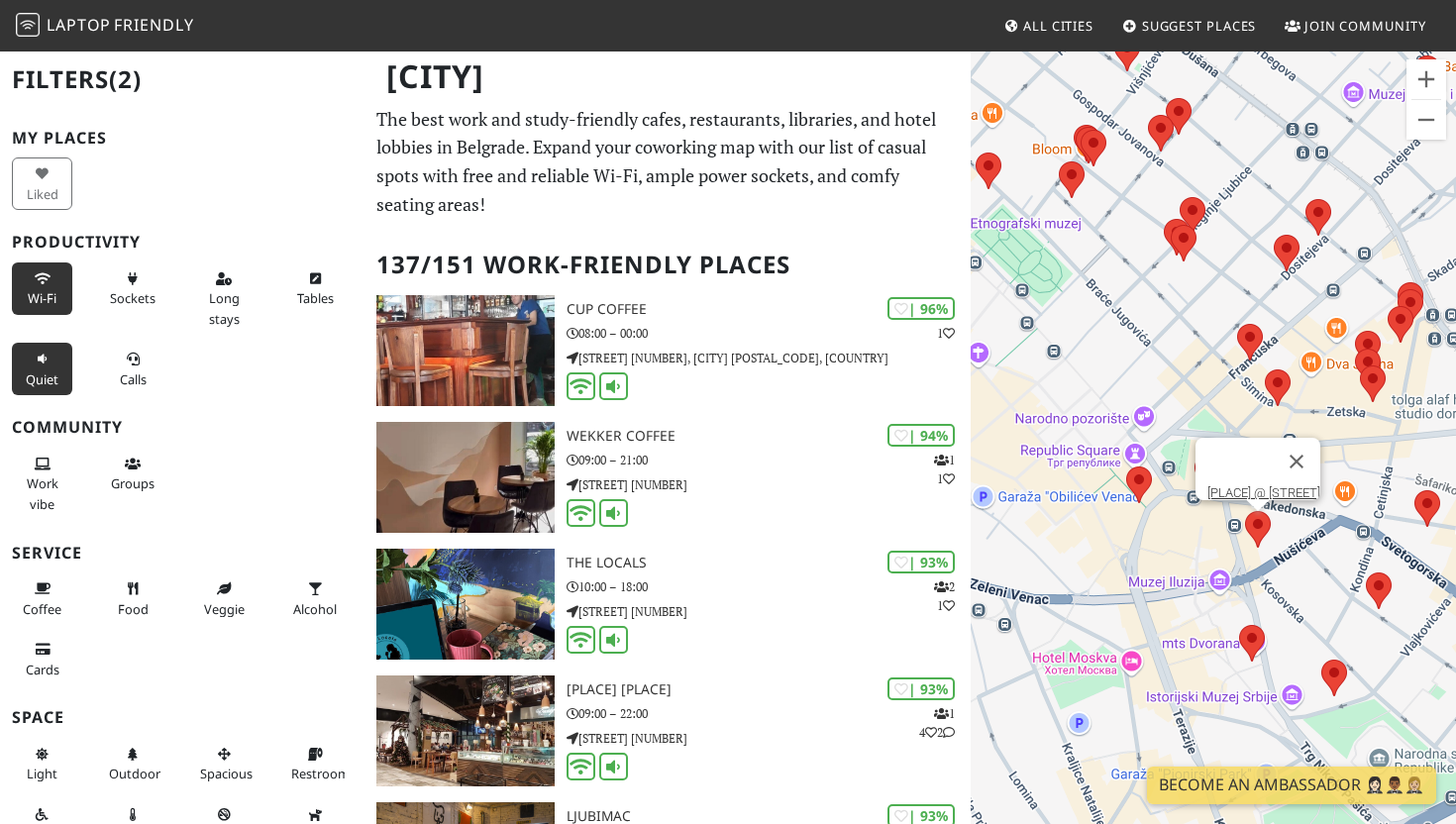 click on "Cup Coffee @ [STREET]" at bounding box center (1213, 462) 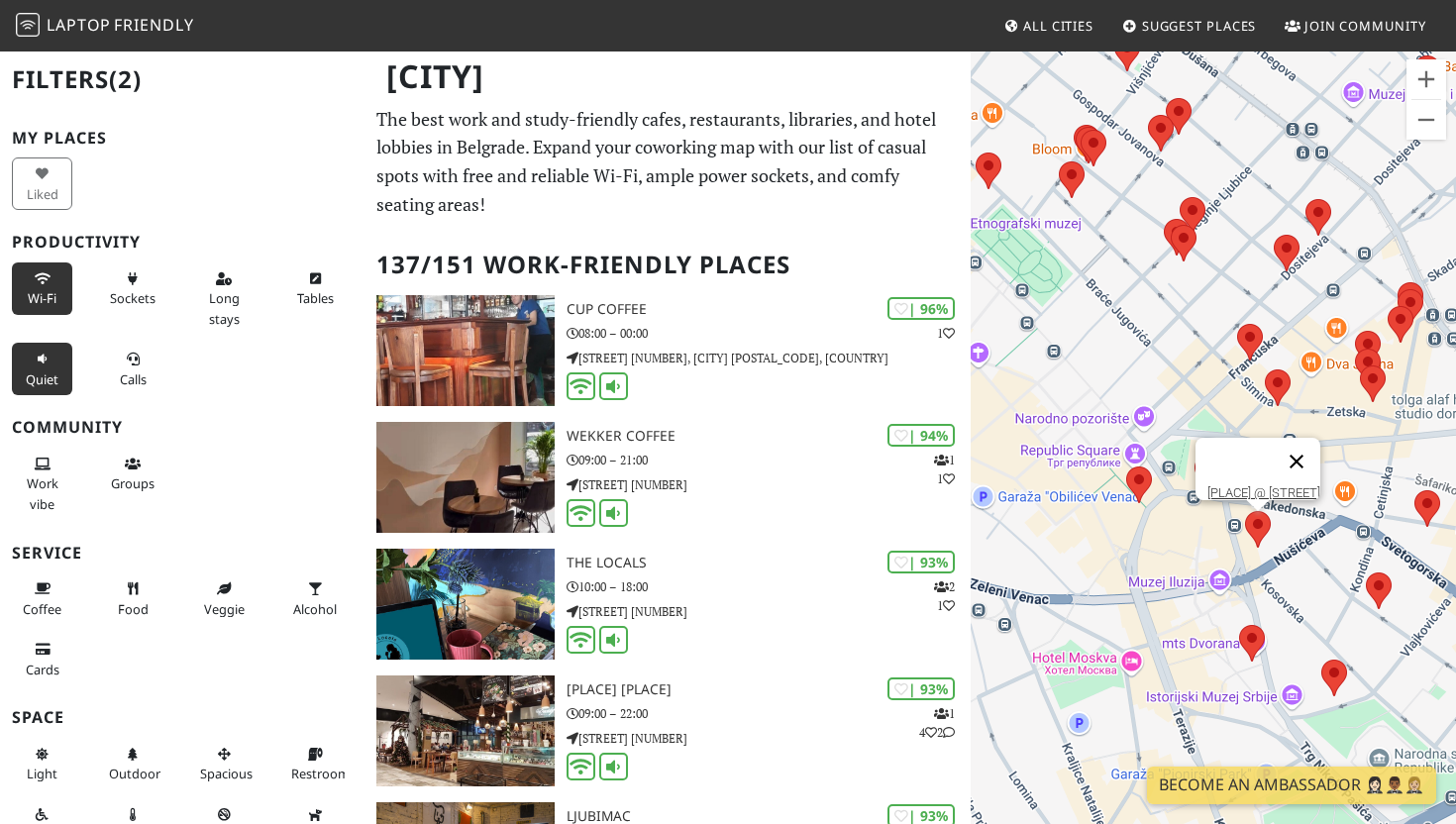 click at bounding box center [1297, 462] 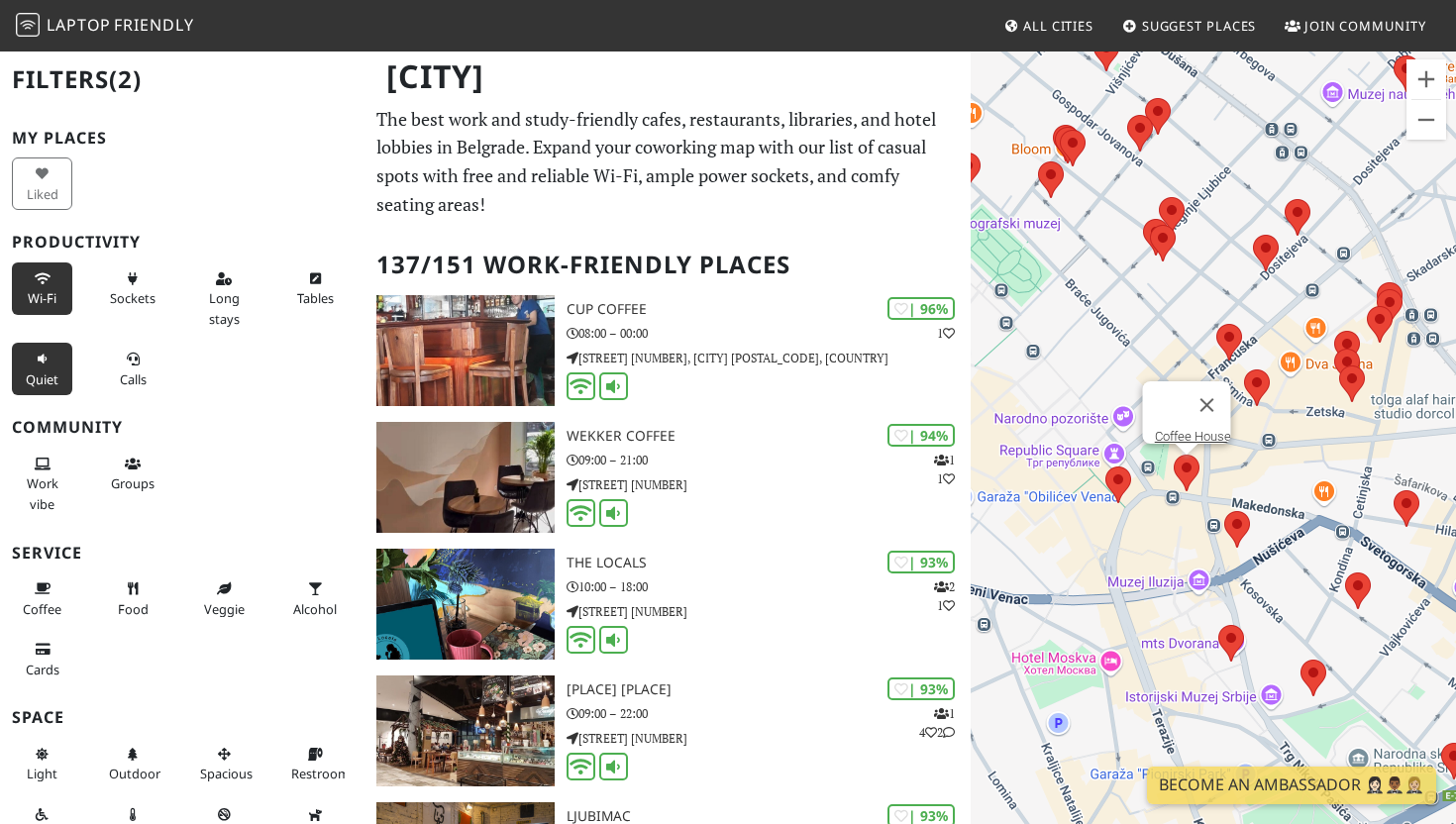 click at bounding box center [1174, 455] 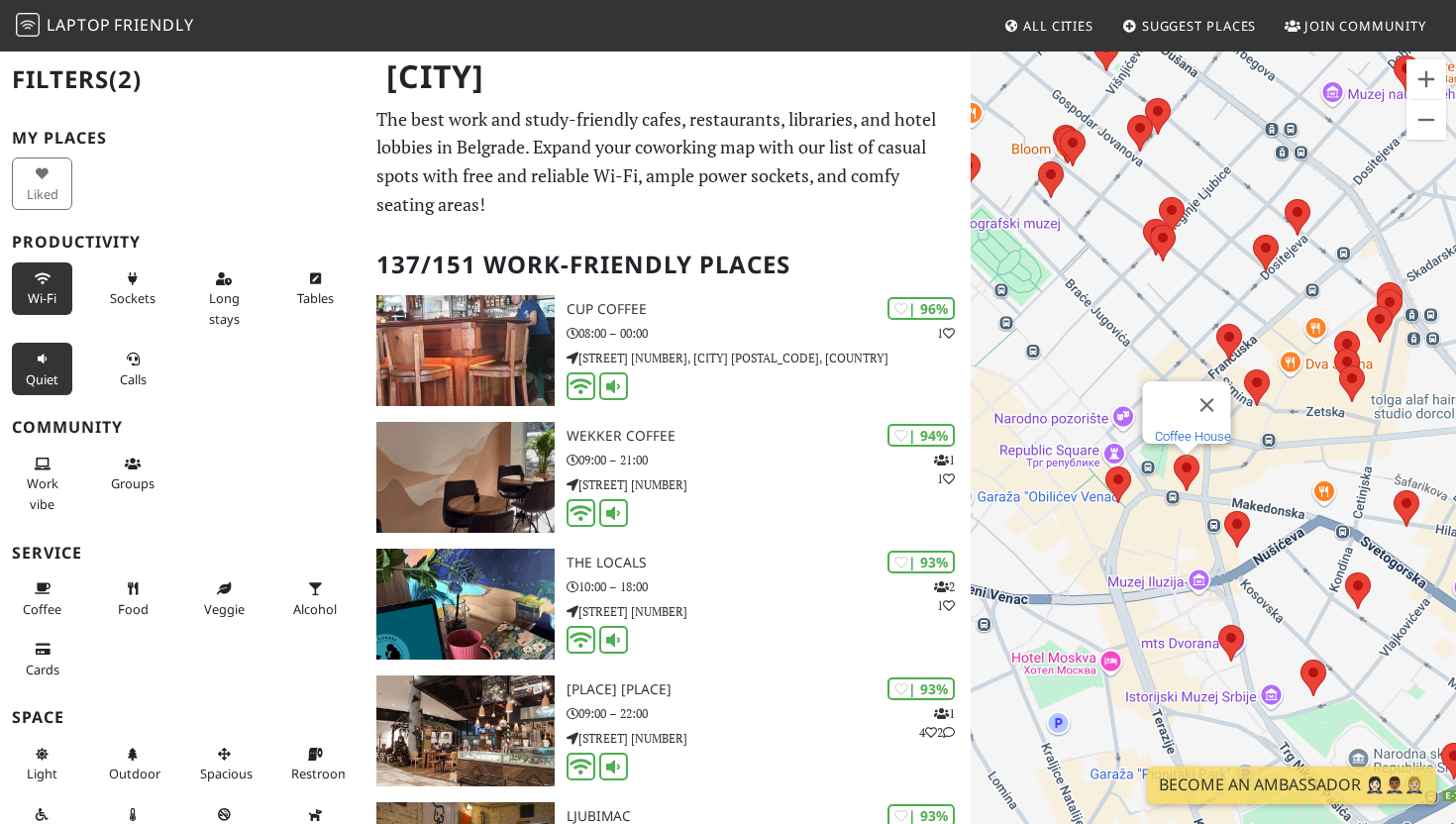 click on "Coffee House" at bounding box center (1193, 436) 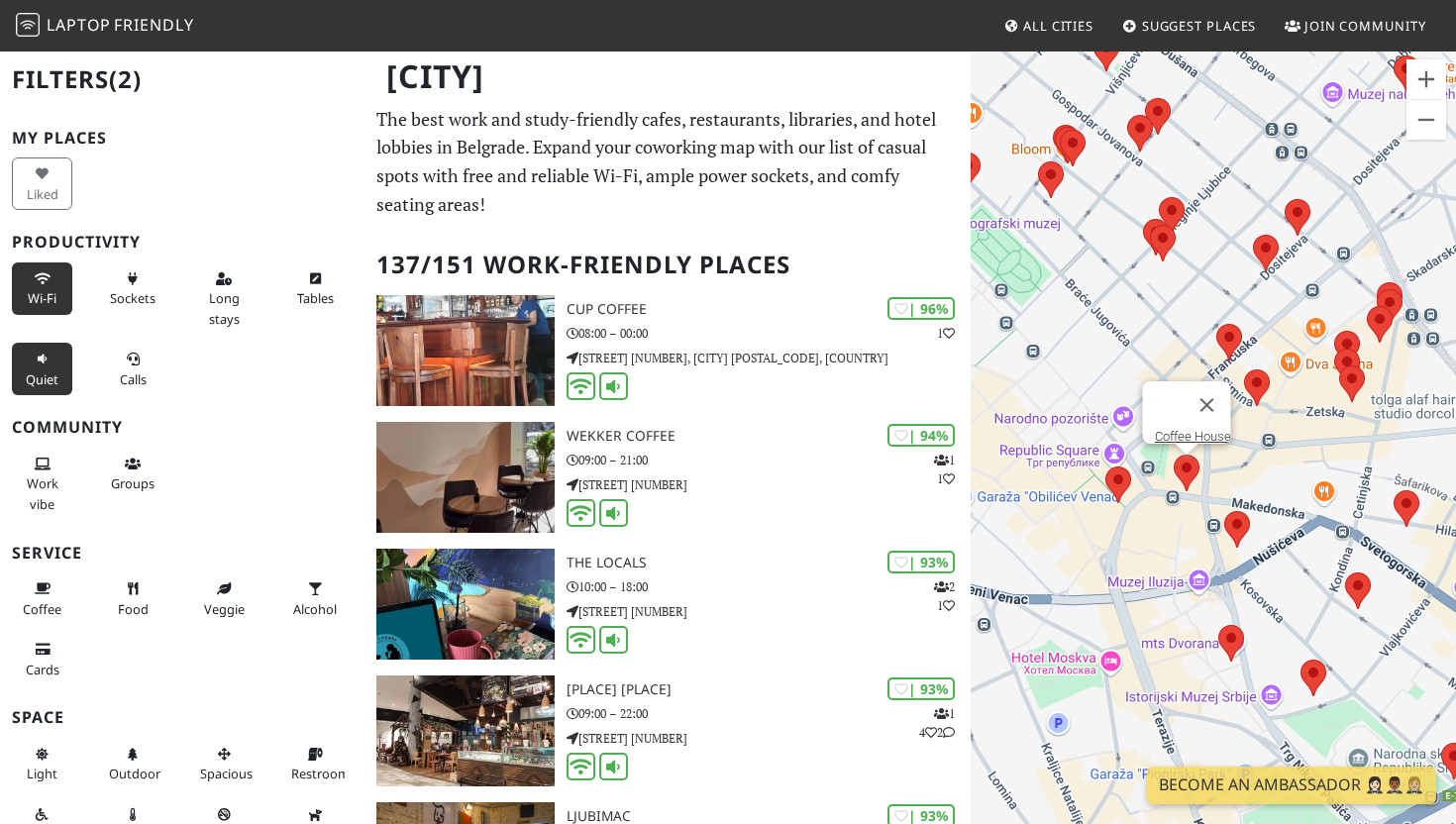 click on "To navigate, press the arrow keys. Coffee House" at bounding box center (1213, 462) 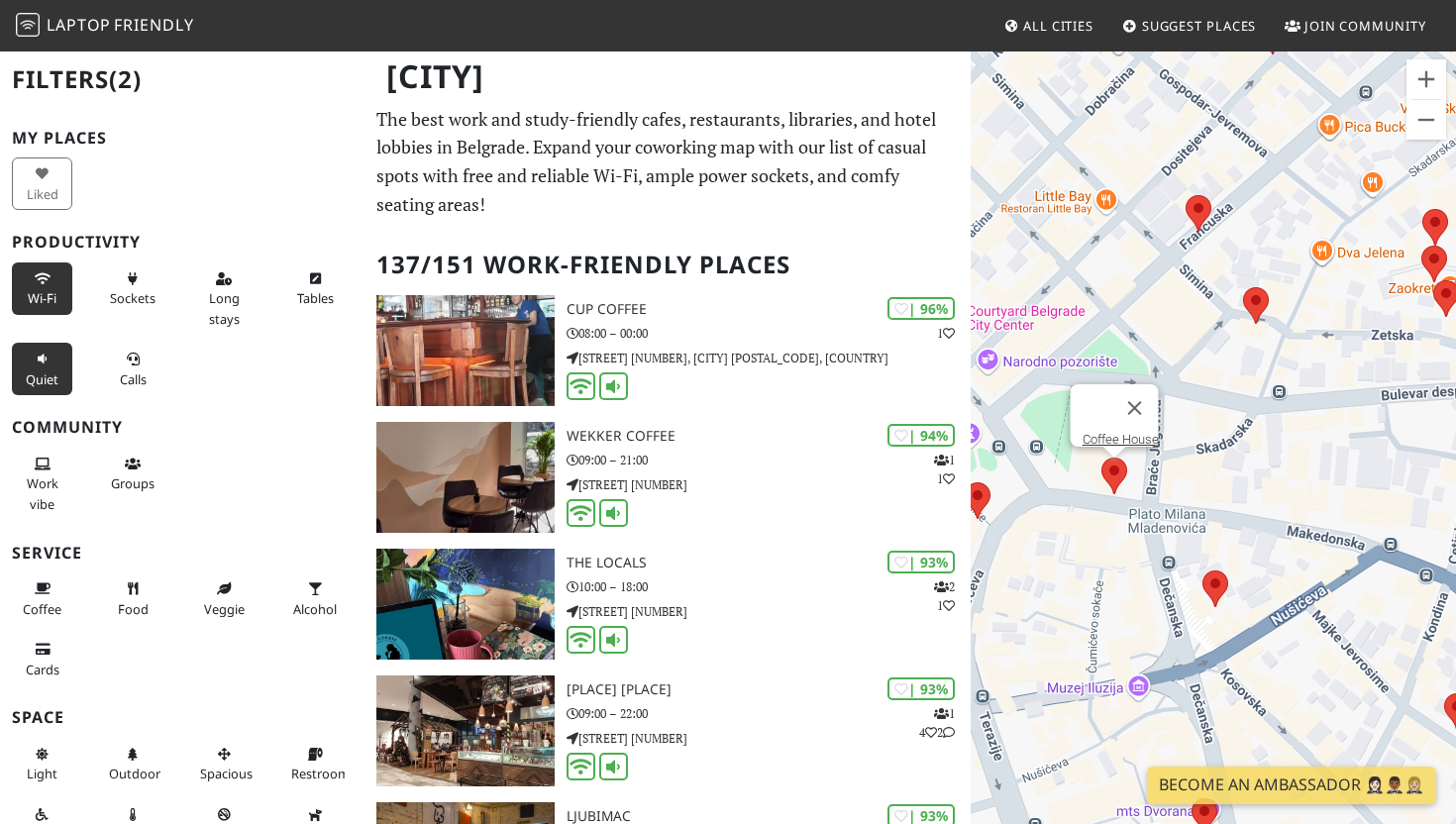 click on "To navigate, press the arrow keys. Coffee House" at bounding box center (1213, 462) 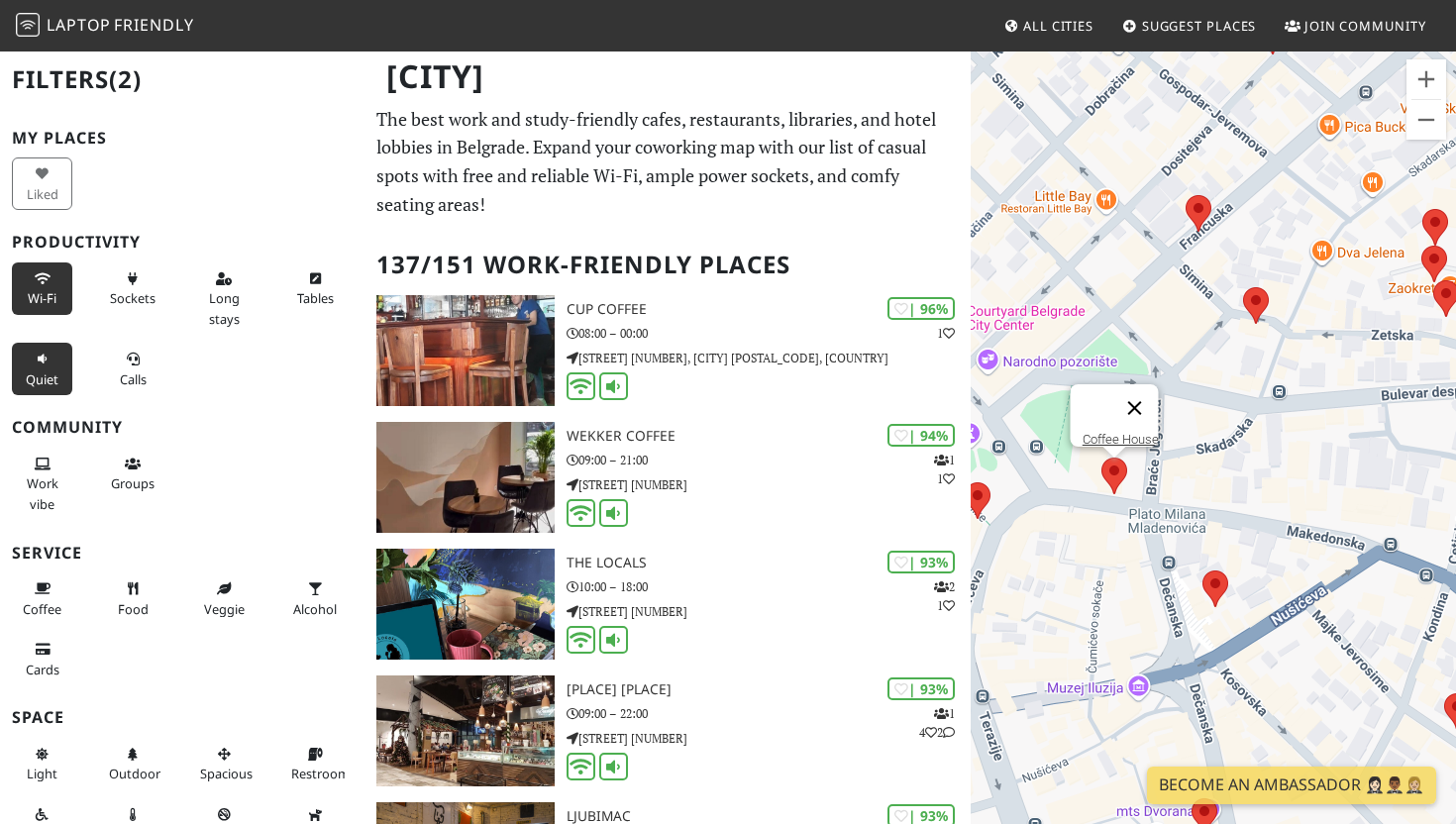 click at bounding box center (1135, 408) 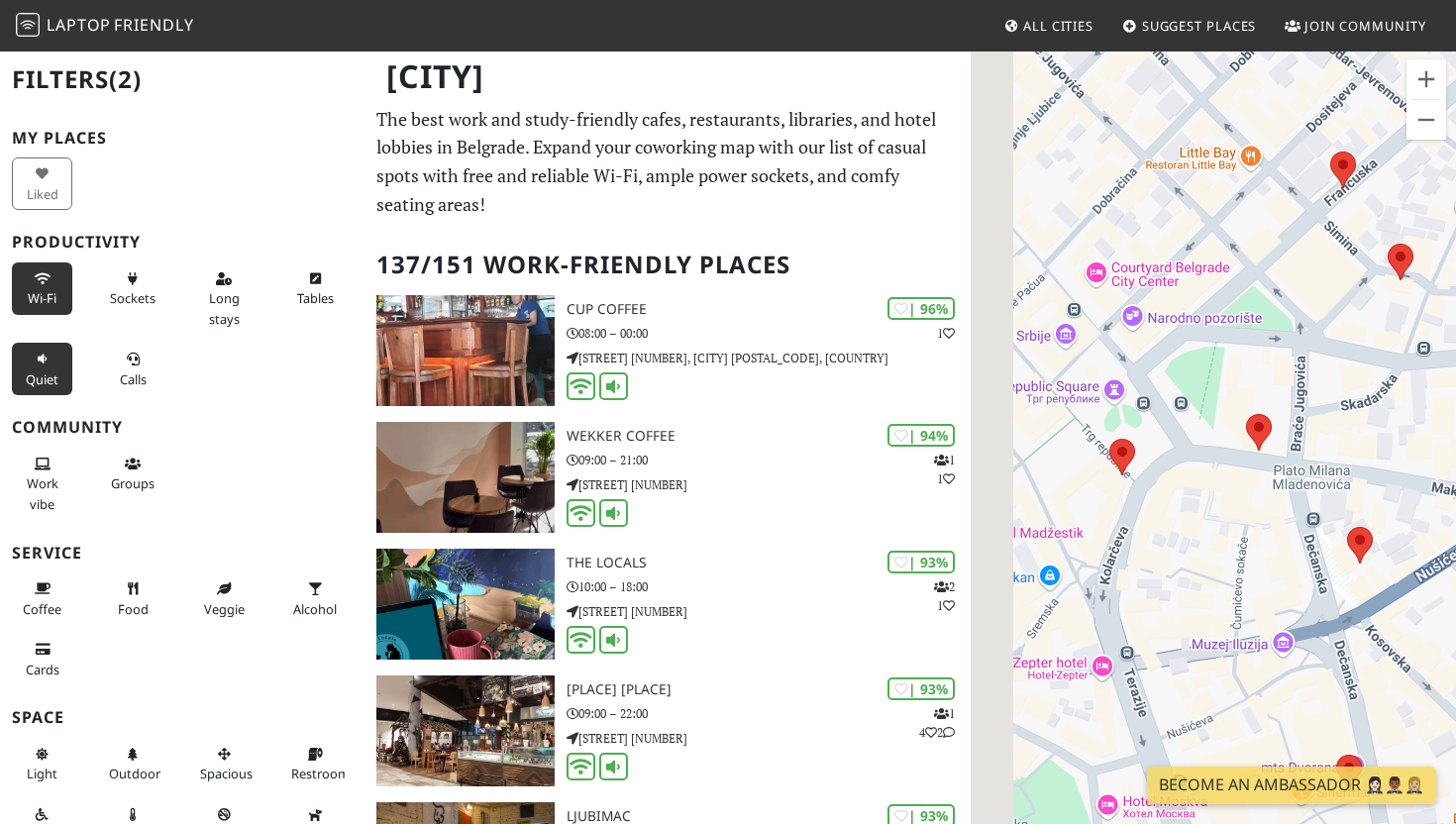 drag, startPoint x: 1111, startPoint y: 351, endPoint x: 1261, endPoint y: 307, distance: 156.32 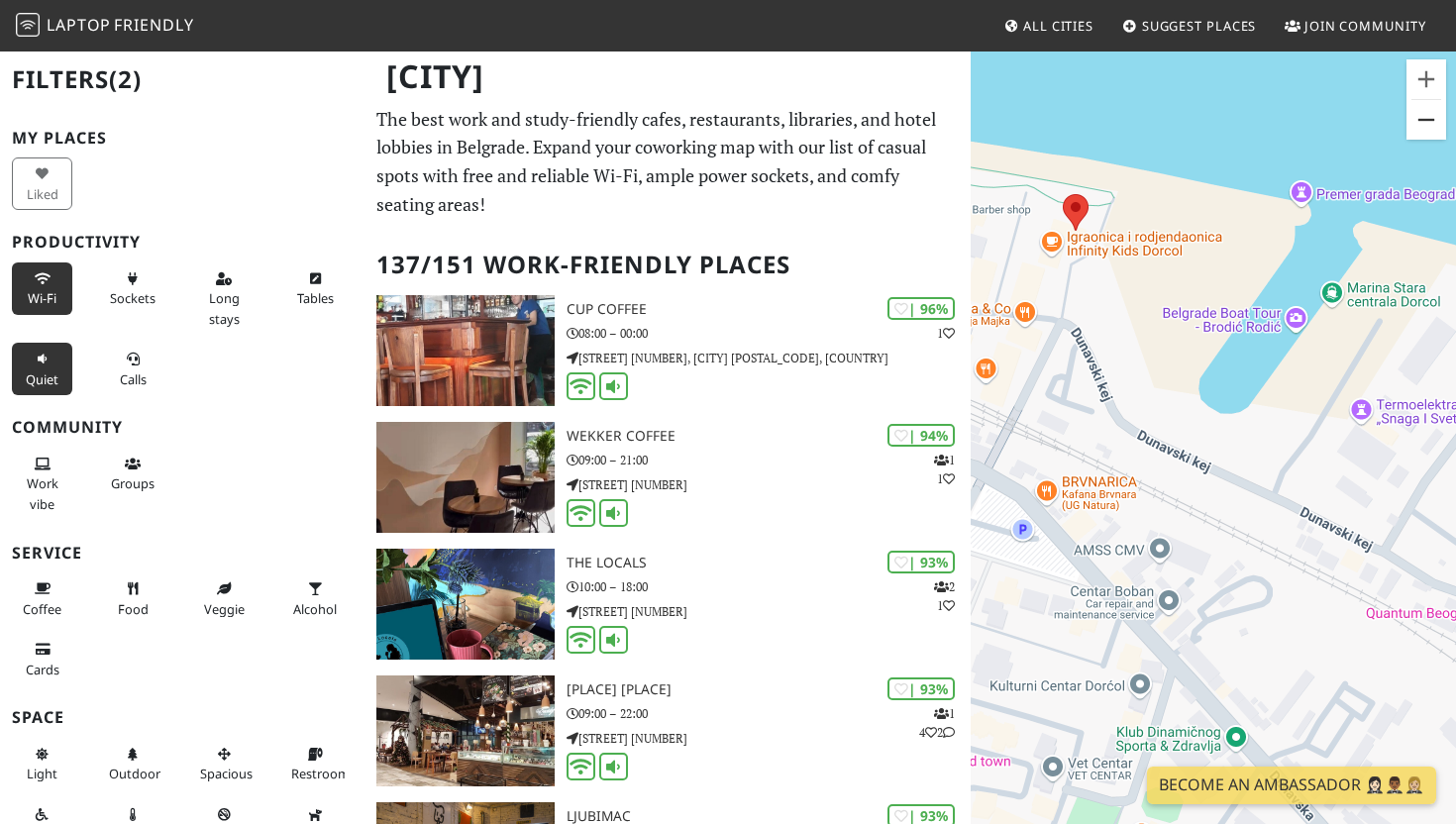 click at bounding box center [1426, 120] 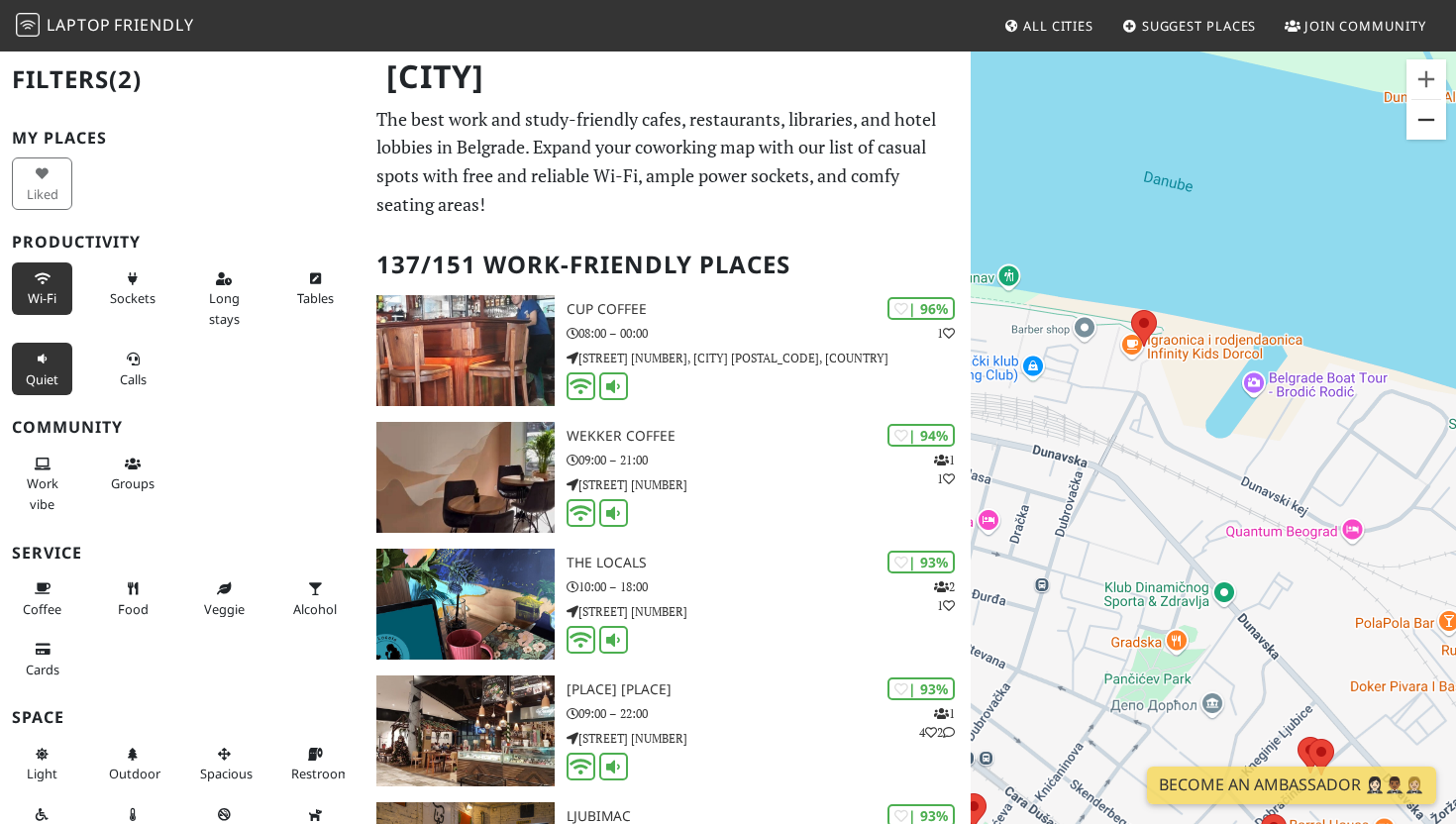 click at bounding box center [1426, 120] 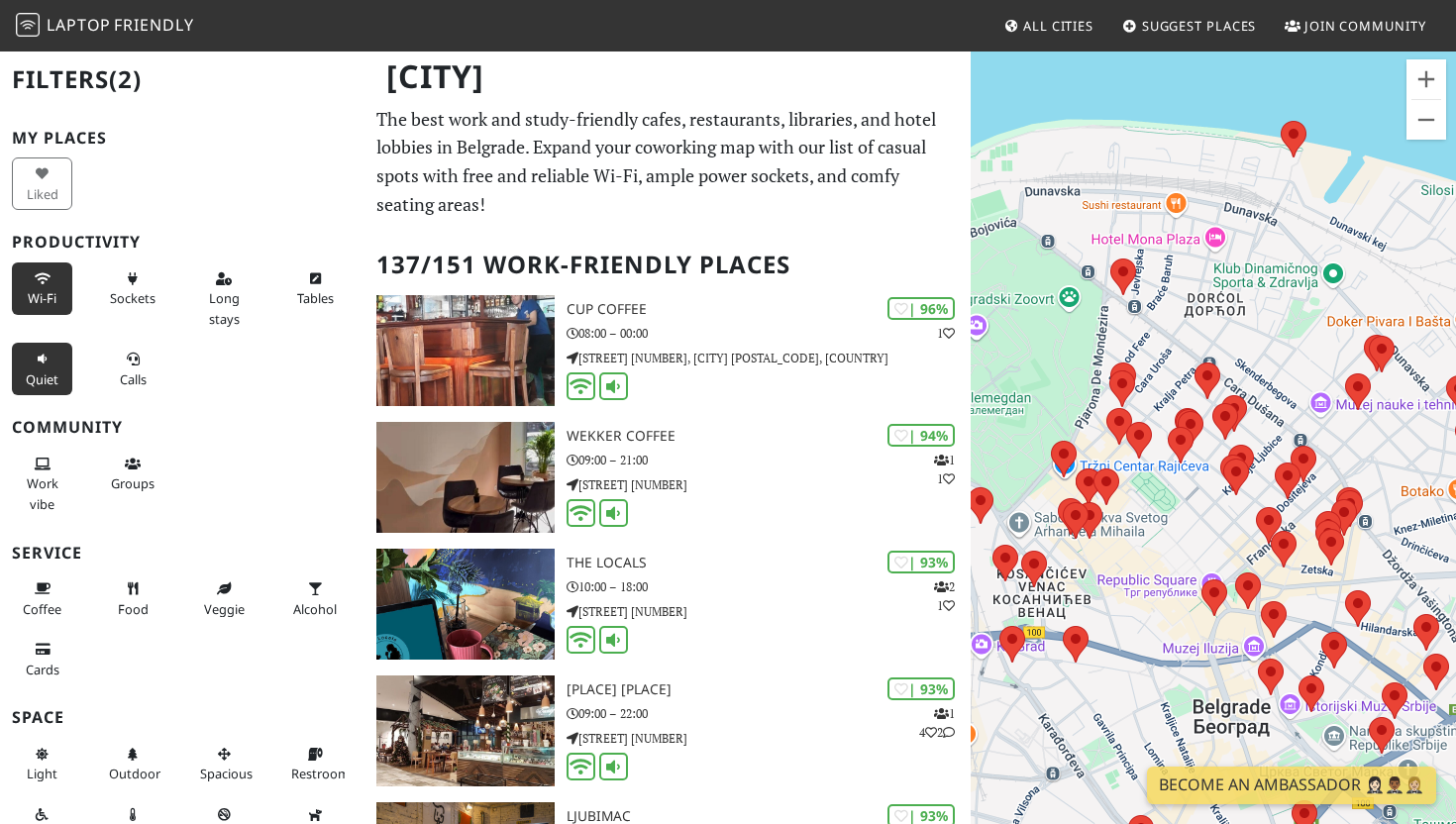 drag, startPoint x: 1170, startPoint y: 572, endPoint x: 1284, endPoint y: 324, distance: 272.94688 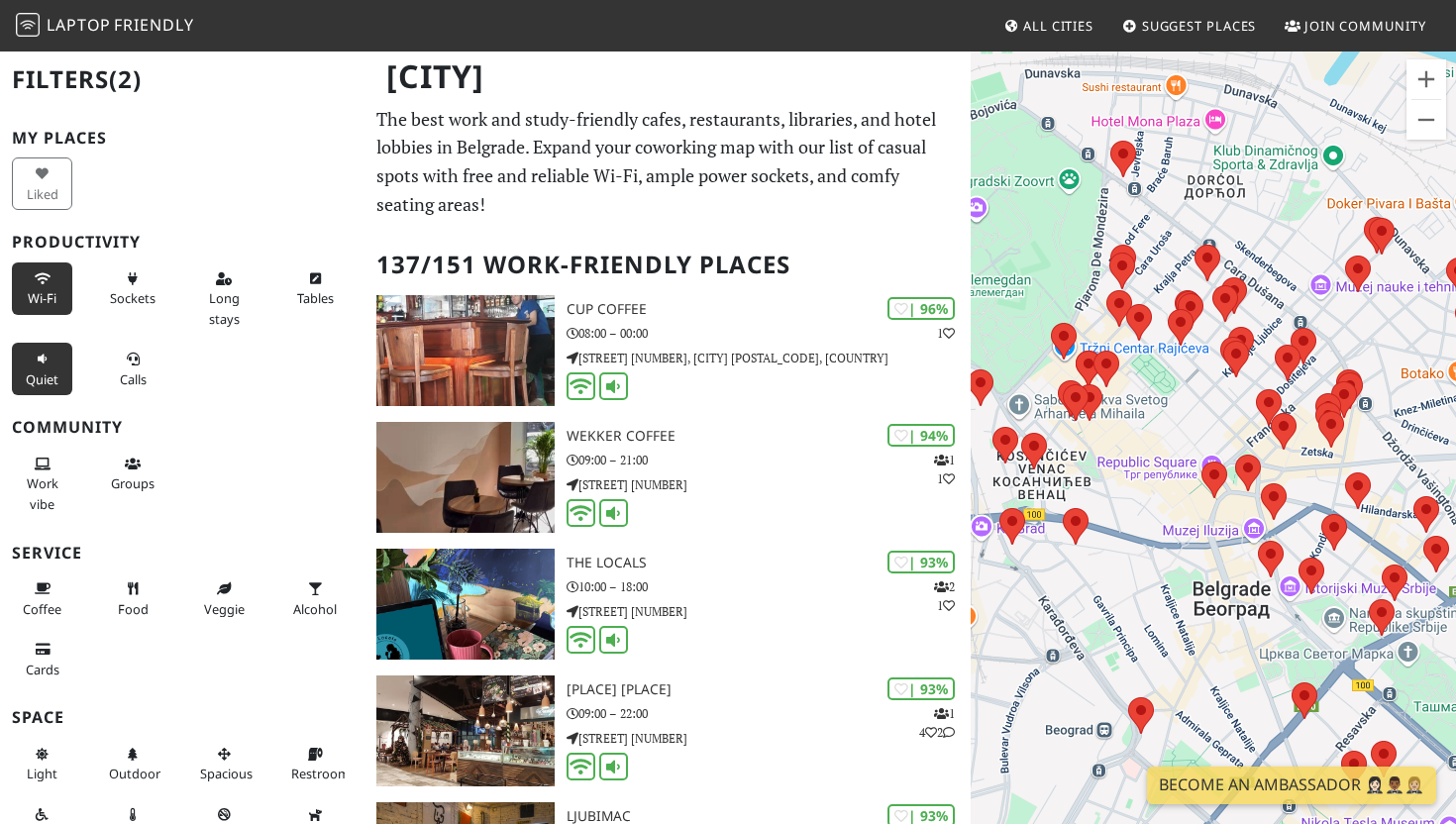 drag, startPoint x: 1148, startPoint y: 616, endPoint x: 1149, endPoint y: 495, distance: 121.0041 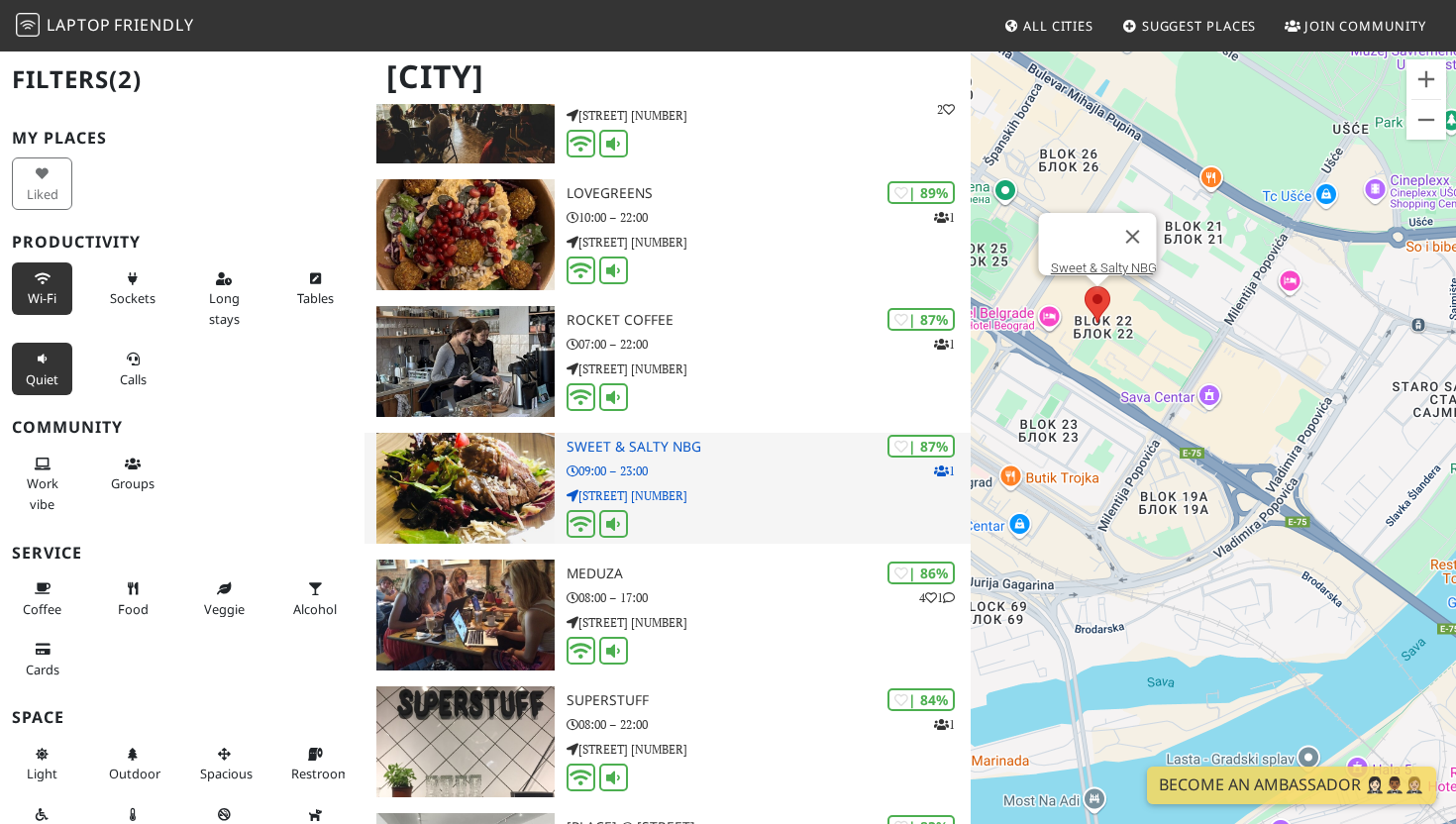 scroll, scrollTop: 994, scrollLeft: 0, axis: vertical 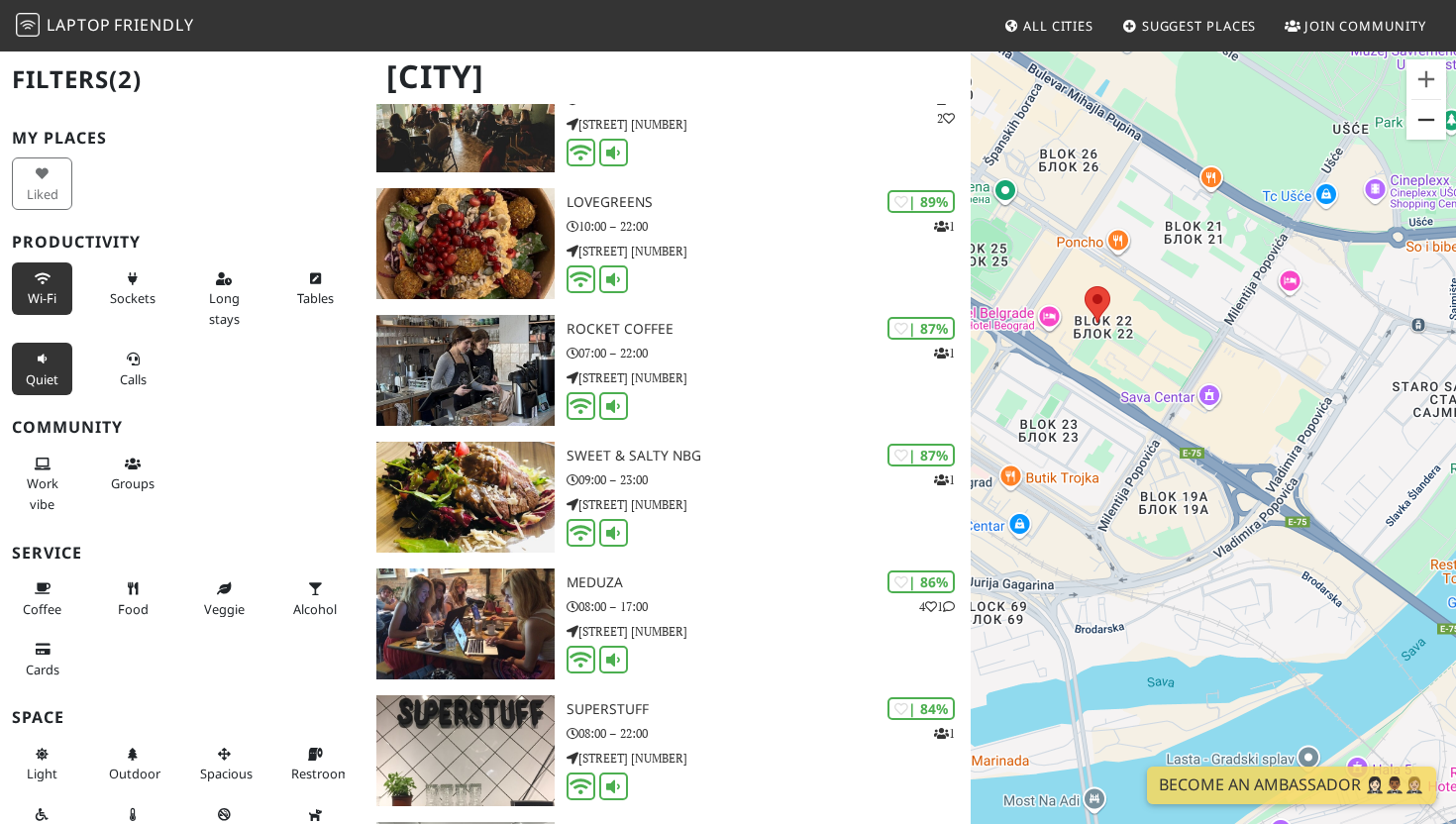click at bounding box center (1426, 120) 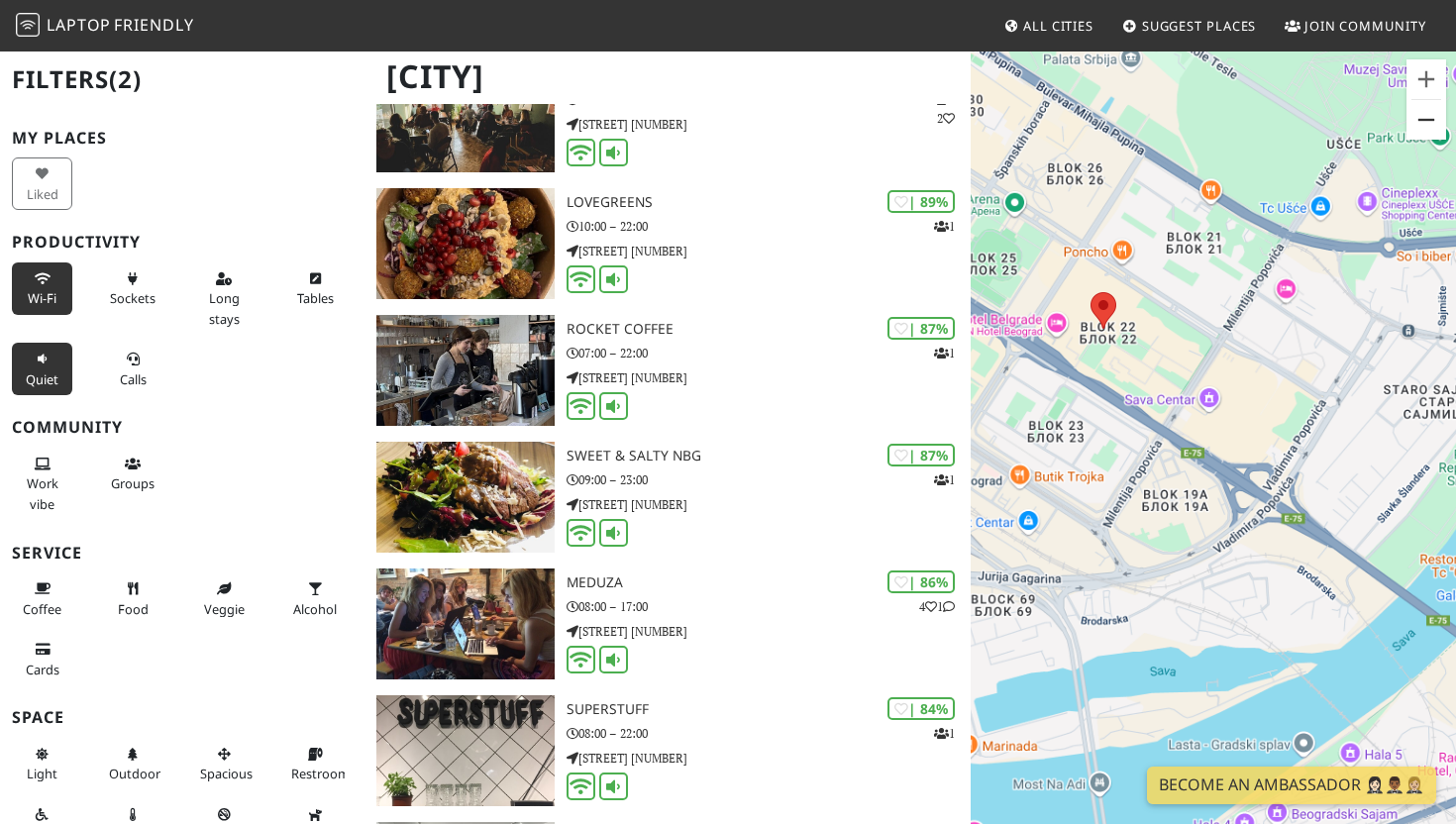 click at bounding box center (1426, 120) 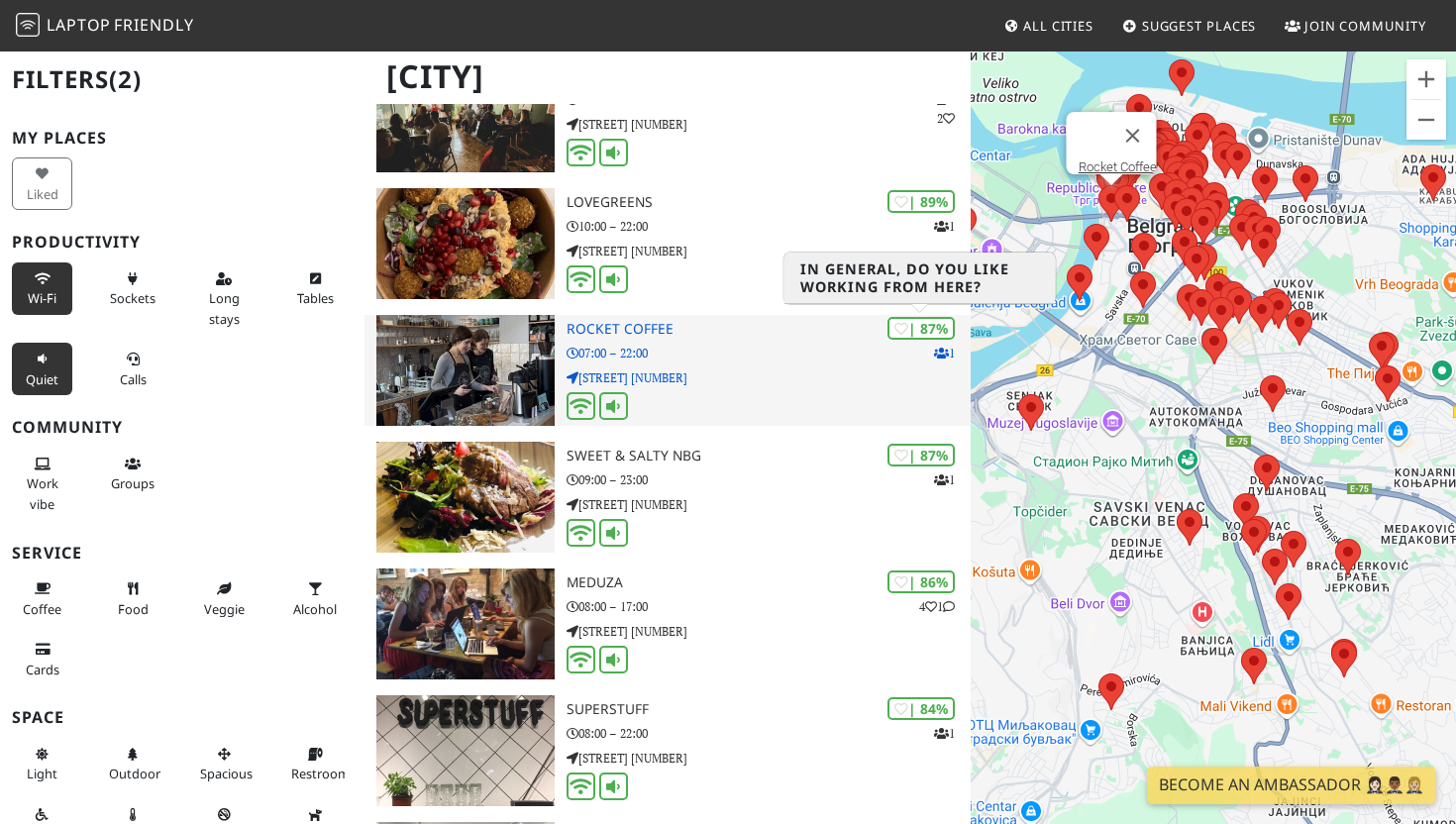 drag, startPoint x: 1154, startPoint y: 505, endPoint x: 947, endPoint y: 321, distance: 276.95668 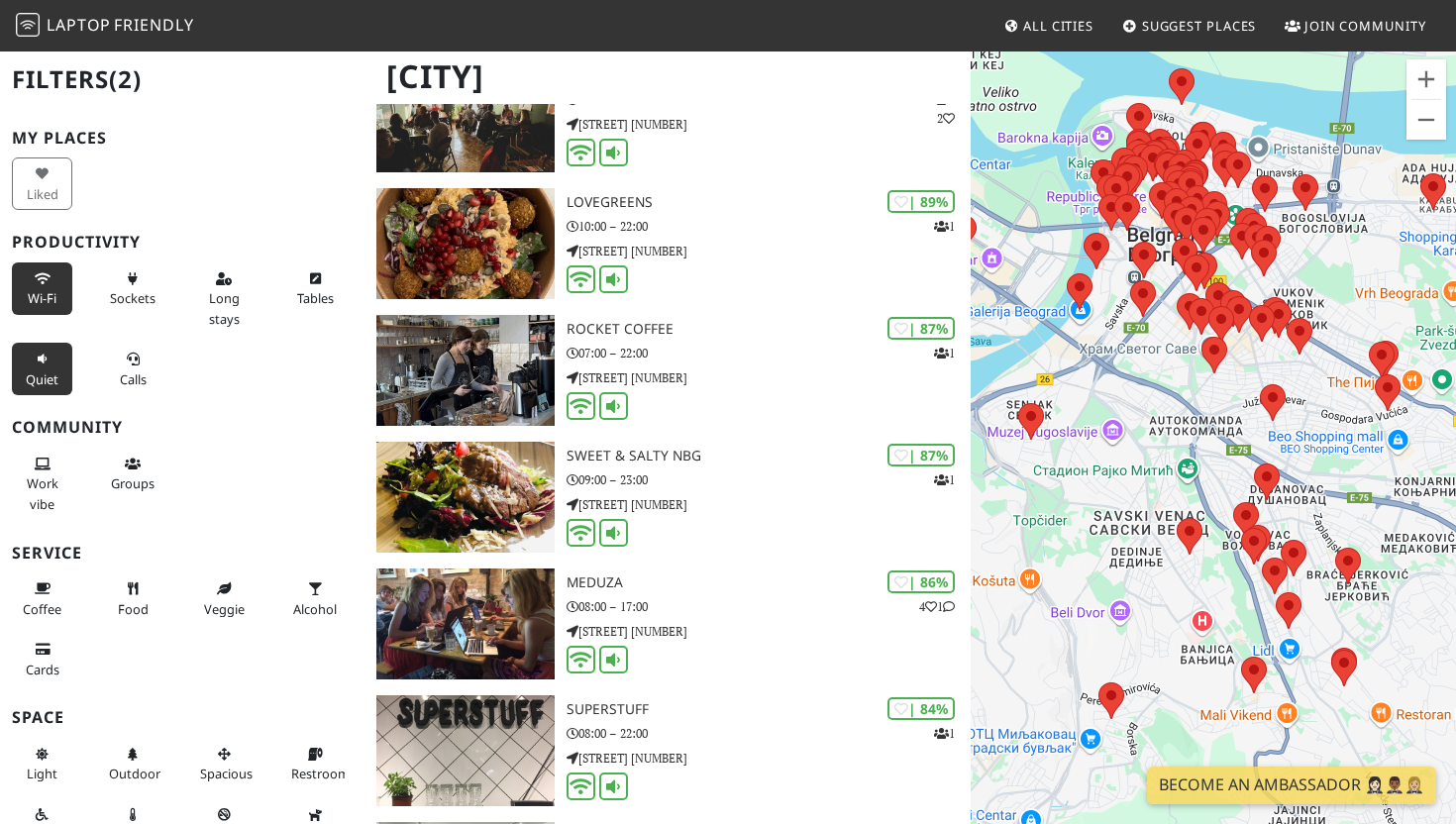 click on "To navigate, press the arrow keys." at bounding box center [1213, 462] 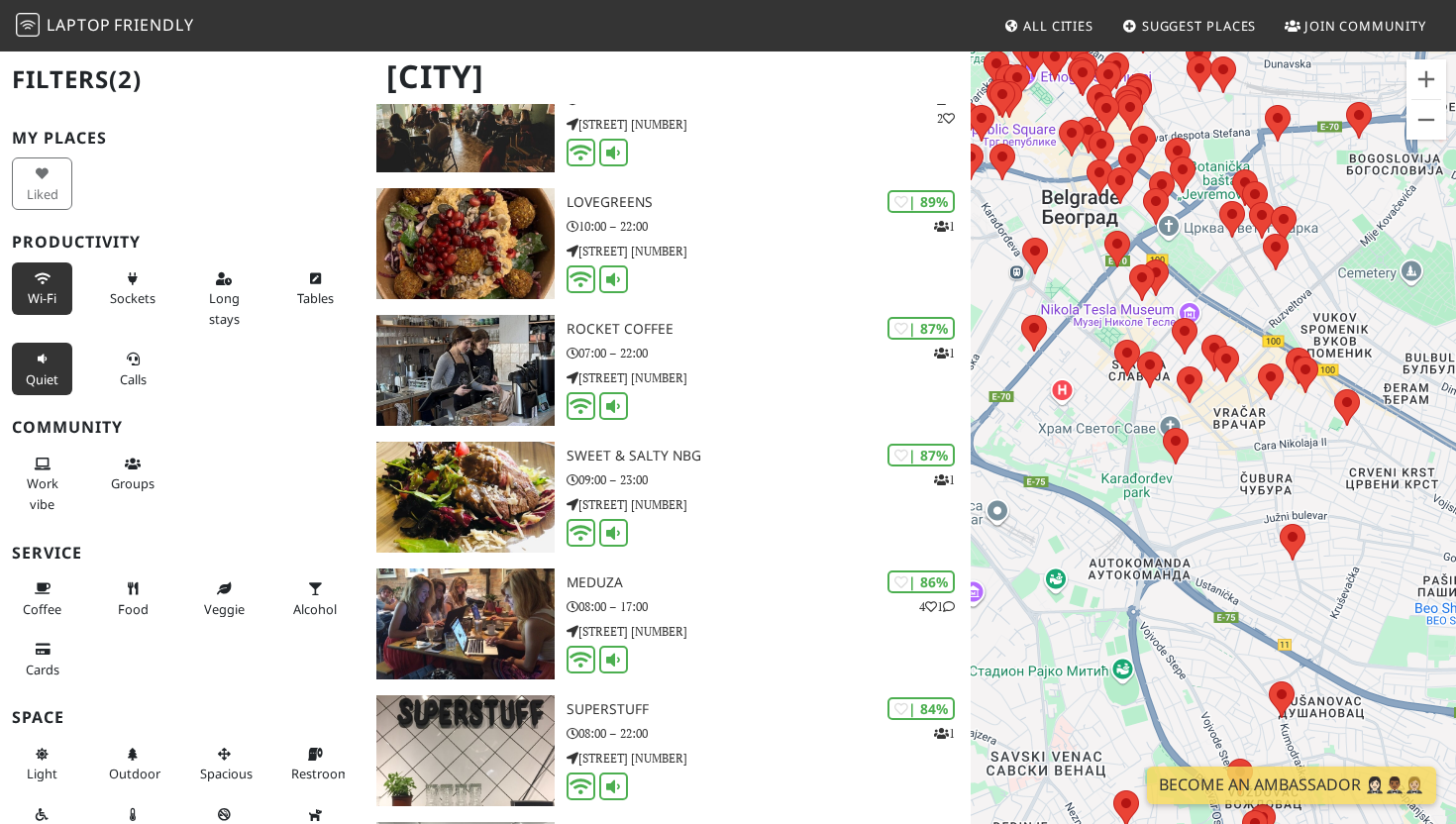 click on "To navigate, press the arrow keys." at bounding box center [1213, 462] 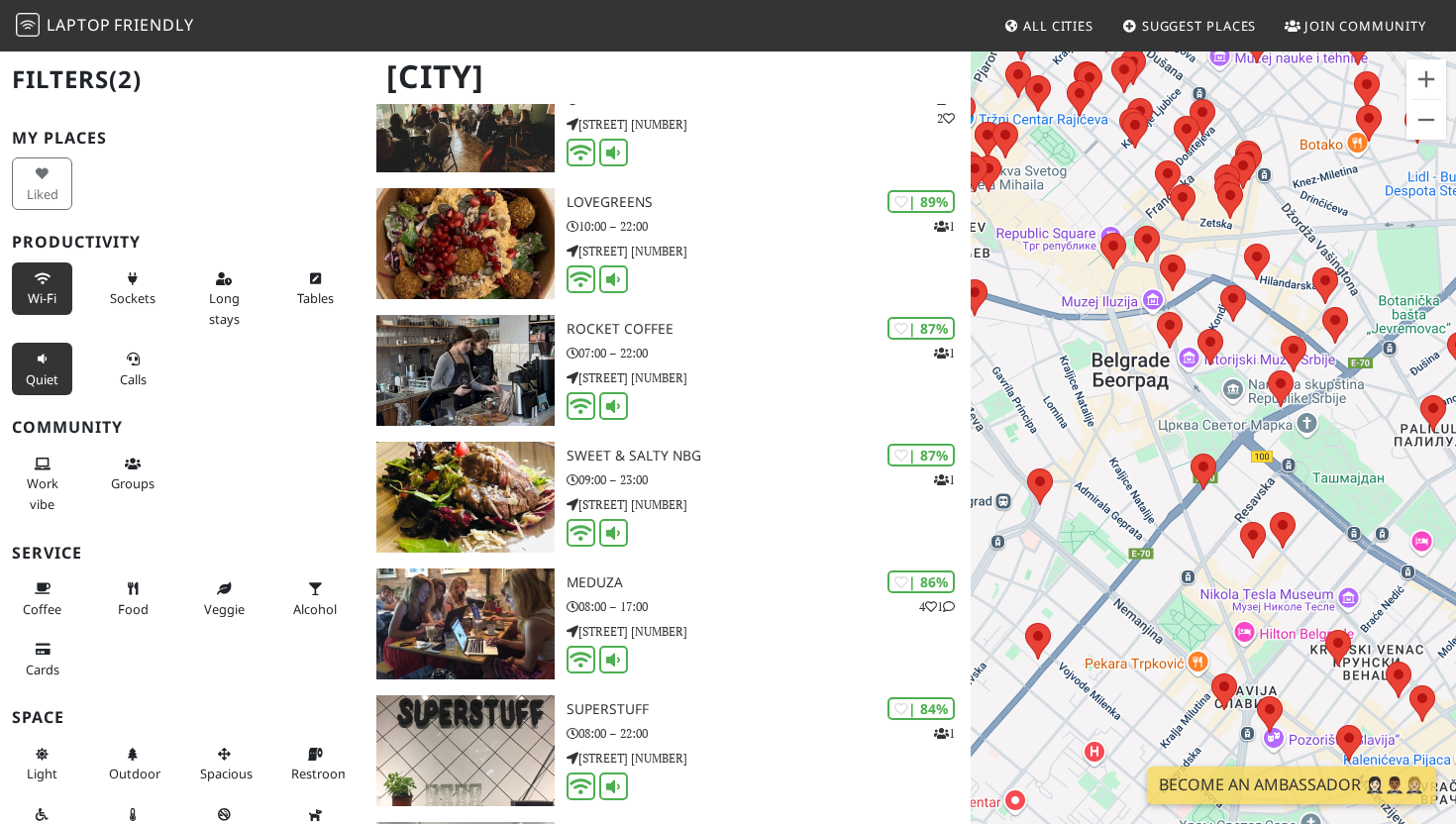 drag, startPoint x: 1179, startPoint y: 232, endPoint x: 1400, endPoint y: 509, distance: 354.3586 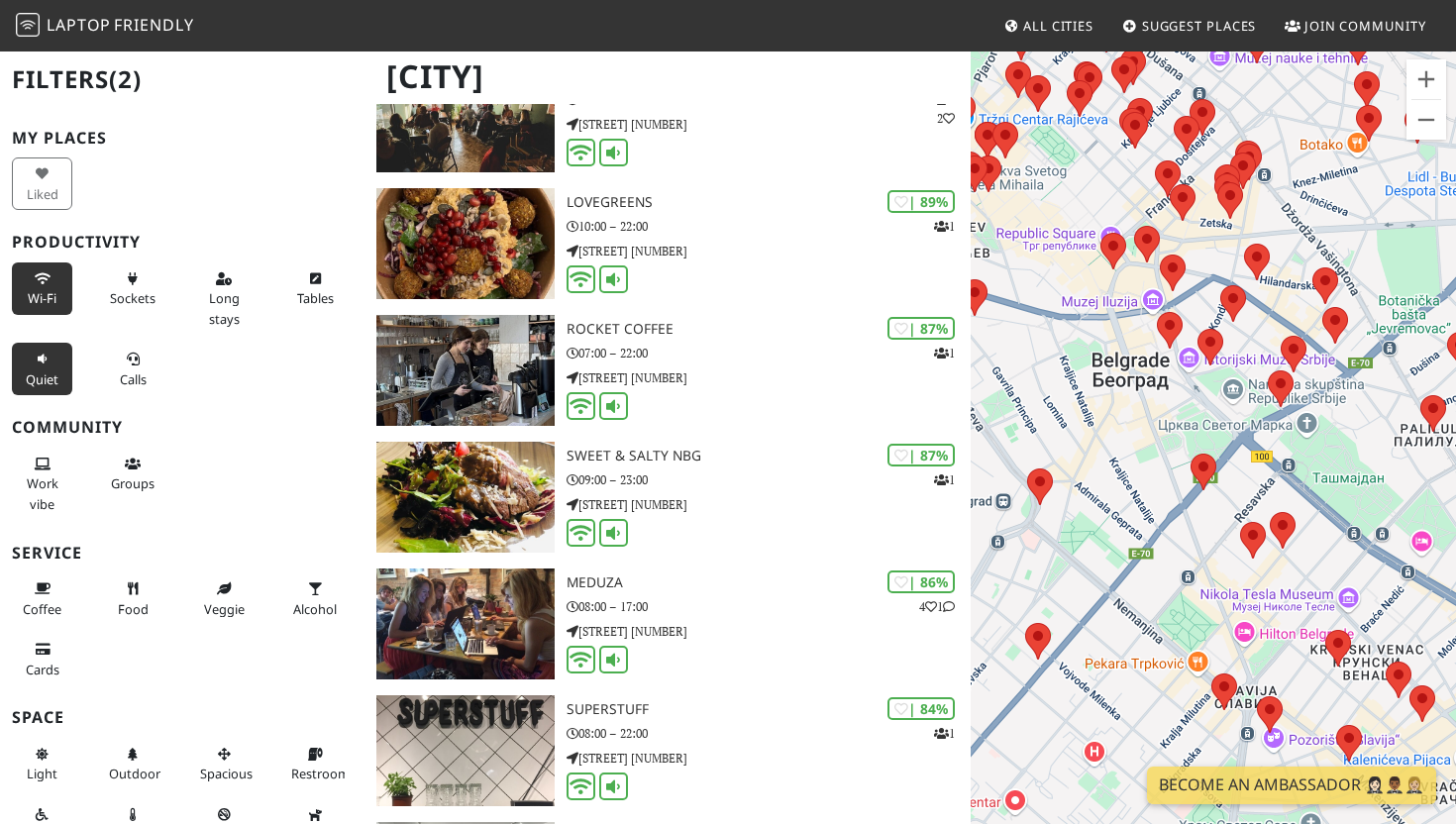 drag, startPoint x: 1047, startPoint y: 260, endPoint x: 1069, endPoint y: 336, distance: 79.12016 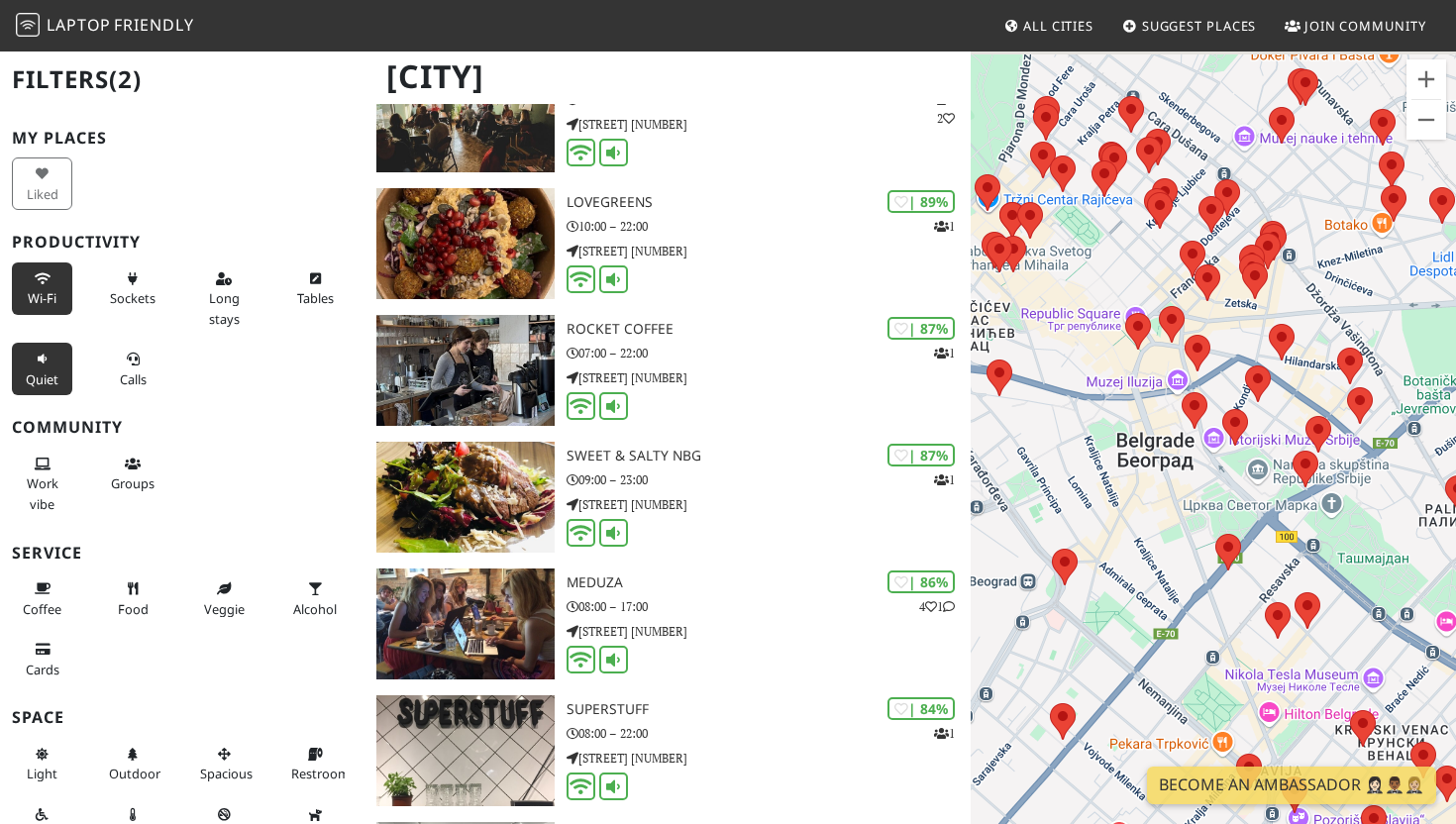 click on "To navigate, press the arrow keys." at bounding box center [1213, 462] 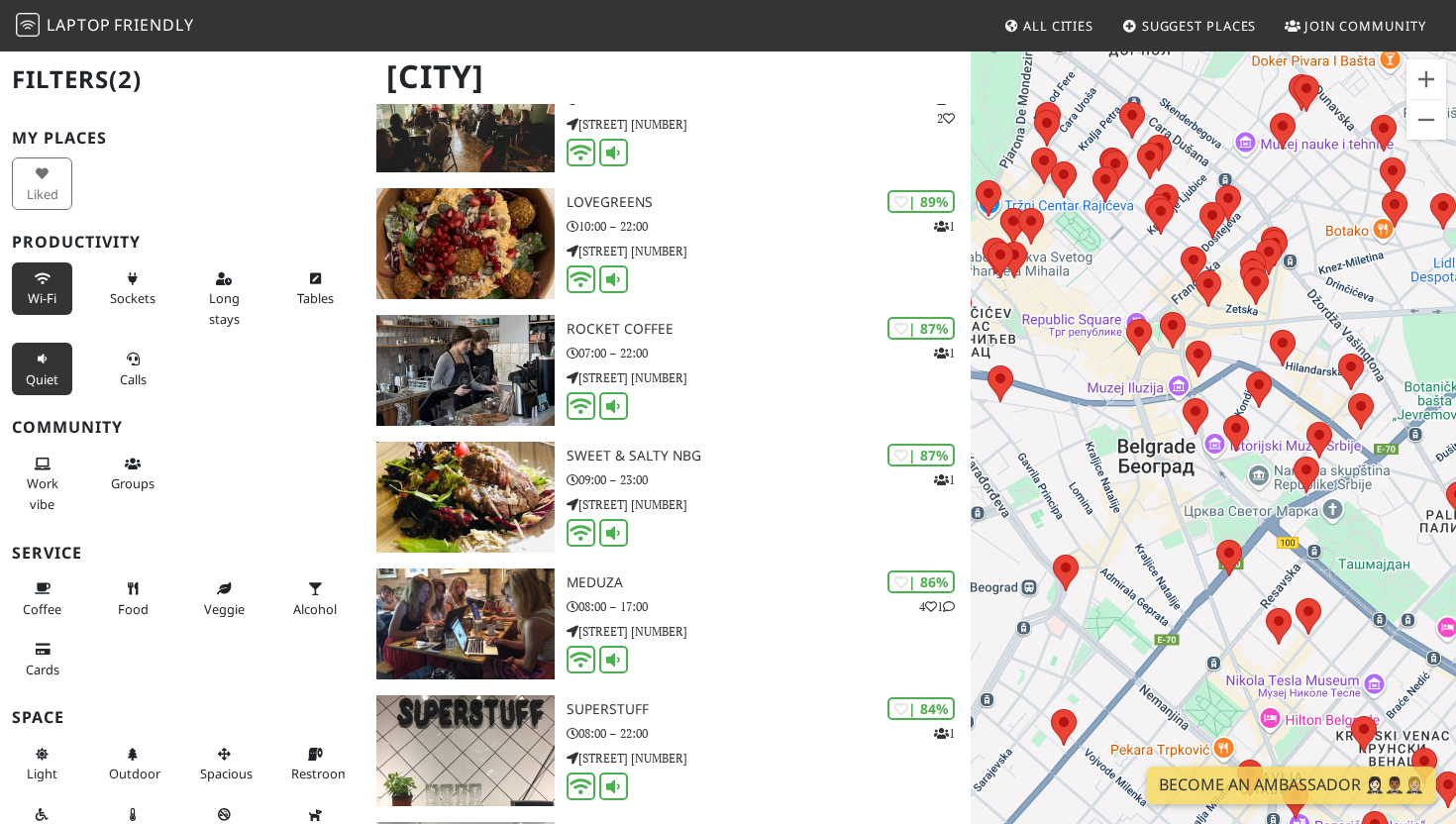 click on "To navigate, press the arrow keys." at bounding box center (1213, 462) 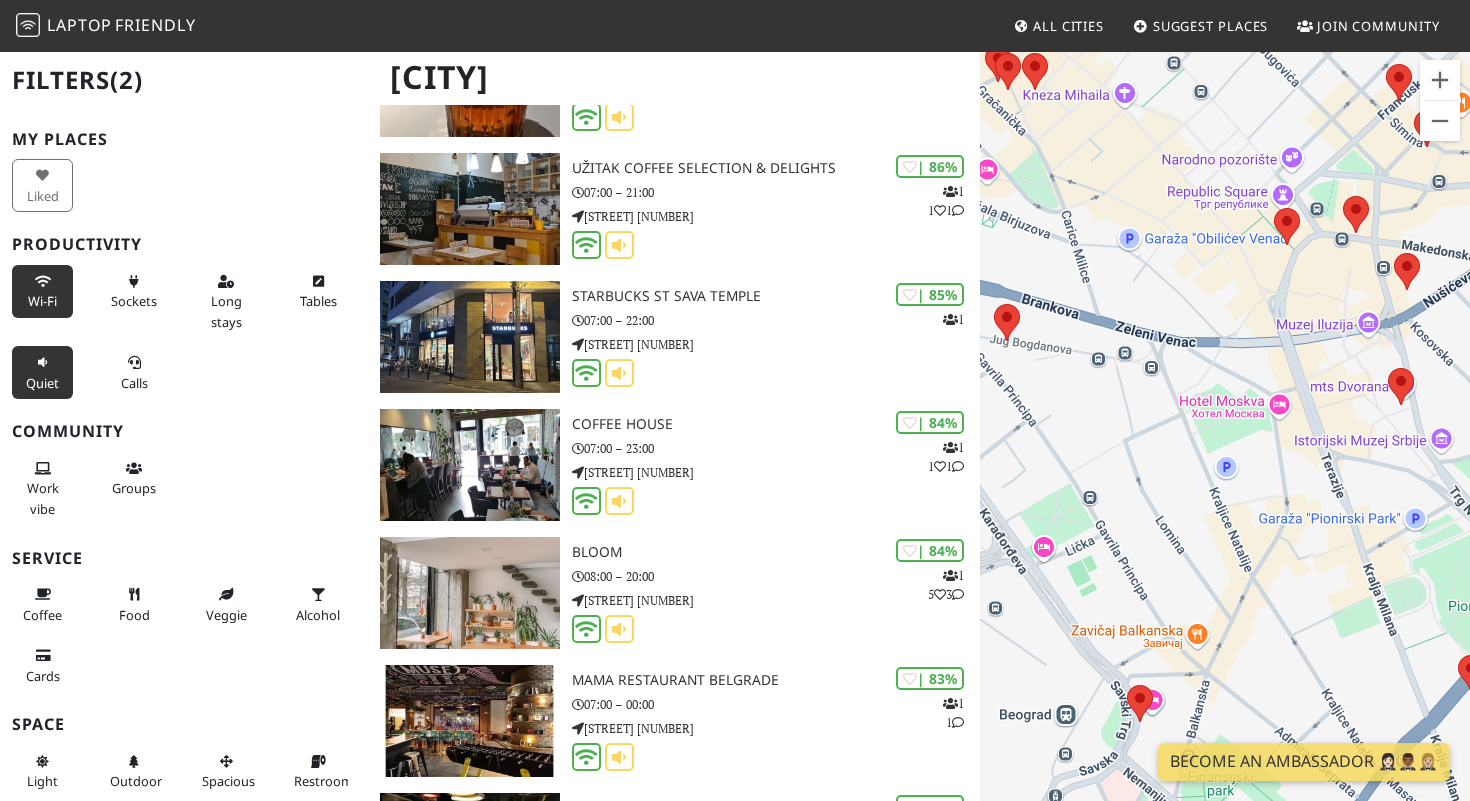 scroll, scrollTop: 4387, scrollLeft: 0, axis: vertical 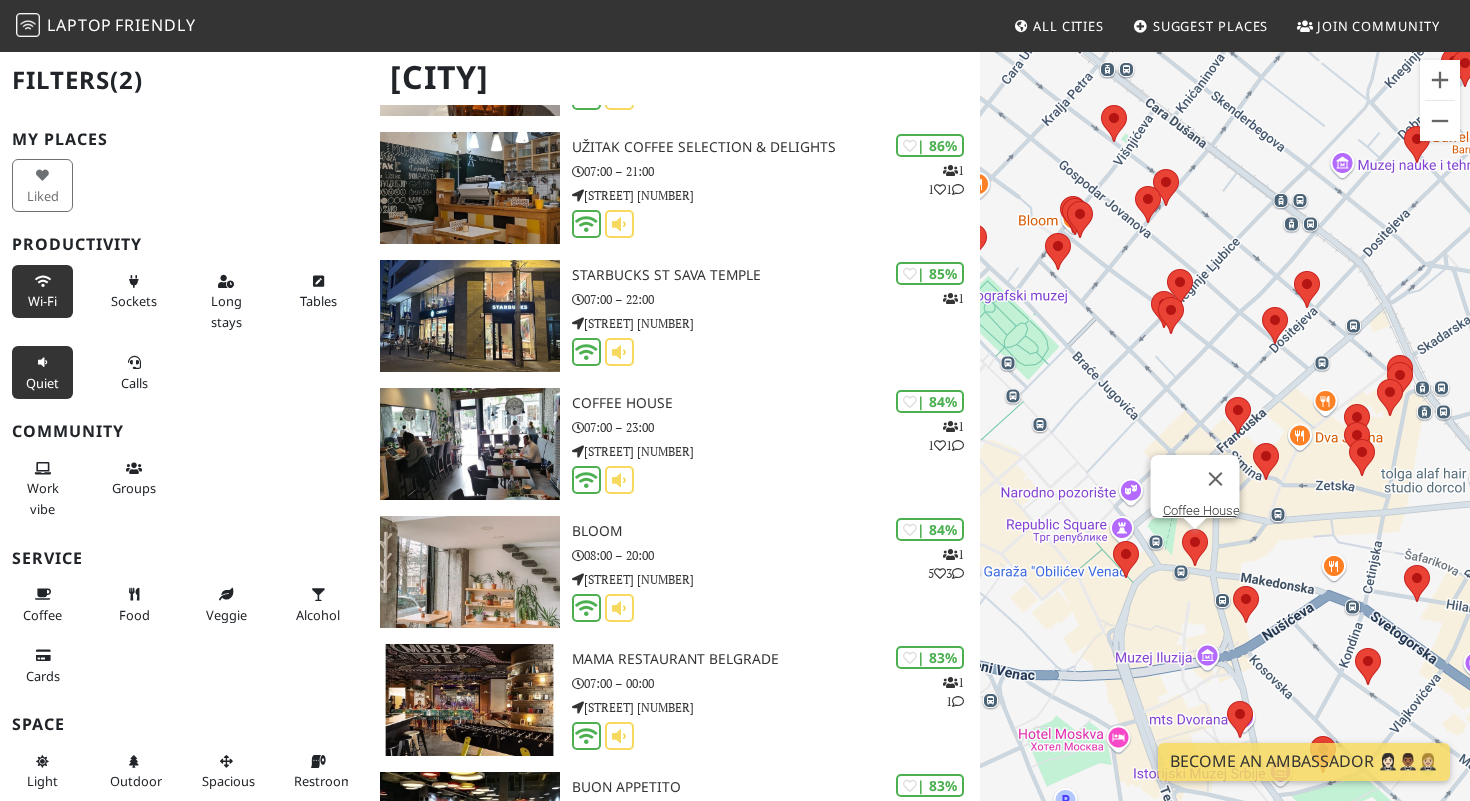 click at bounding box center (1182, 529) 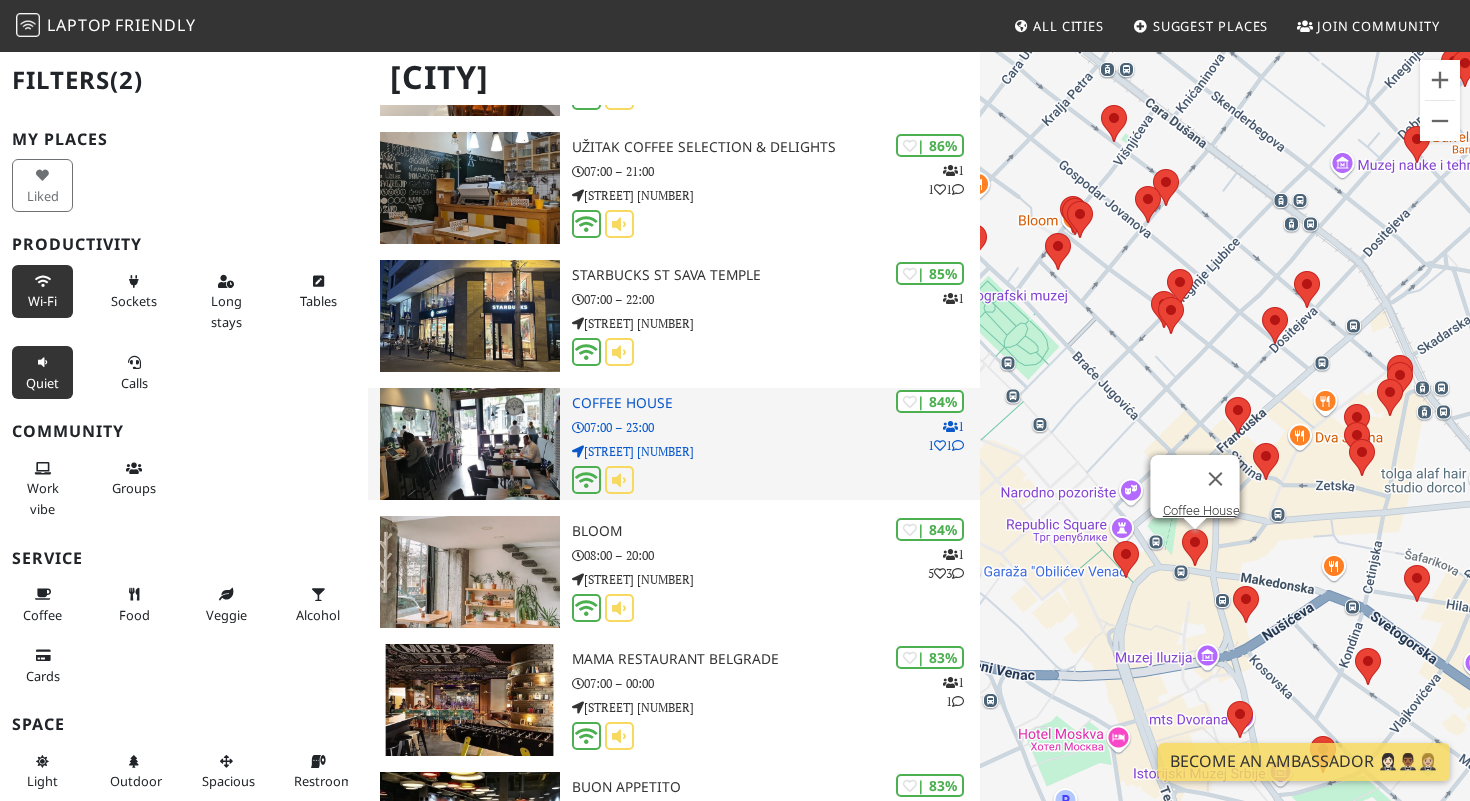 click on "Coffee House" at bounding box center [776, 403] 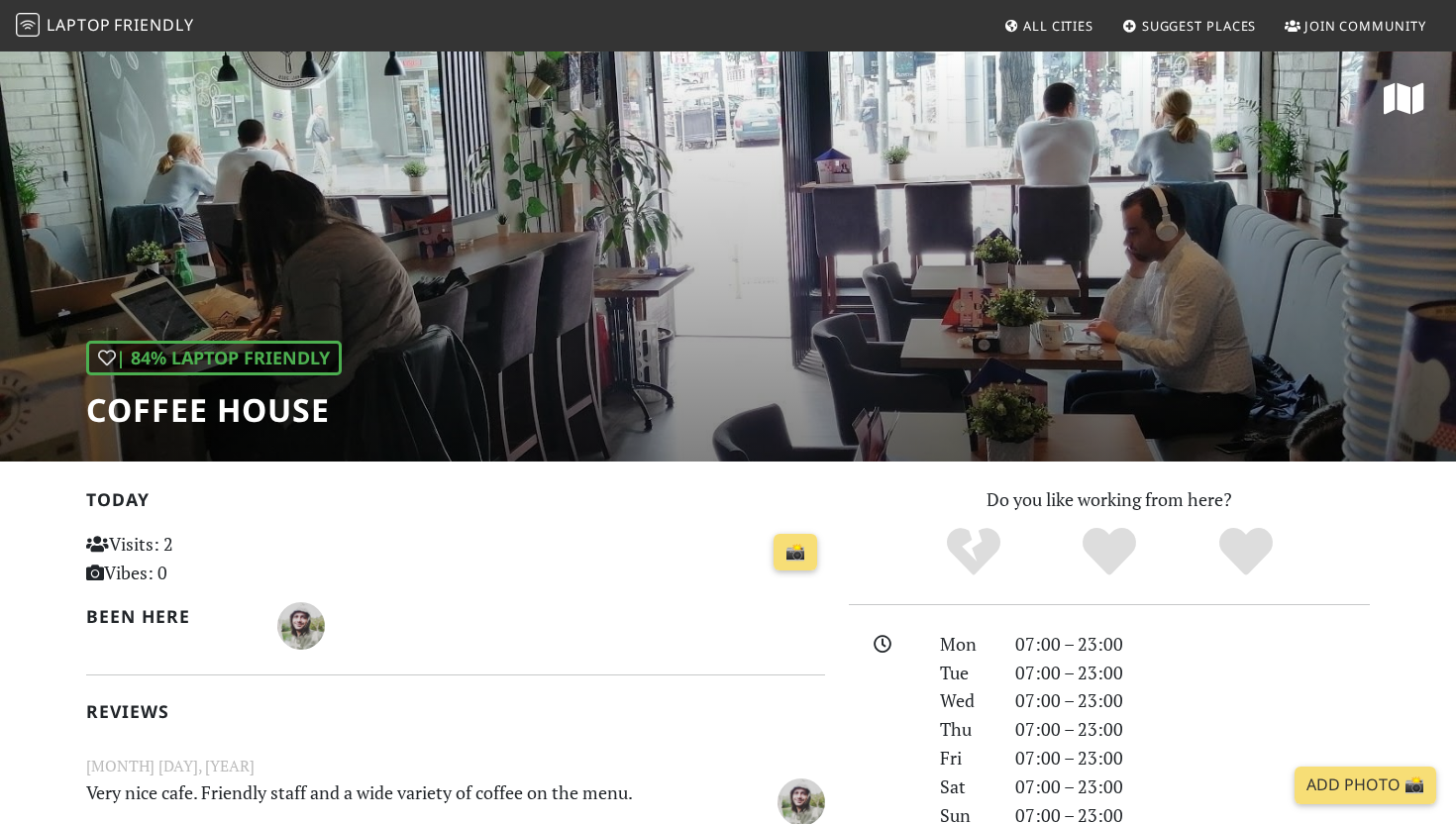 scroll, scrollTop: 0, scrollLeft: 0, axis: both 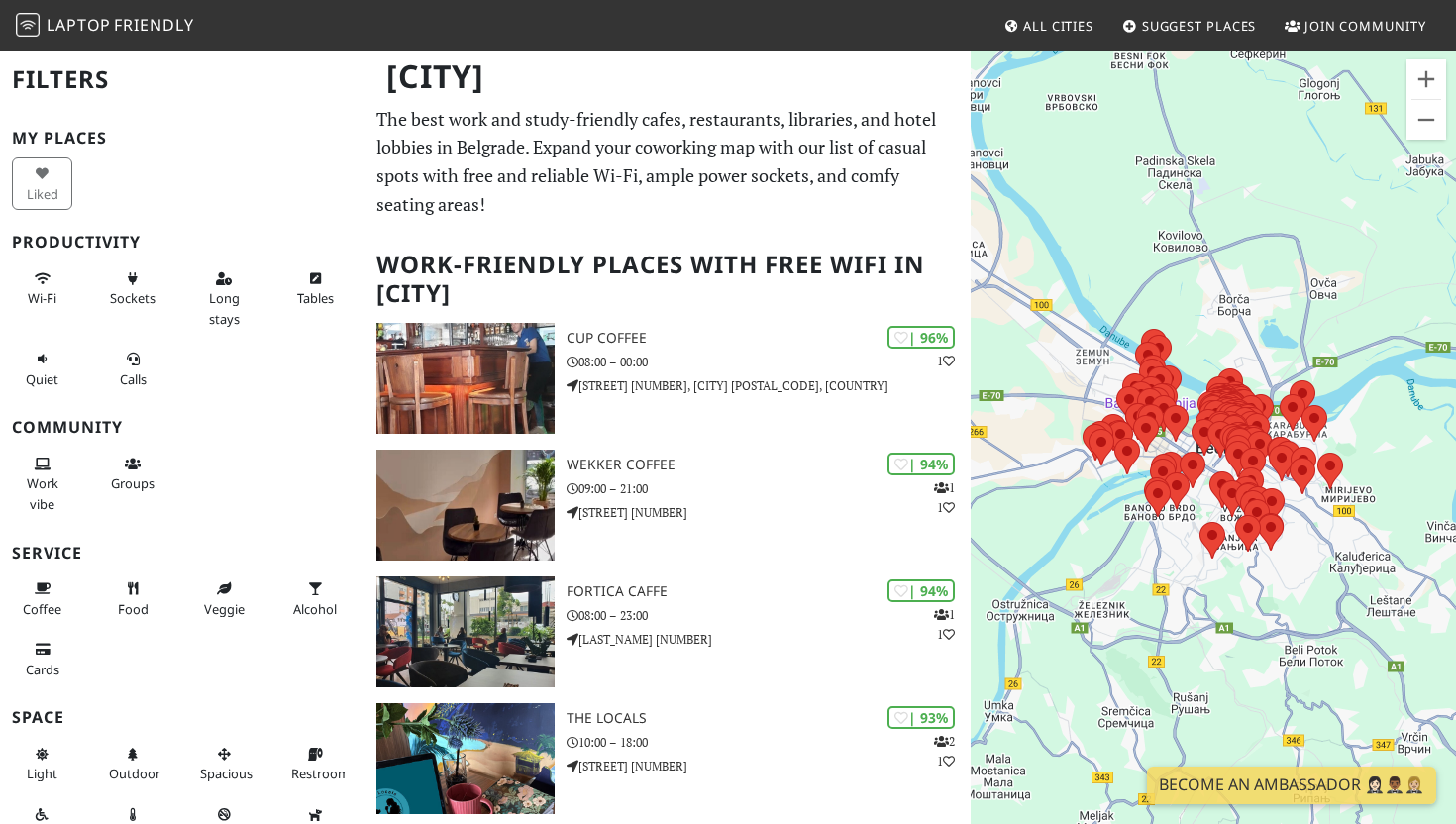 click on "To navigate, press the arrow keys." at bounding box center (1213, 462) 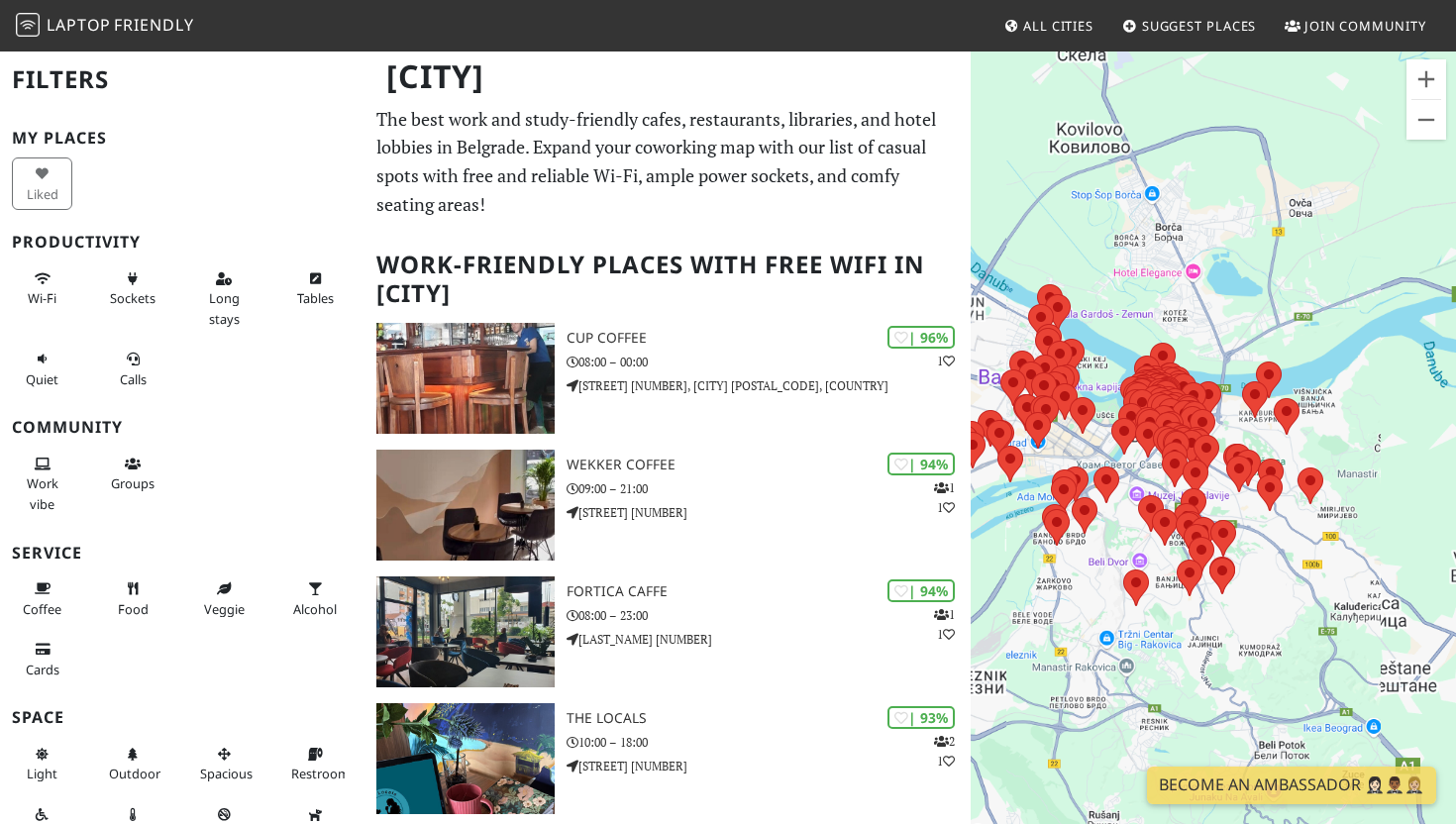 click on "To navigate, press the arrow keys." at bounding box center (1213, 462) 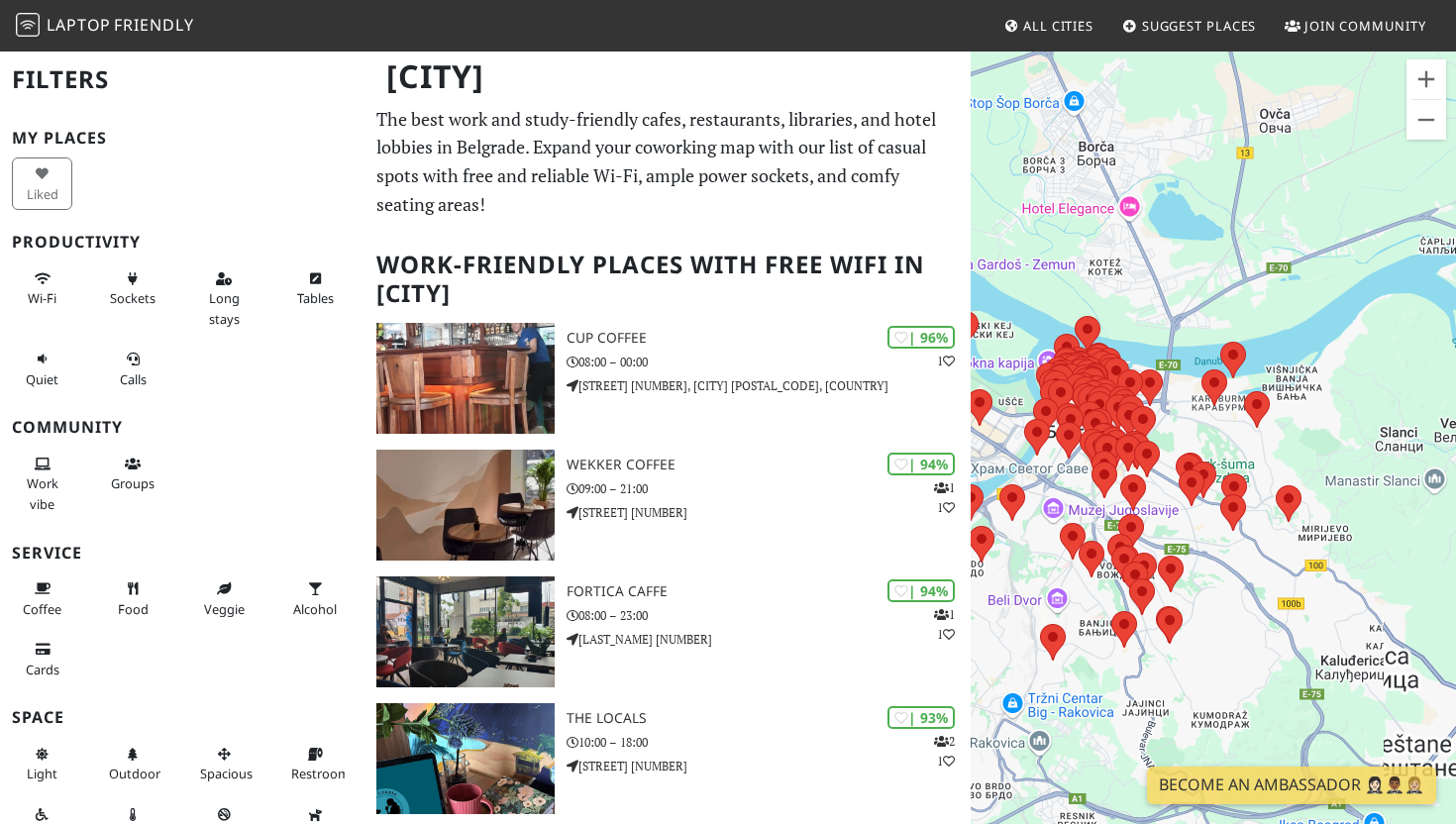 click on "To navigate, press the arrow keys." at bounding box center (1213, 462) 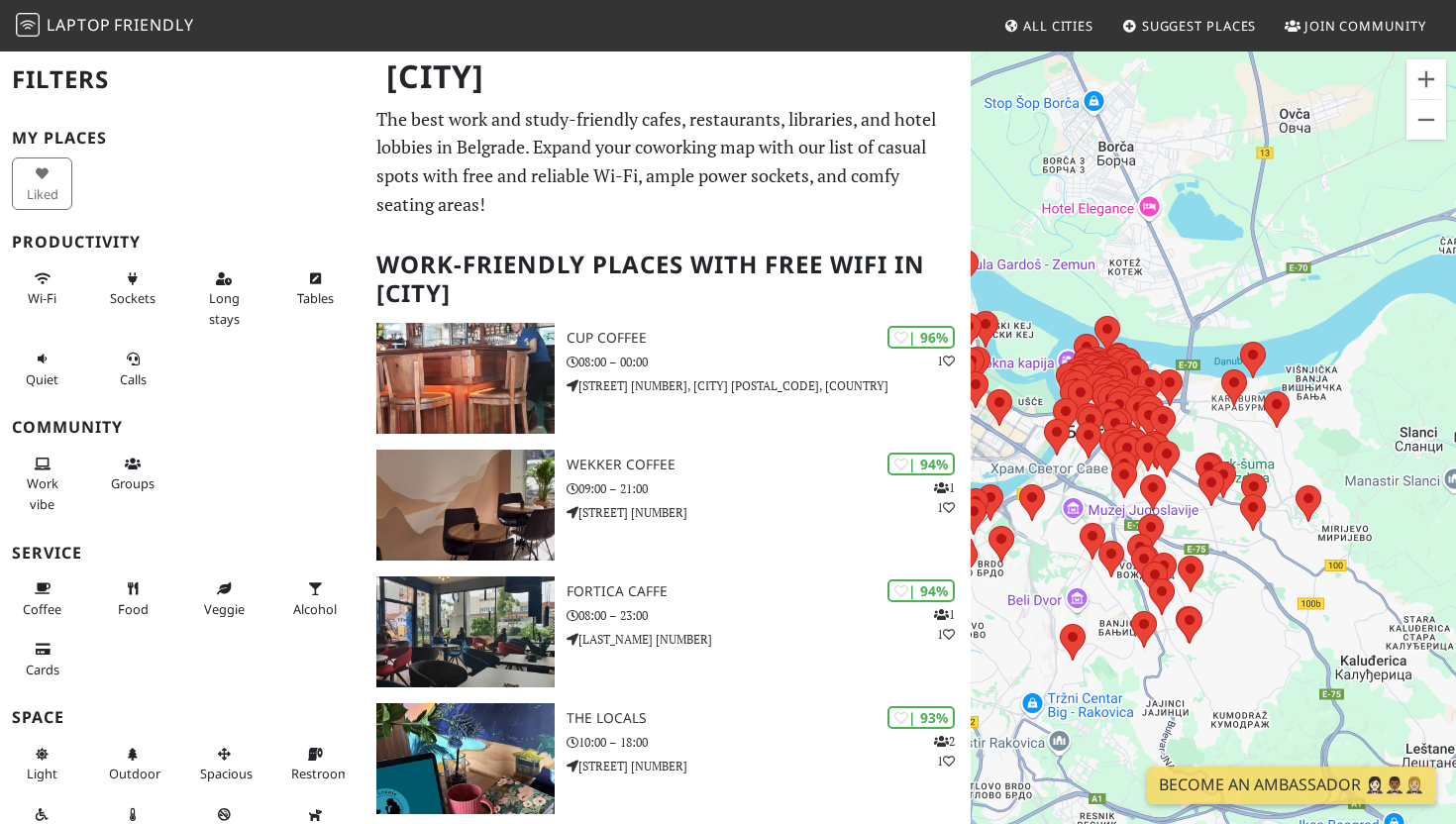 click on "To navigate, press the arrow keys." at bounding box center (1213, 462) 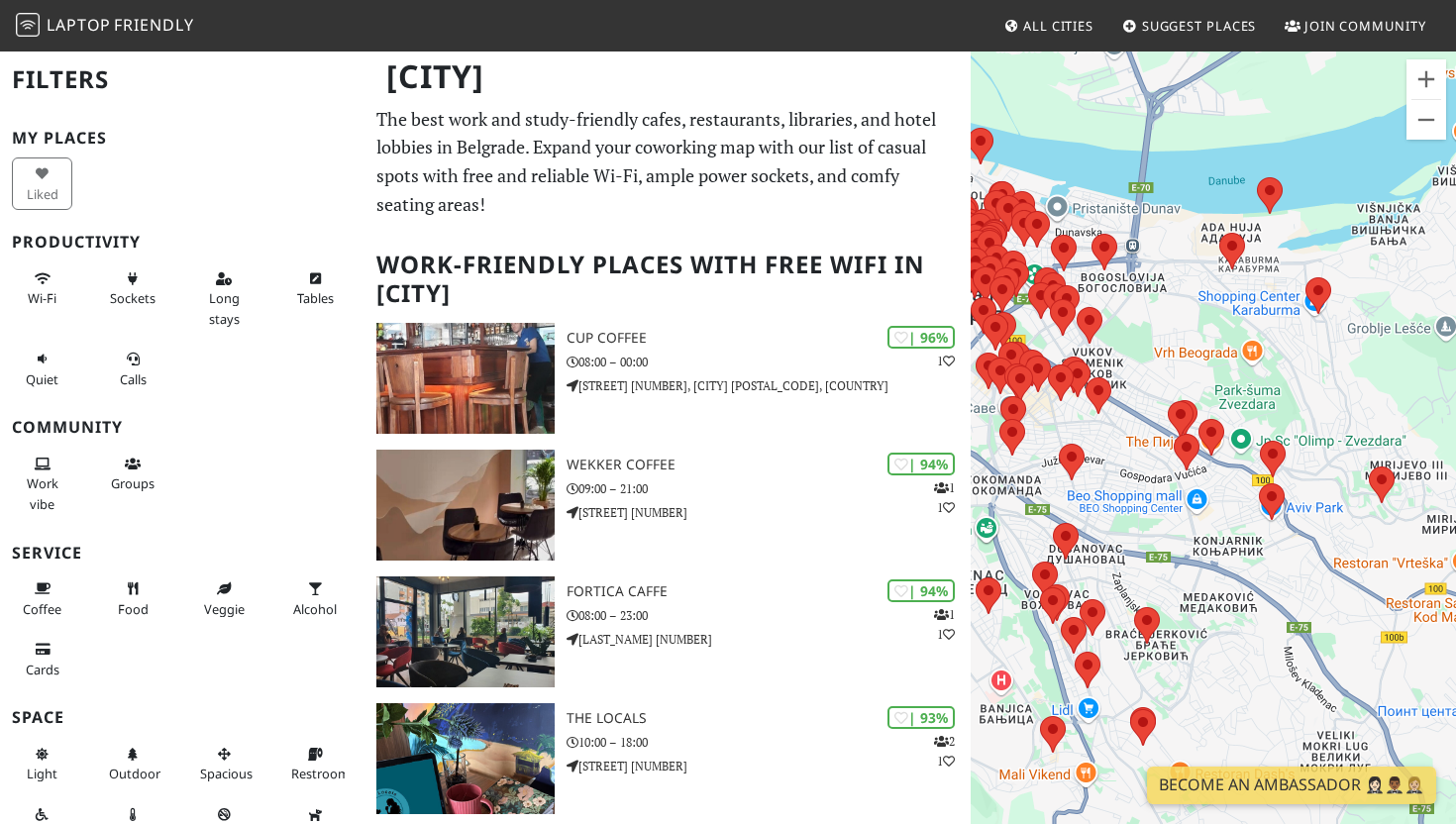 click on "To navigate, press the arrow keys." at bounding box center (1213, 462) 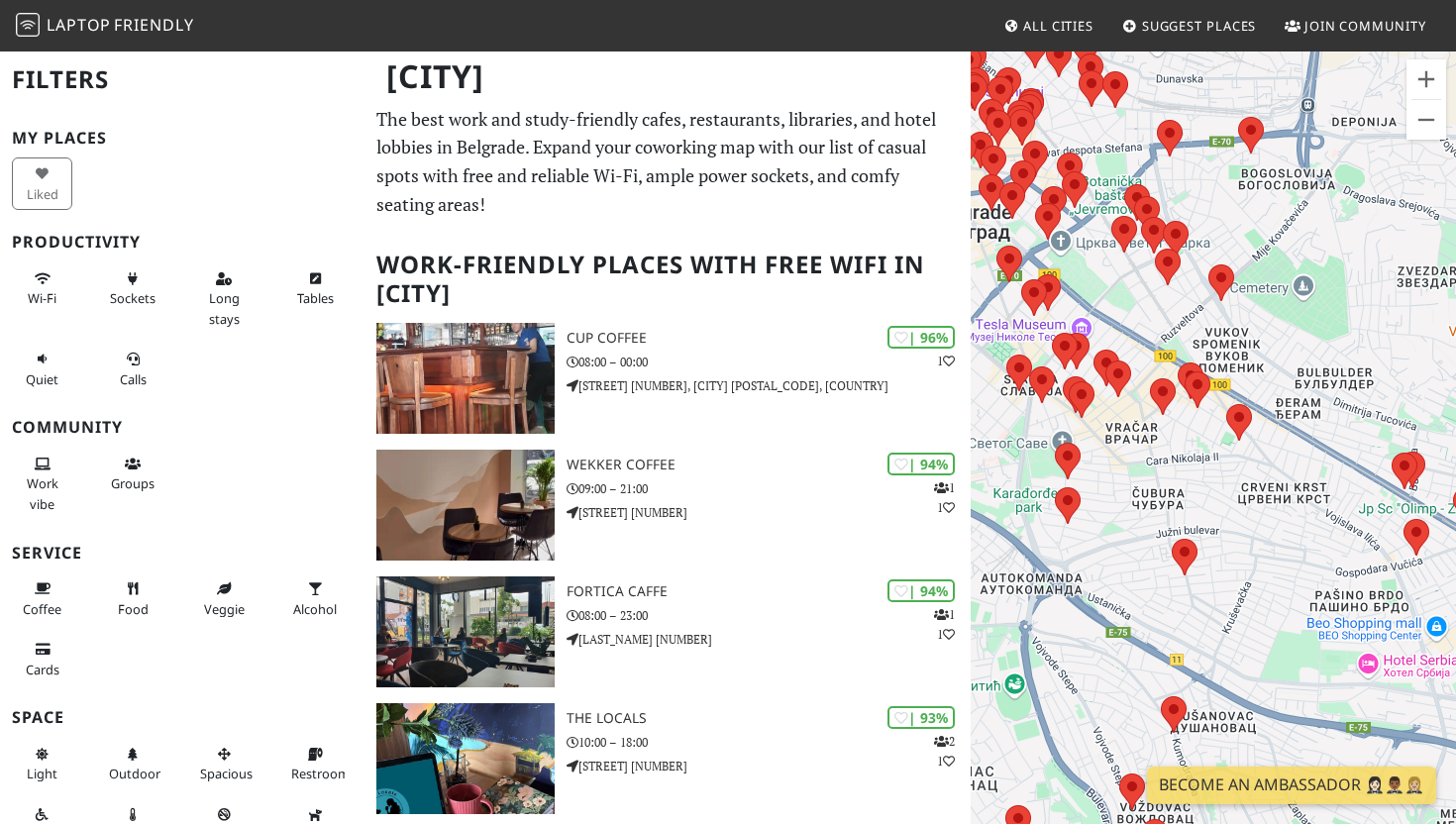 drag, startPoint x: 1138, startPoint y: 427, endPoint x: 1305, endPoint y: 470, distance: 172.4471 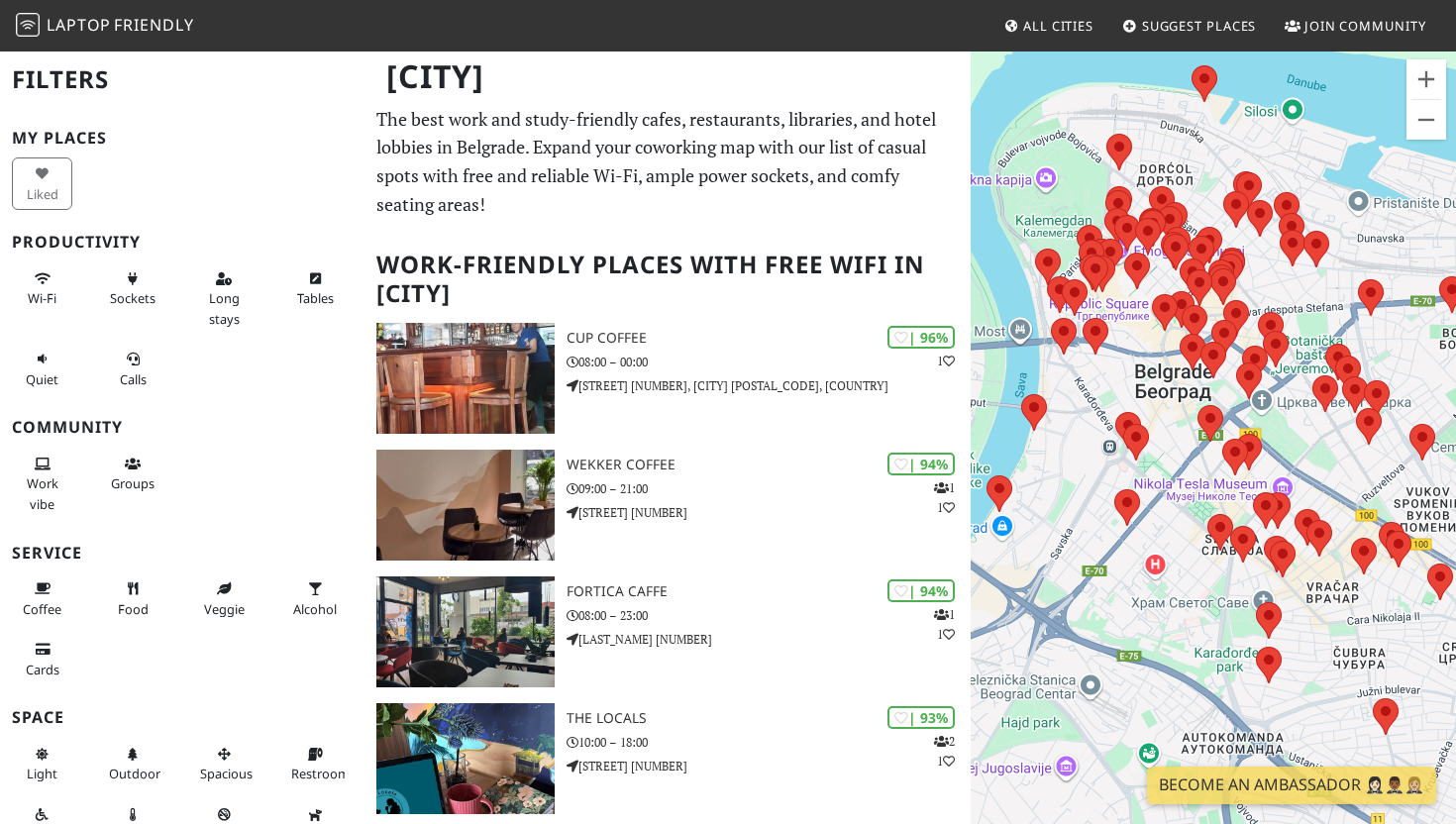 drag, startPoint x: 1141, startPoint y: 331, endPoint x: 1345, endPoint y: 491, distance: 259.2605 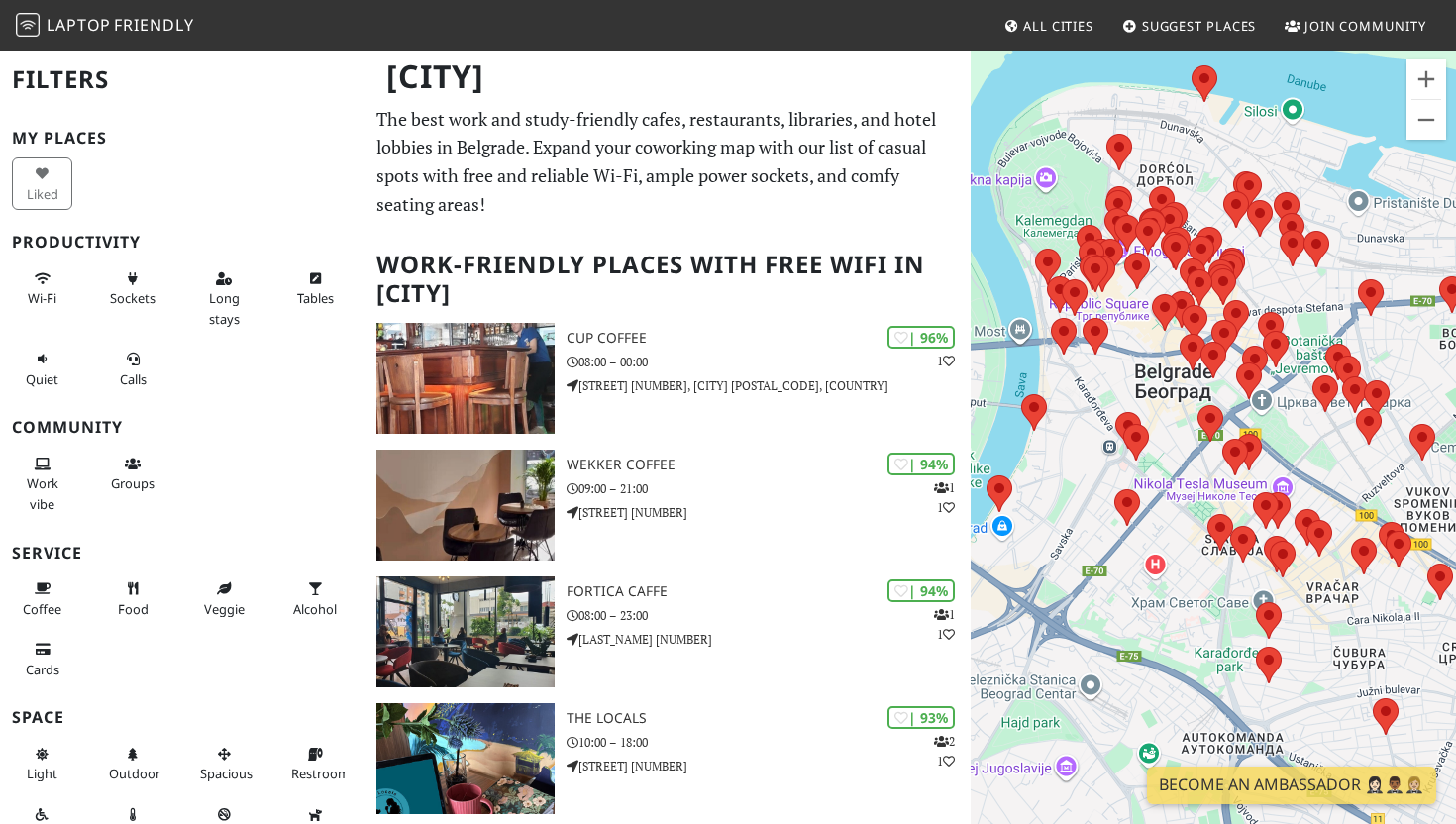 click on "To navigate, press the arrow keys." at bounding box center (1213, 462) 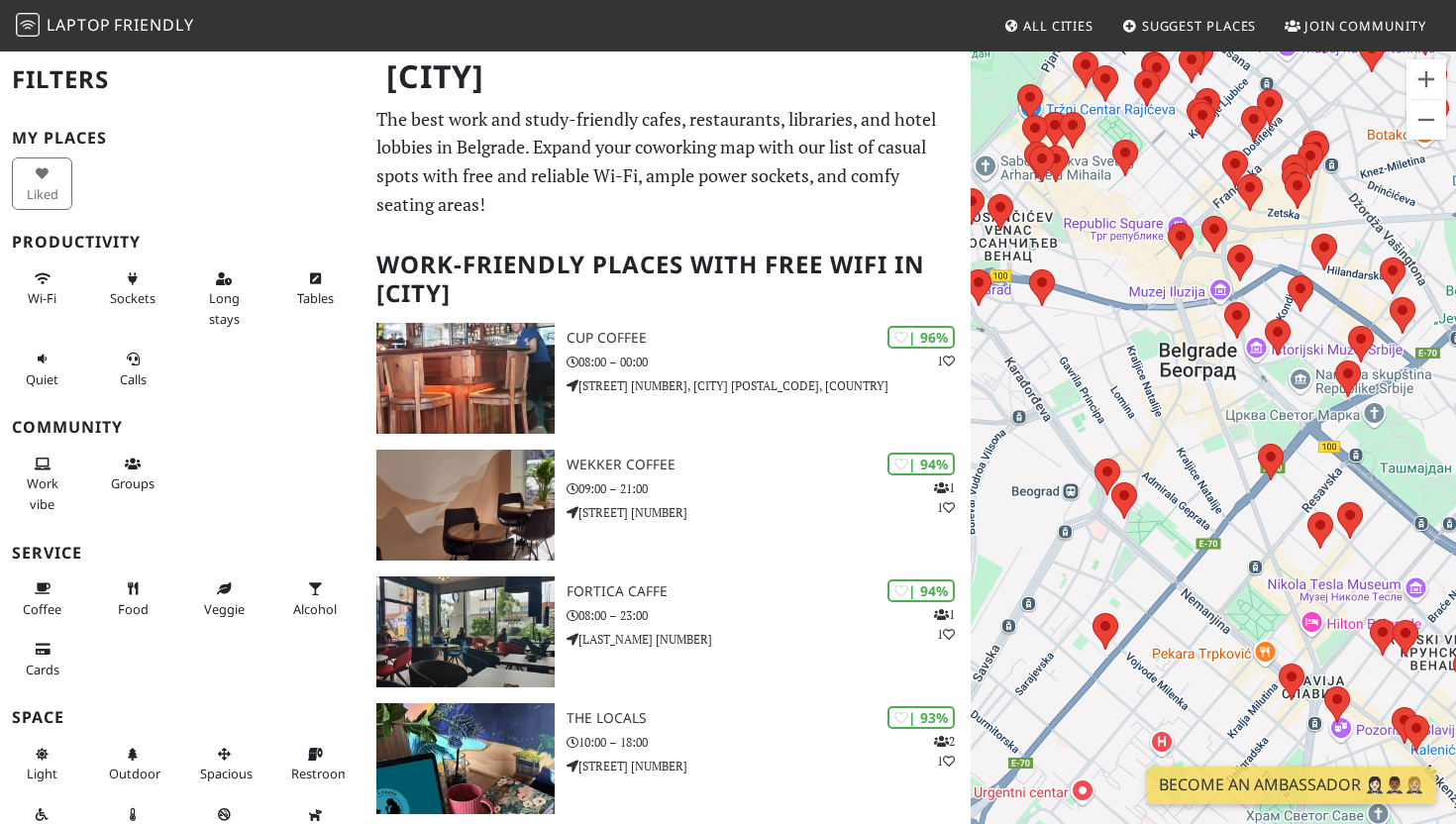 click on "To navigate, press the arrow keys." at bounding box center (1213, 462) 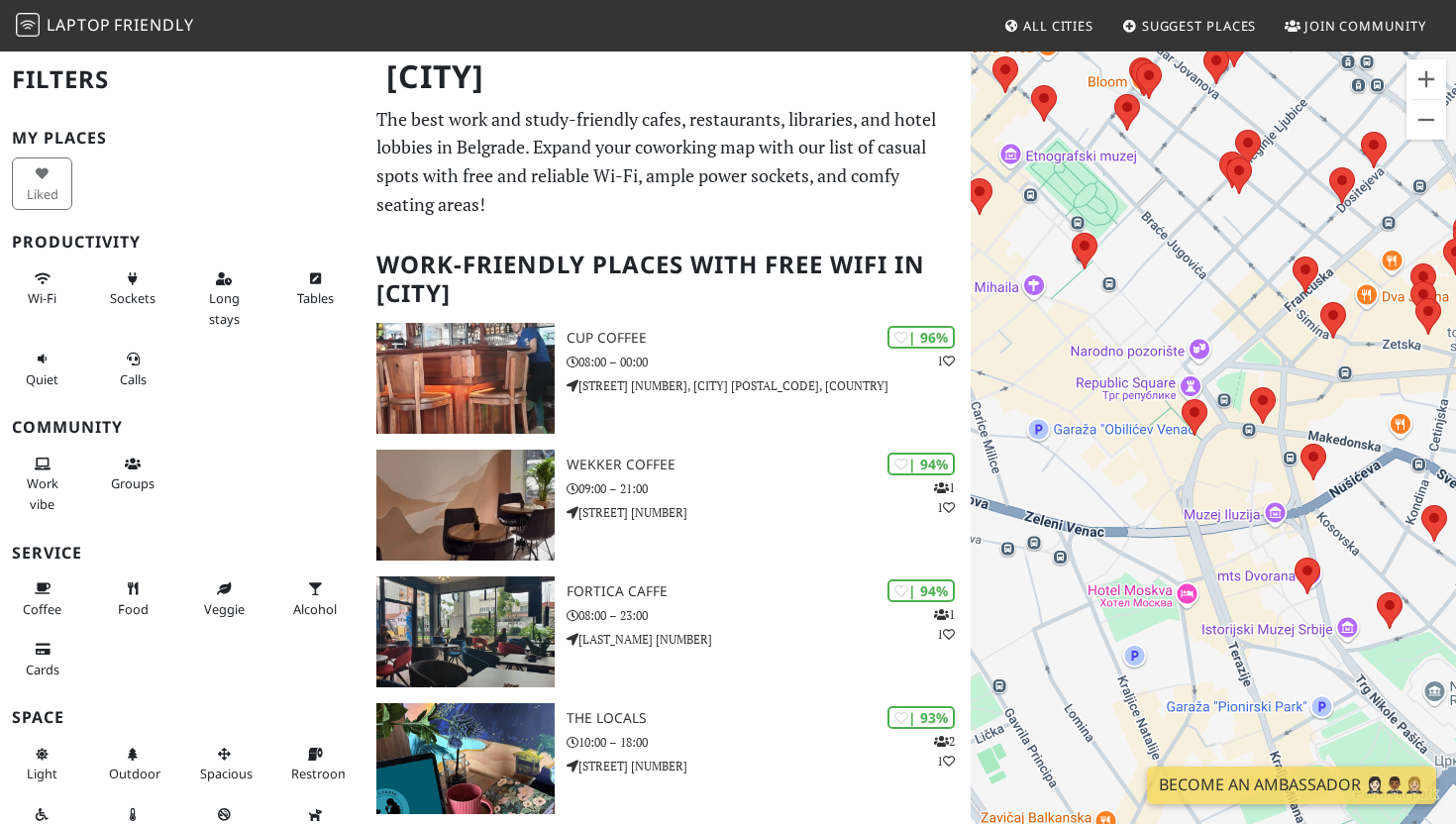 drag, startPoint x: 1320, startPoint y: 353, endPoint x: 1300, endPoint y: 610, distance: 257.777 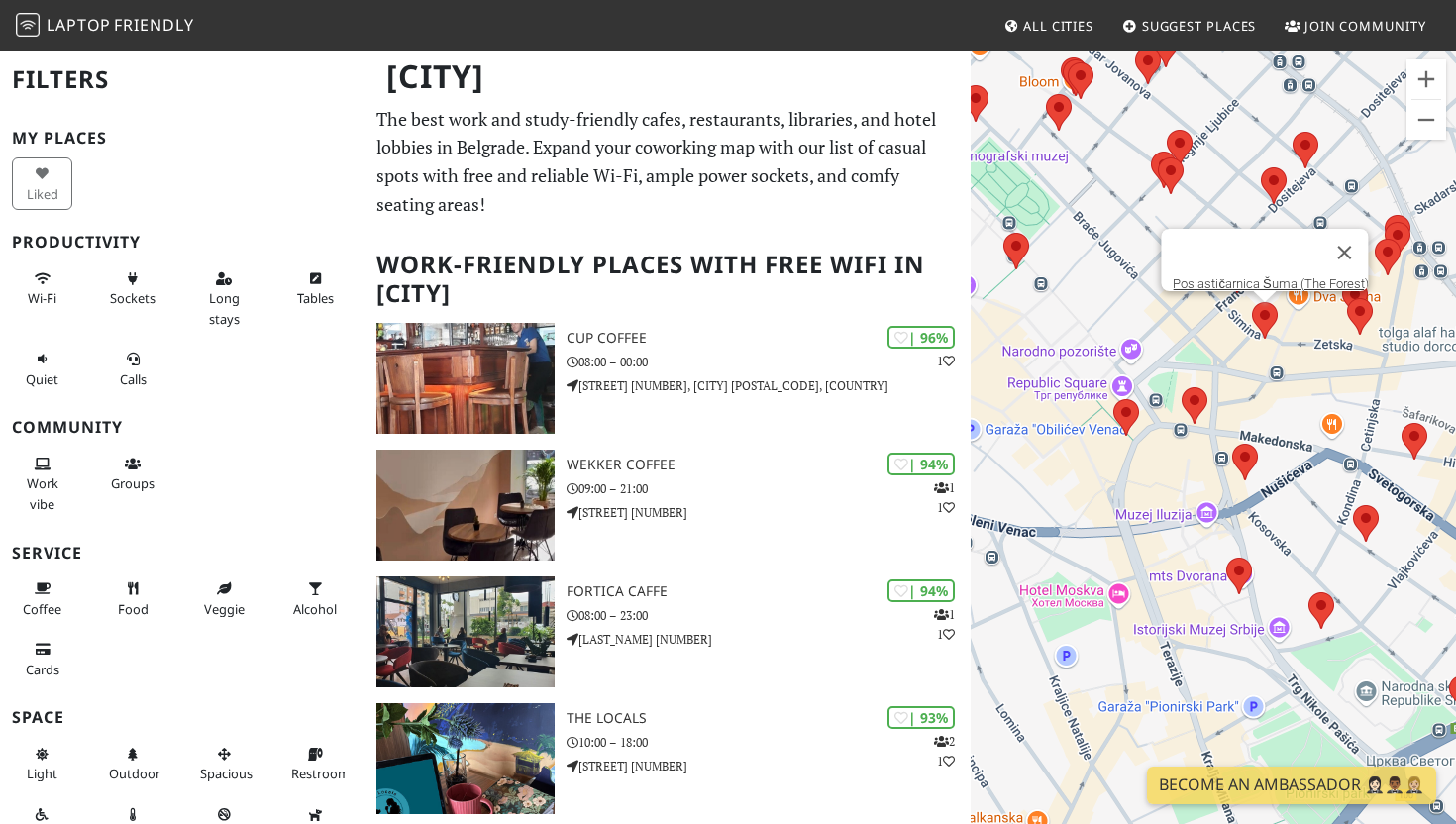click at bounding box center (1252, 302) 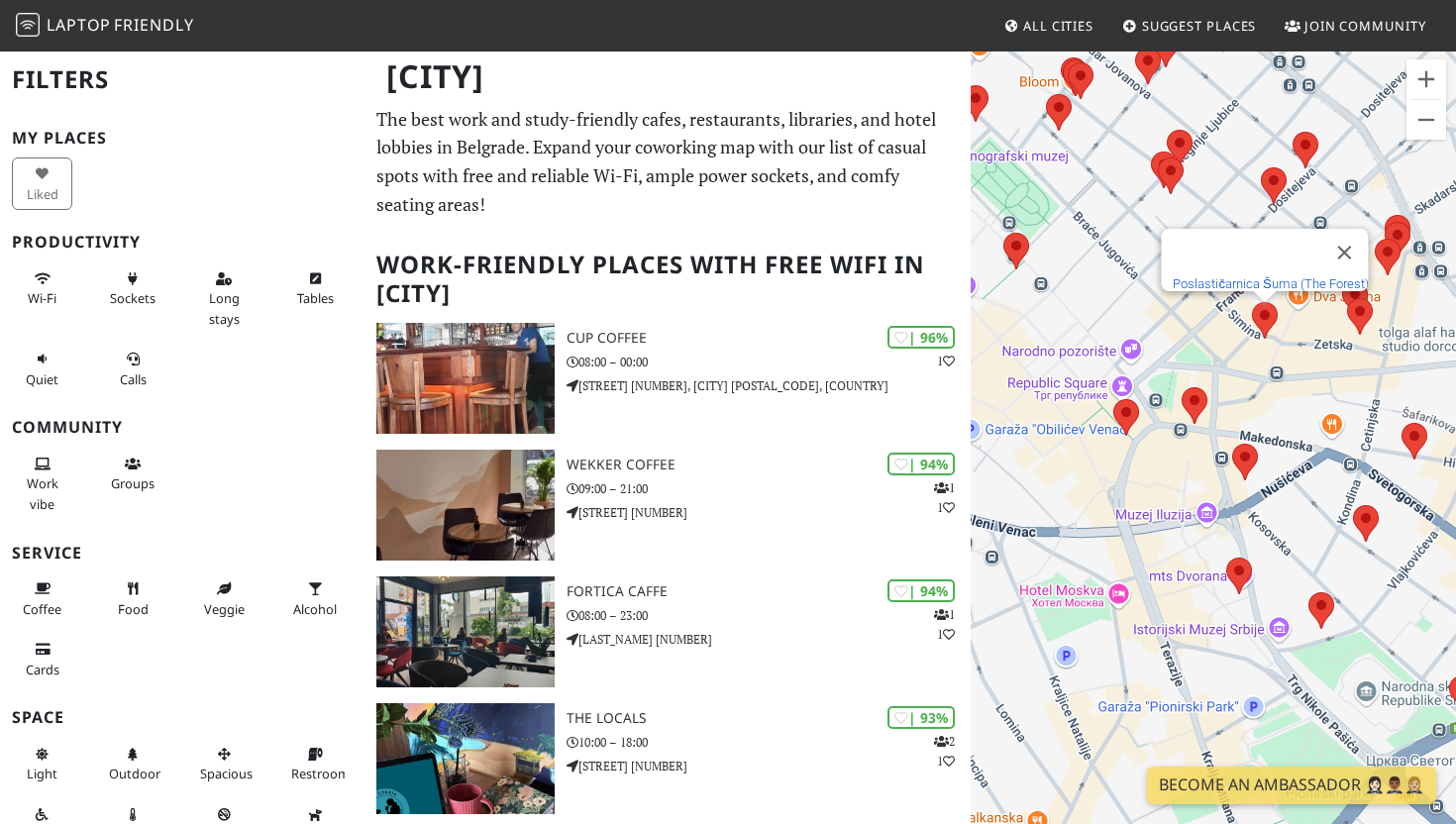 click on "Poslastičarnica Šuma (The Forest)" at bounding box center (1270, 283) 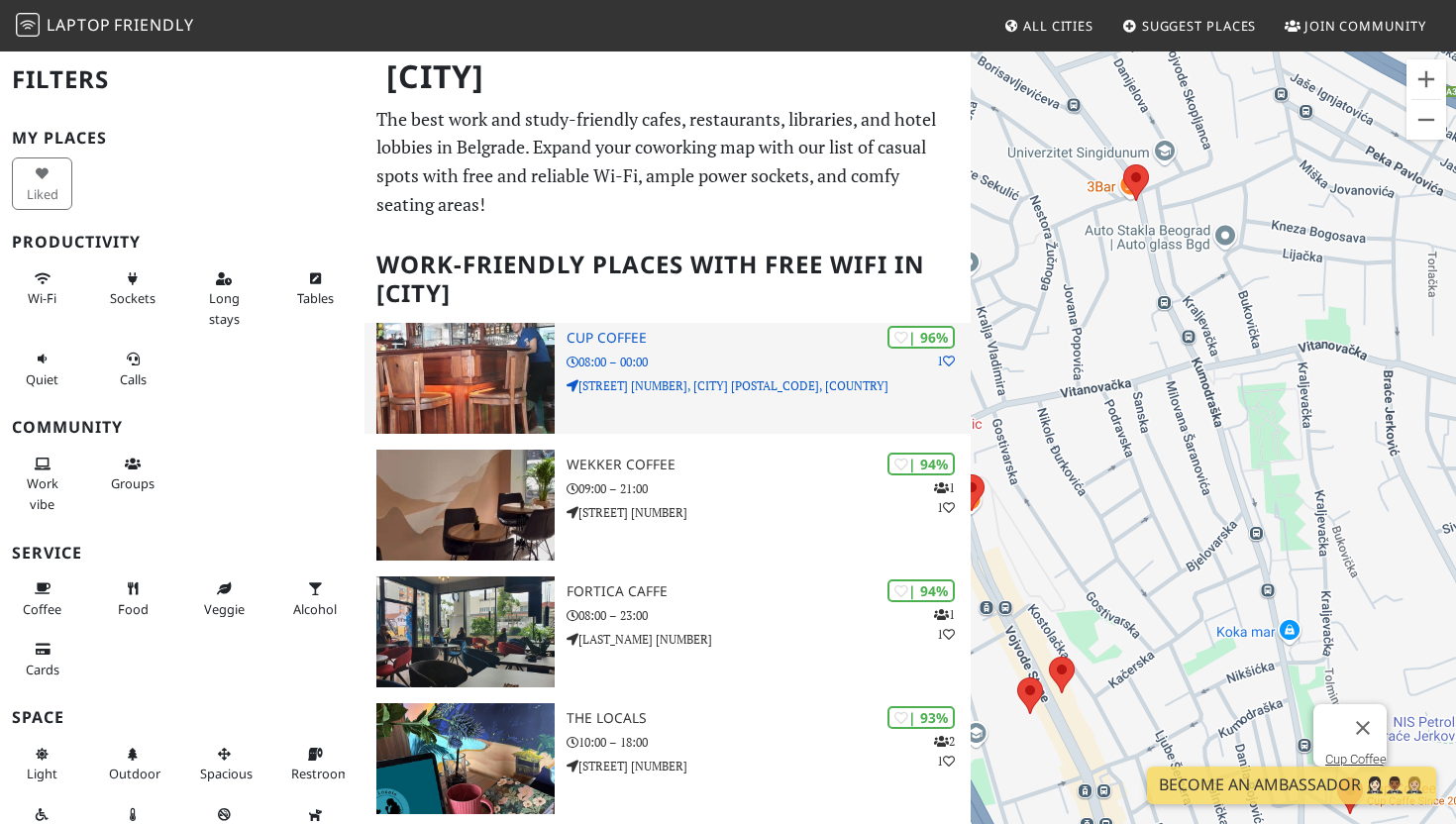 click on "Cup Coffee Kumodraška [NUMBER], [CITY] [POSTAL_CODE], [COUNTRY]" at bounding box center (769, 378) 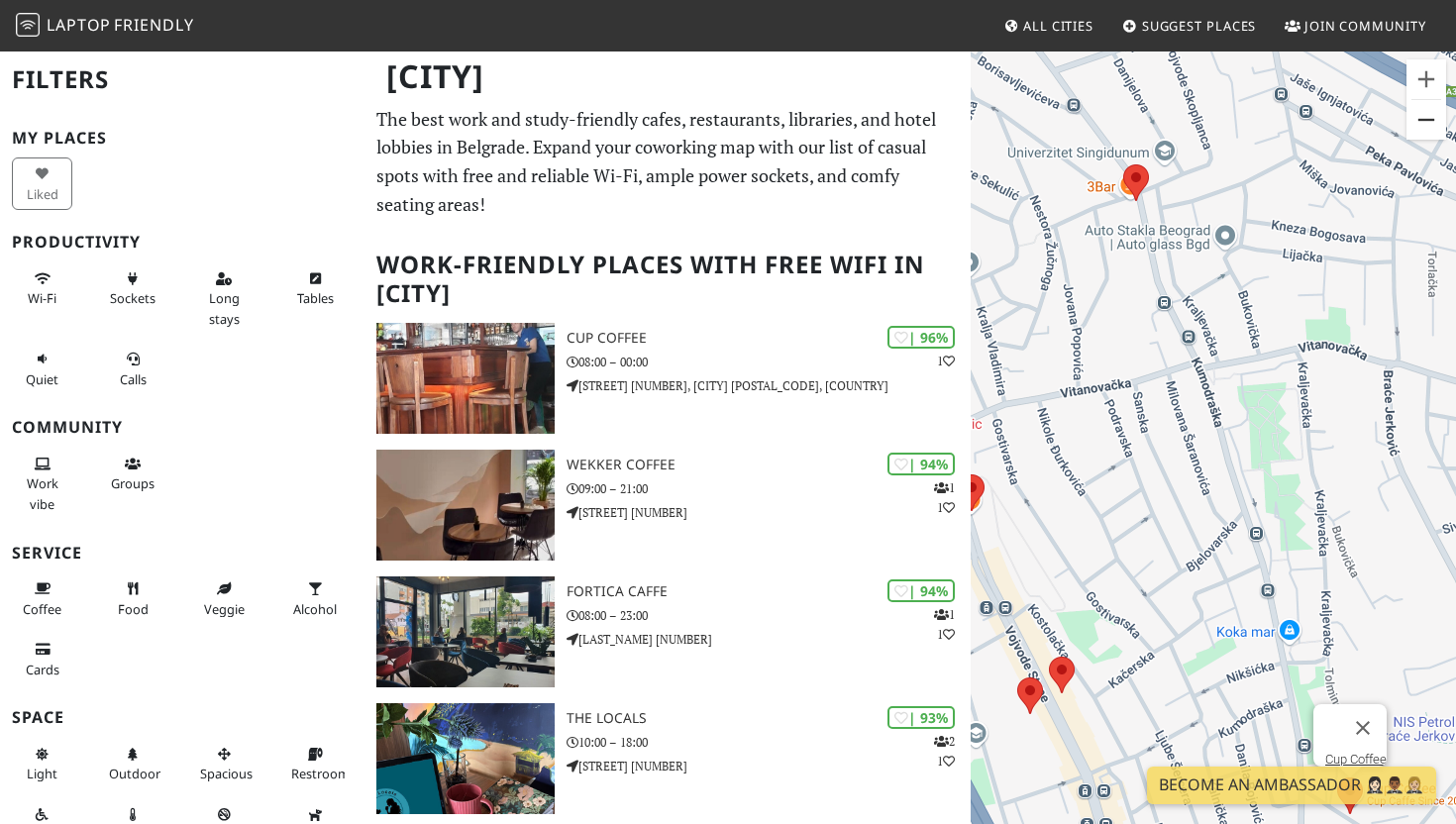 click at bounding box center [1426, 120] 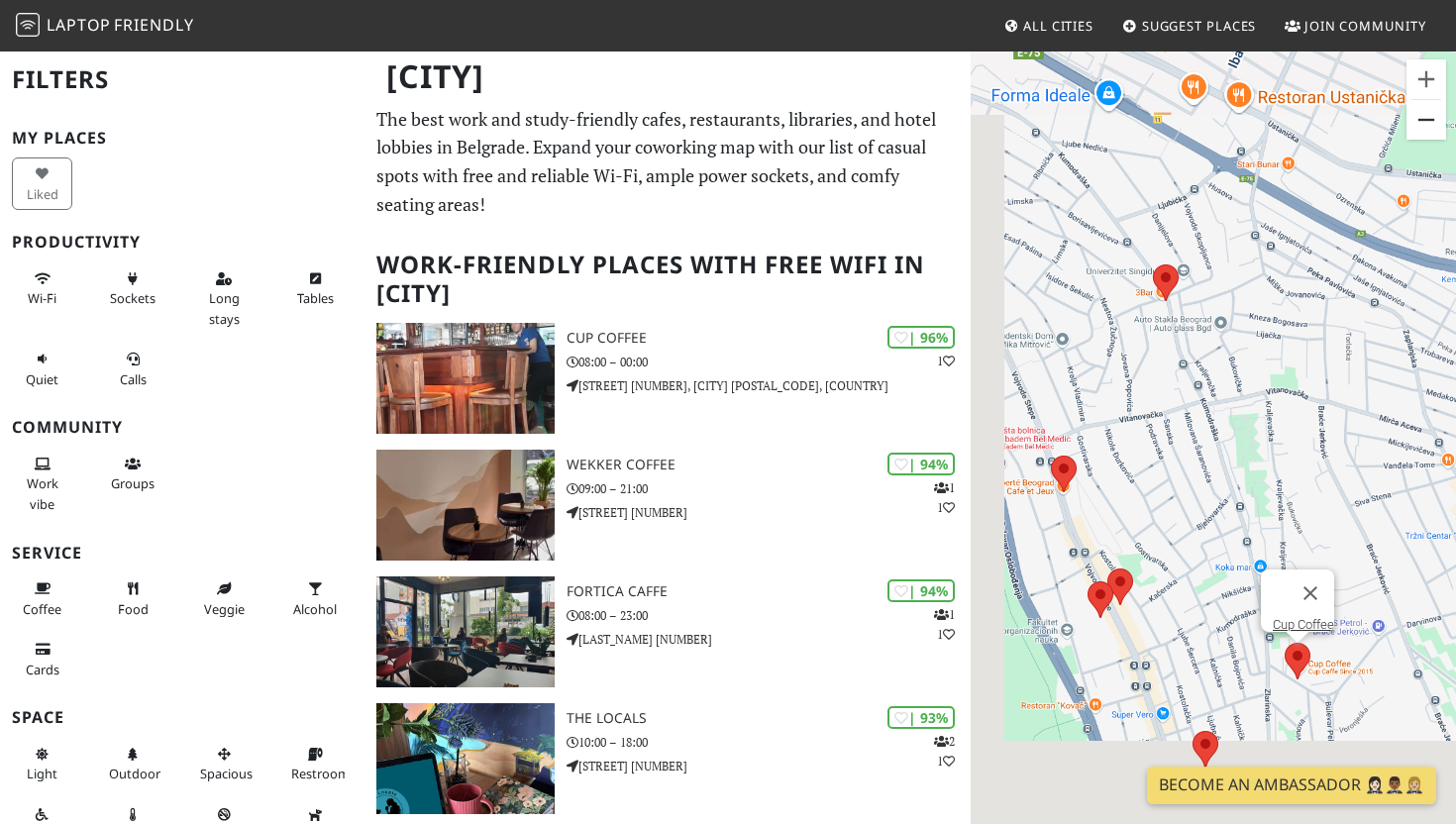 click at bounding box center [1426, 120] 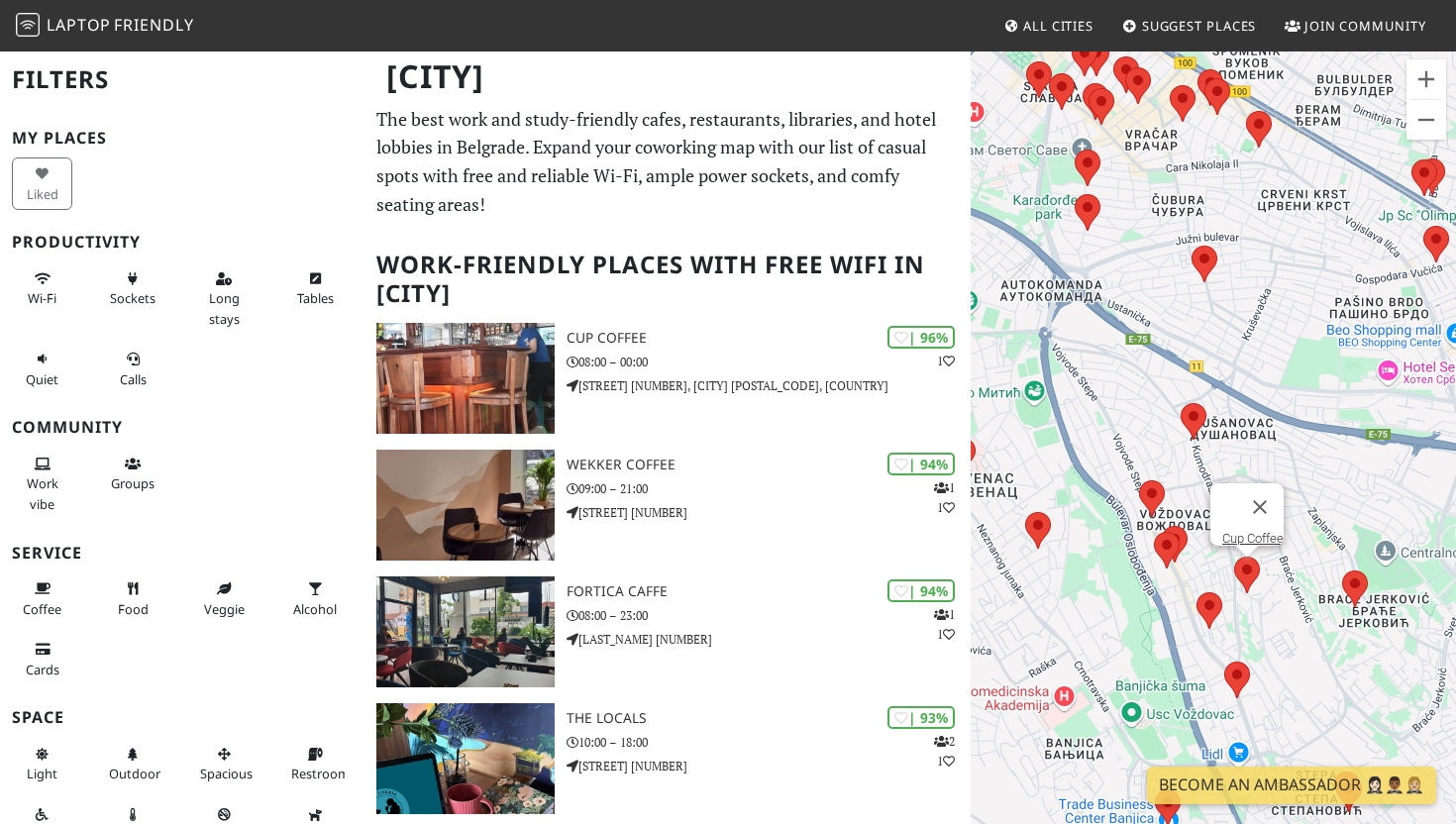 drag, startPoint x: 1092, startPoint y: 172, endPoint x: 1317, endPoint y: 504, distance: 401.05985 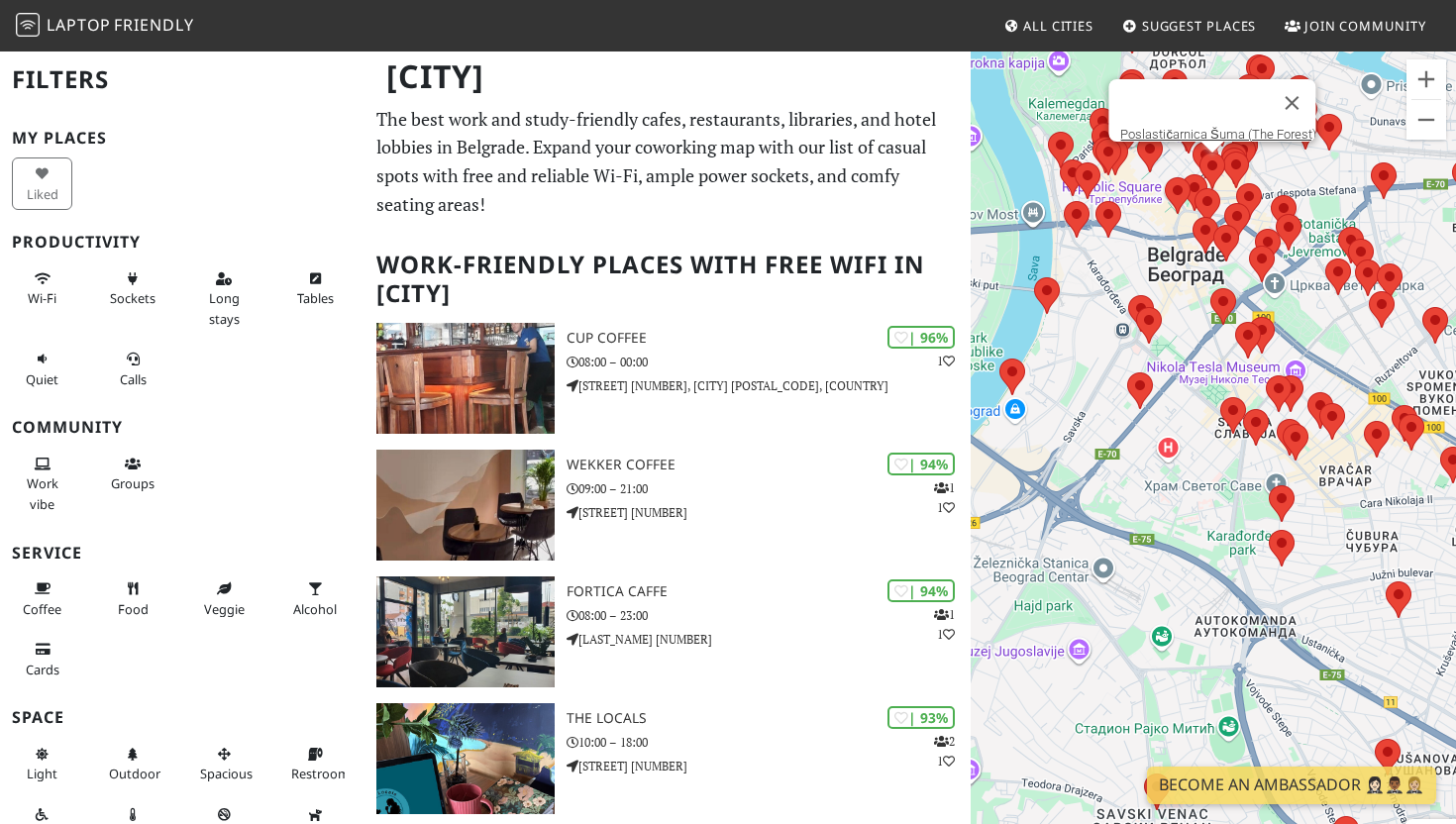 drag, startPoint x: 1178, startPoint y: 270, endPoint x: 1374, endPoint y: 610, distance: 392.44872 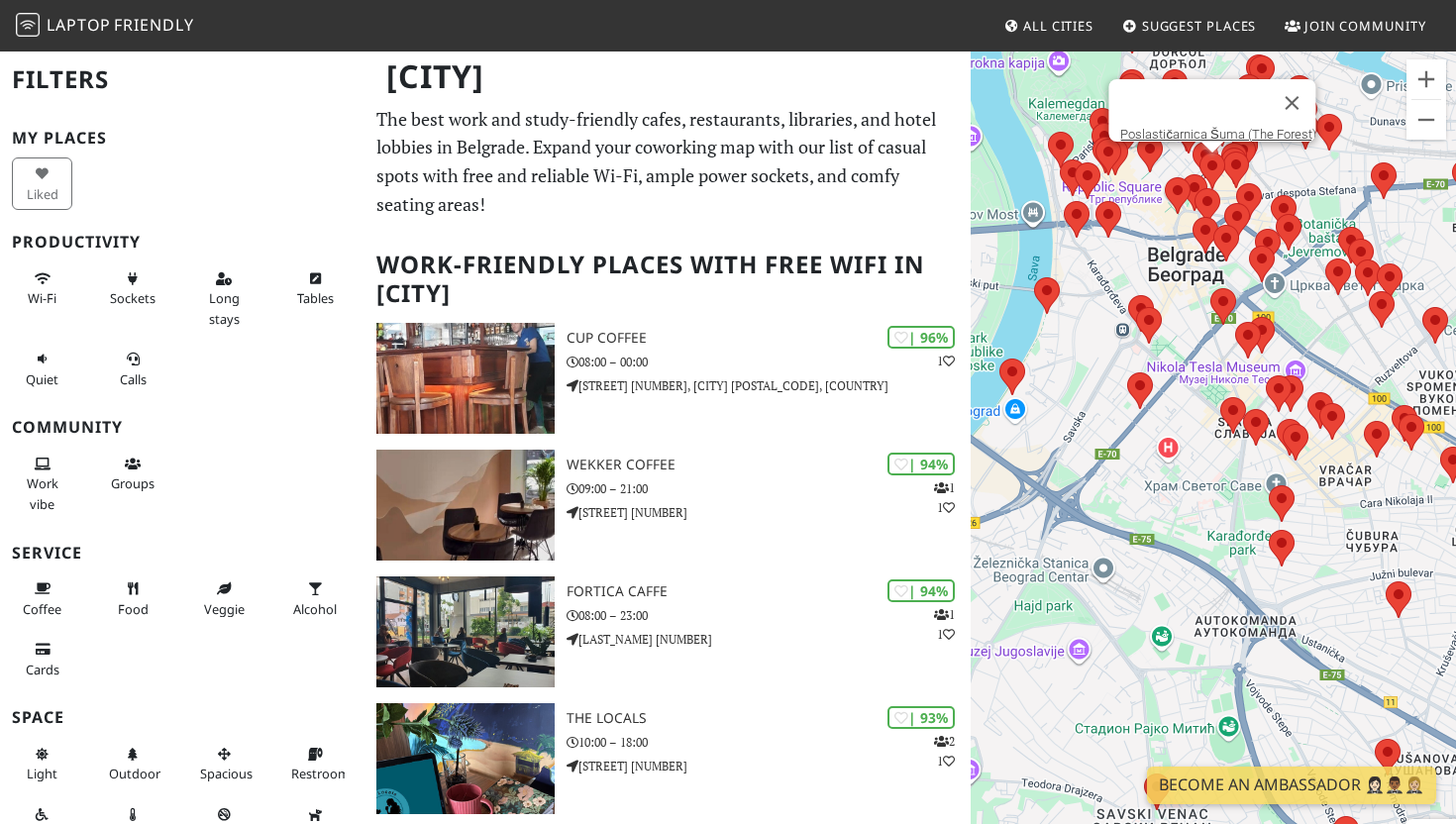 click on "Cup Coffee" at bounding box center (1213, 462) 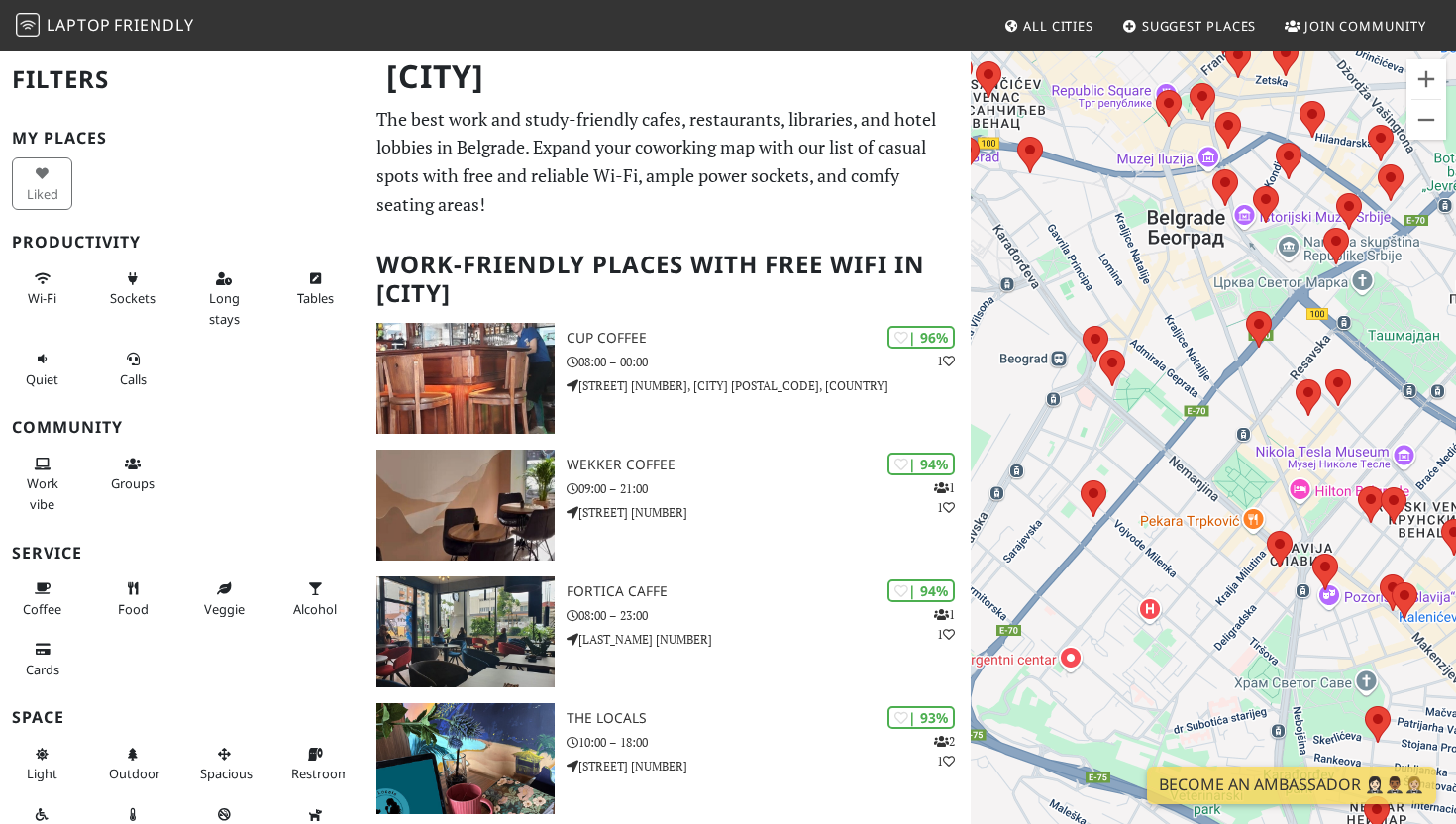 click on "Cup Coffee" at bounding box center [1213, 462] 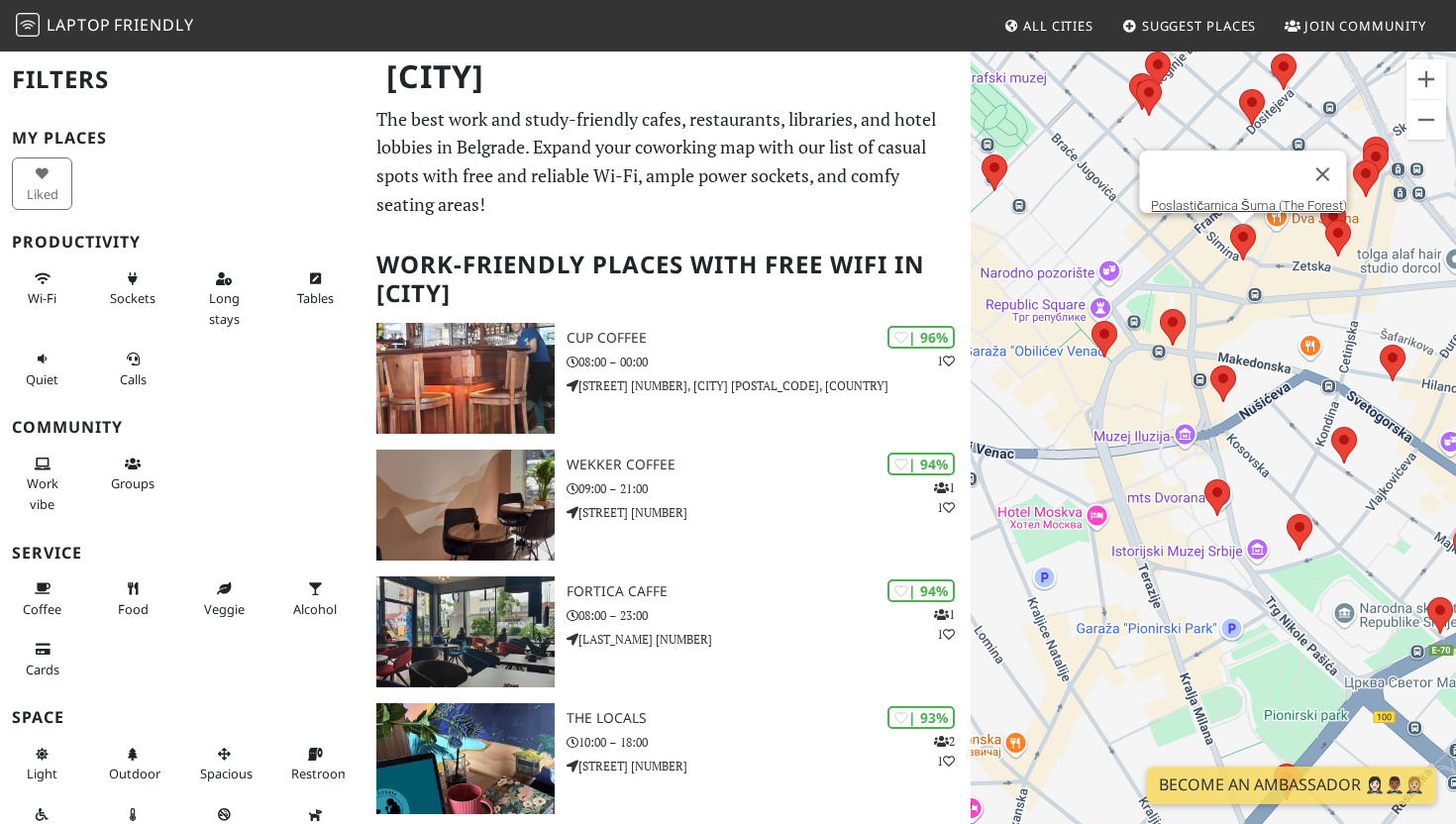 drag, startPoint x: 1180, startPoint y: 178, endPoint x: 1127, endPoint y: 536, distance: 361.90192 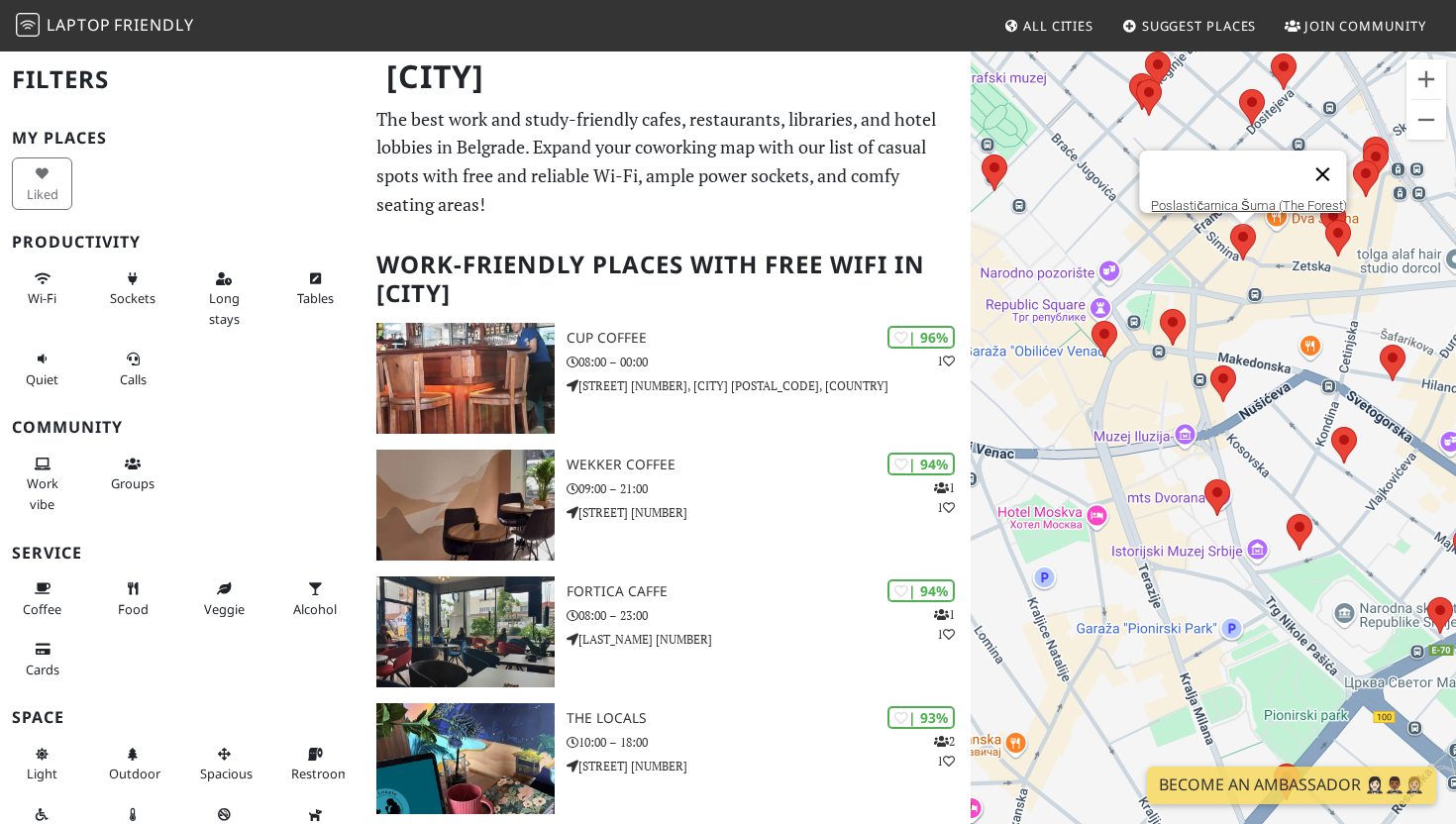 click at bounding box center [1323, 174] 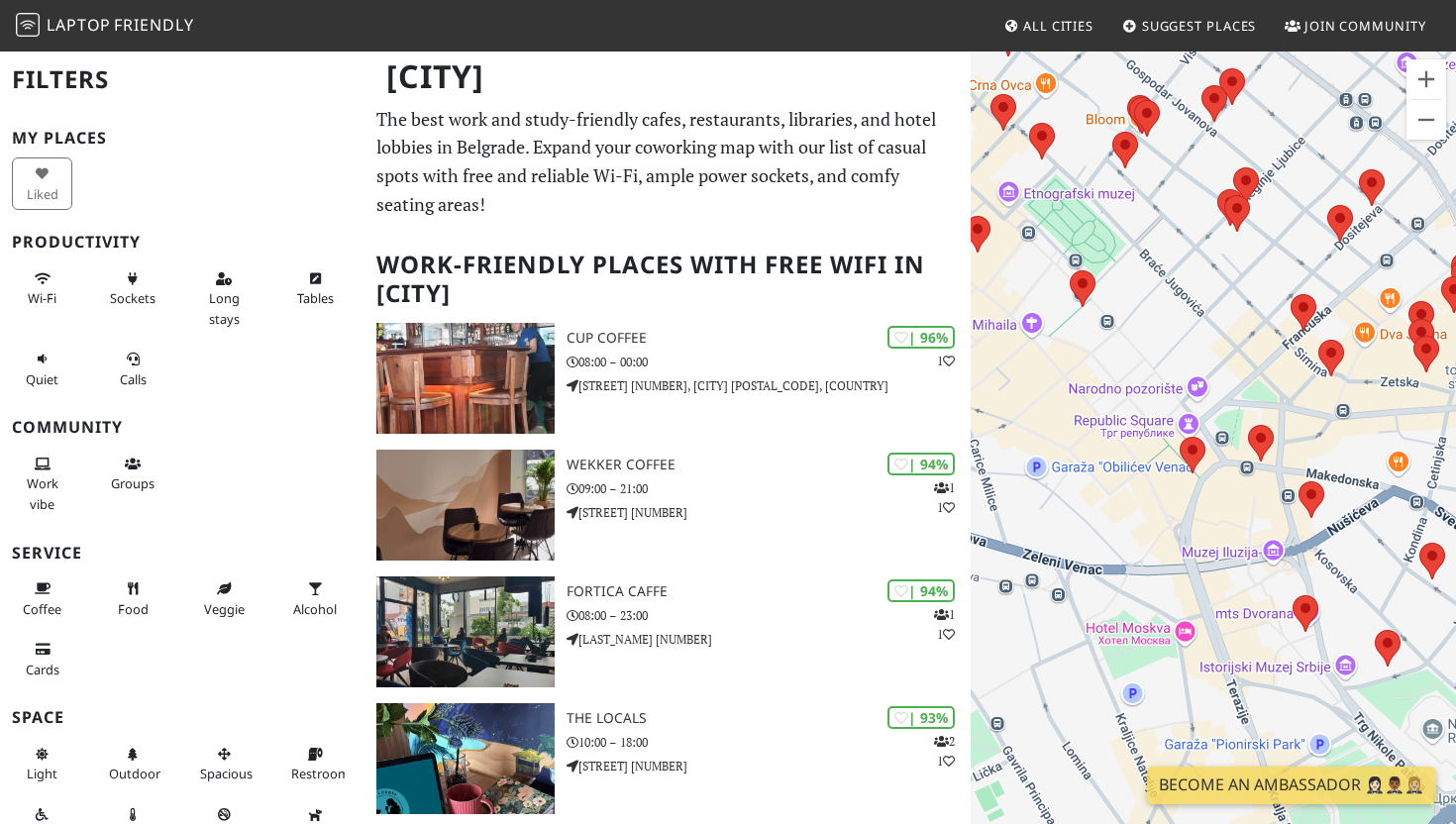 drag, startPoint x: 1111, startPoint y: 152, endPoint x: 1205, endPoint y: 269, distance: 150.0833 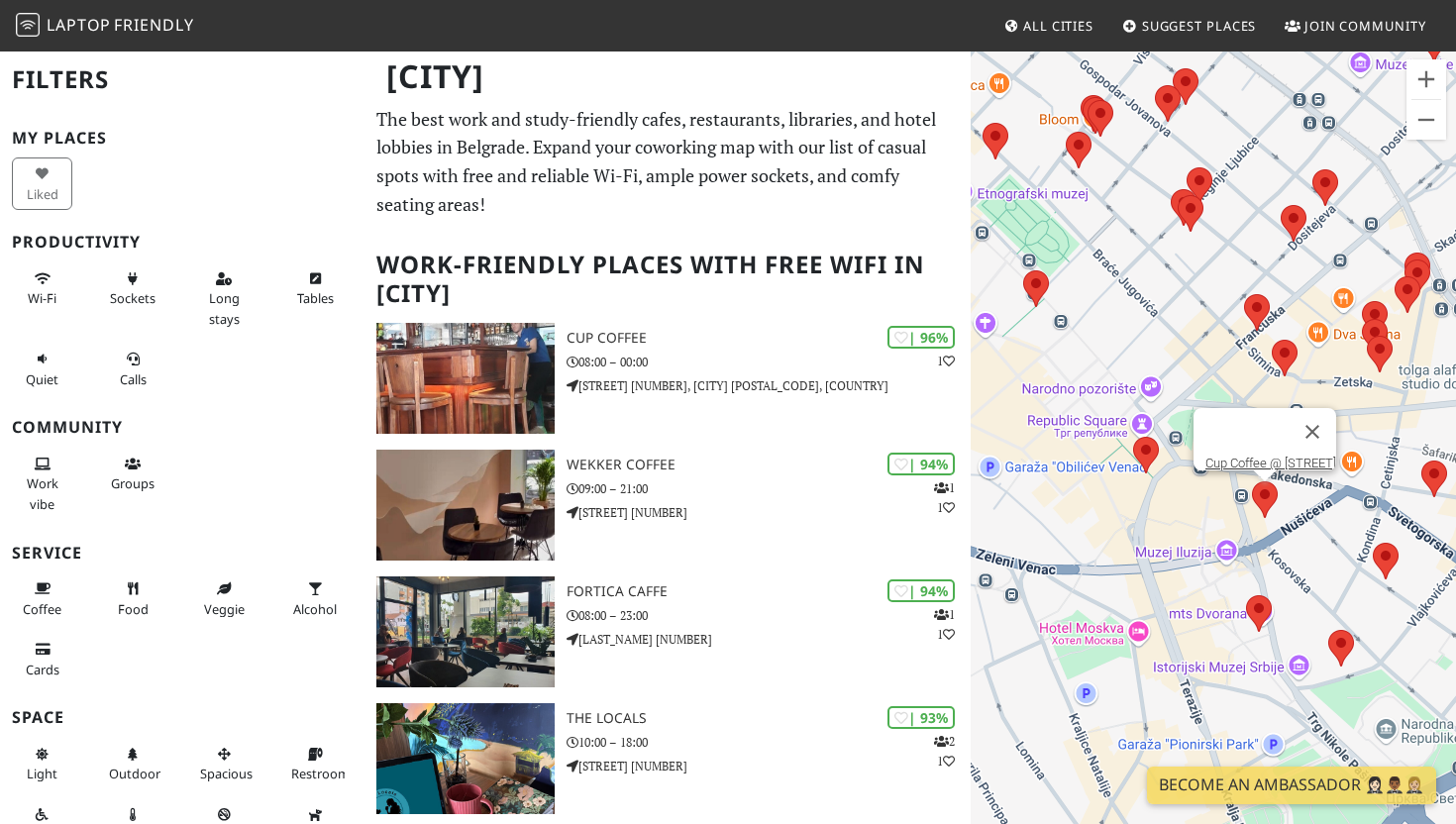 click at bounding box center [1252, 481] 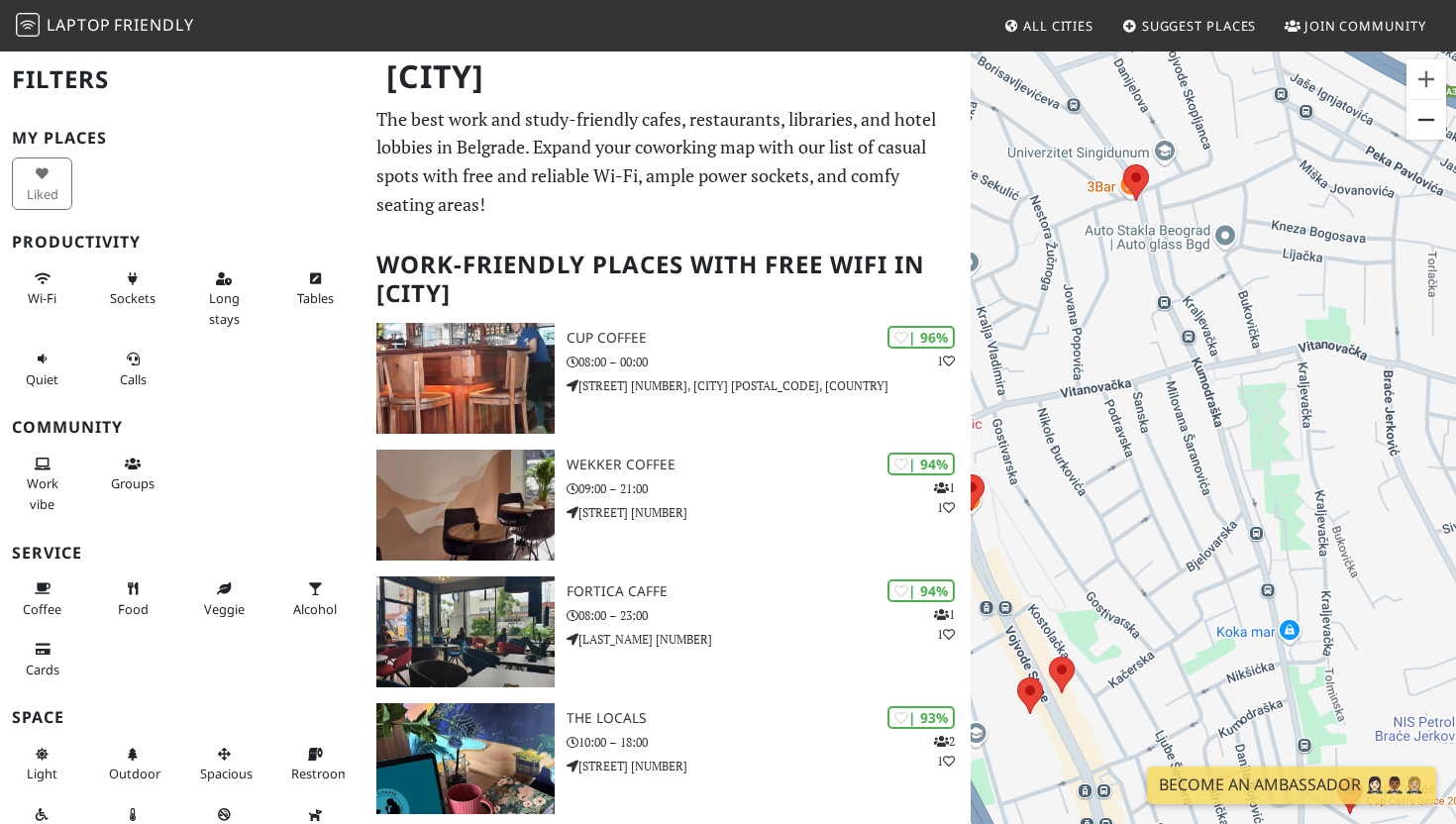 click at bounding box center (1426, 120) 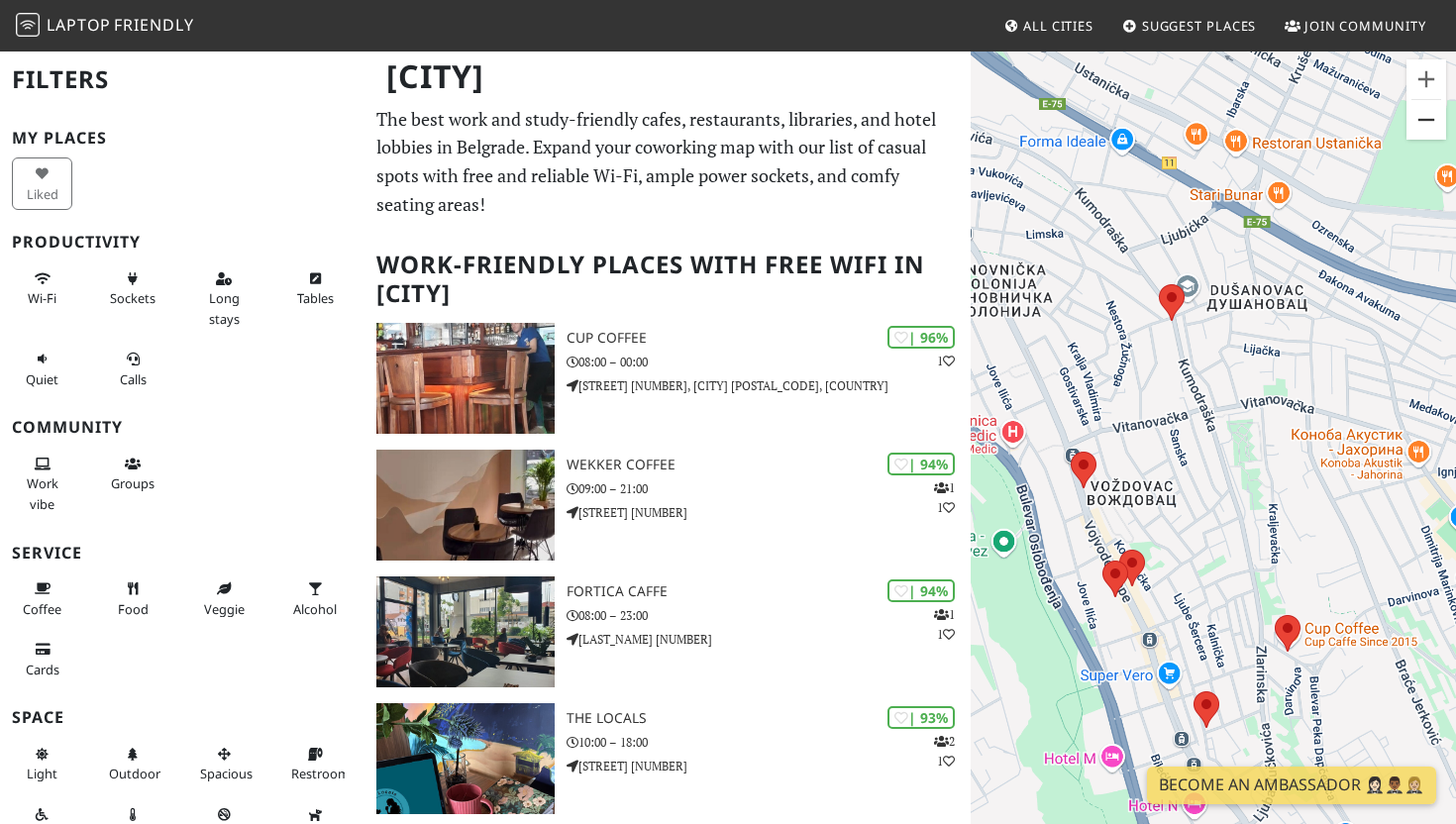 click at bounding box center (1426, 120) 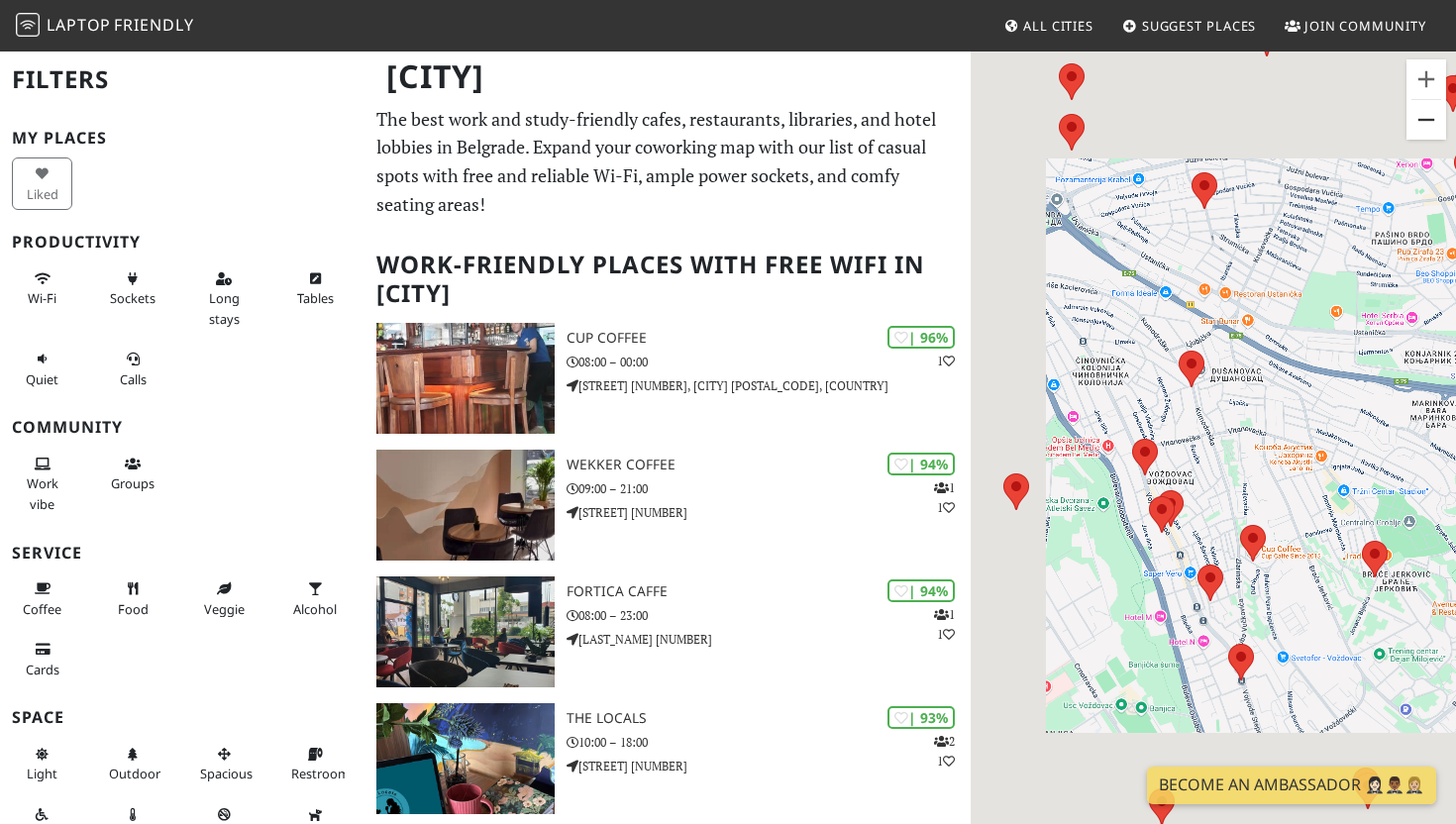 click at bounding box center (1426, 120) 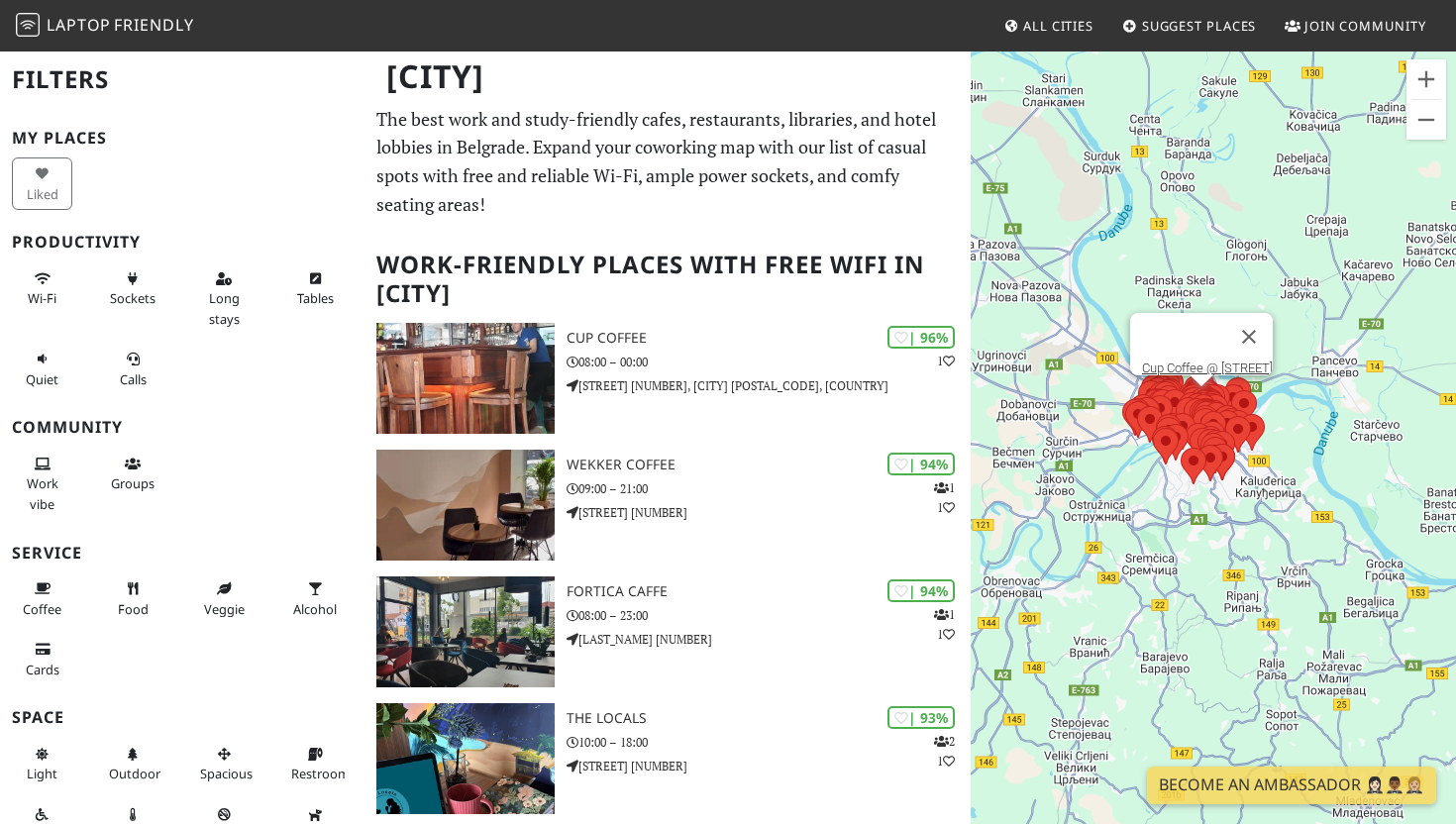 click on "Cup Coffee @ [STREET]" at bounding box center (1213, 462) 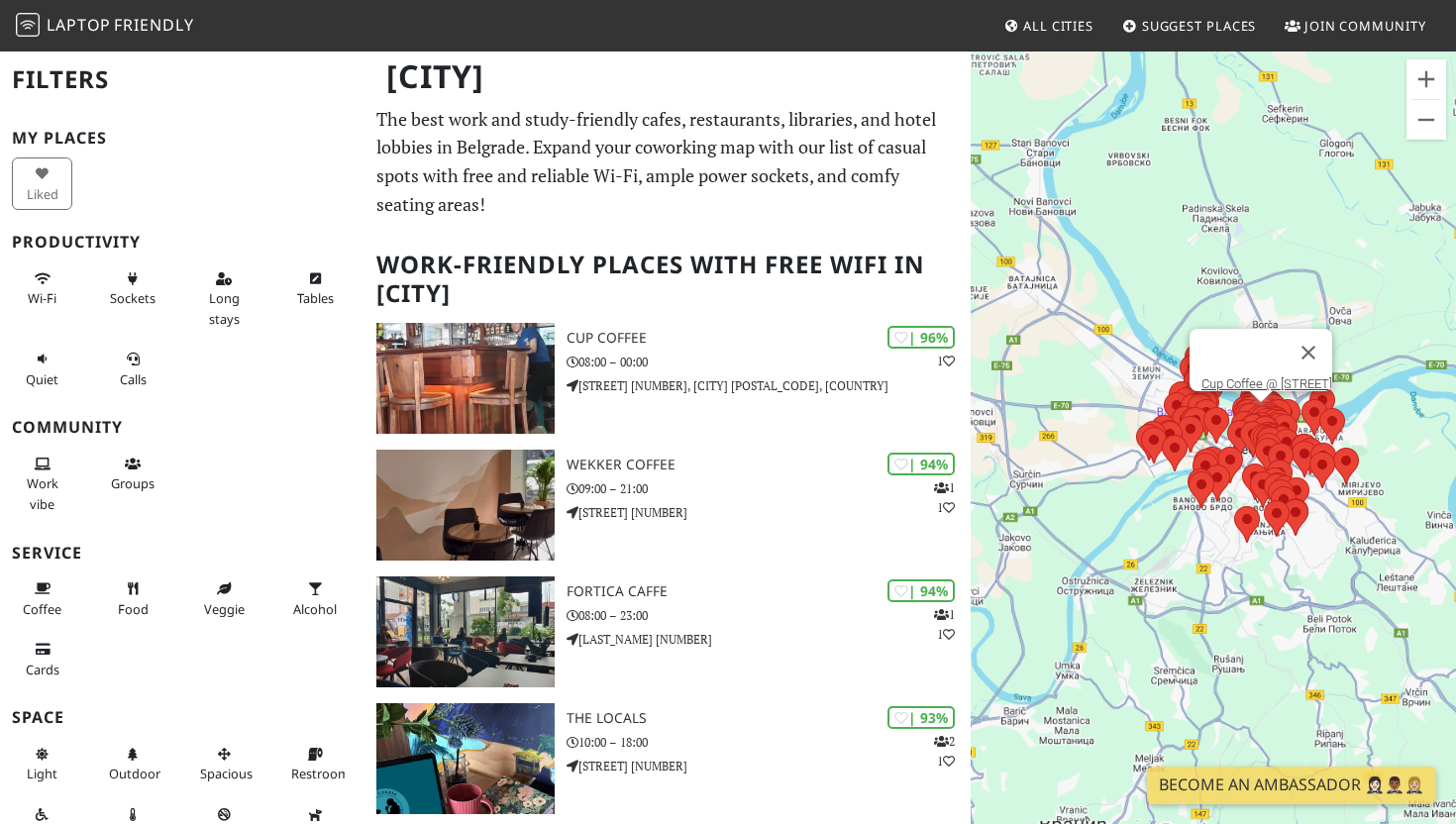 click on "Cup Coffee @ [STREET]" at bounding box center [1213, 462] 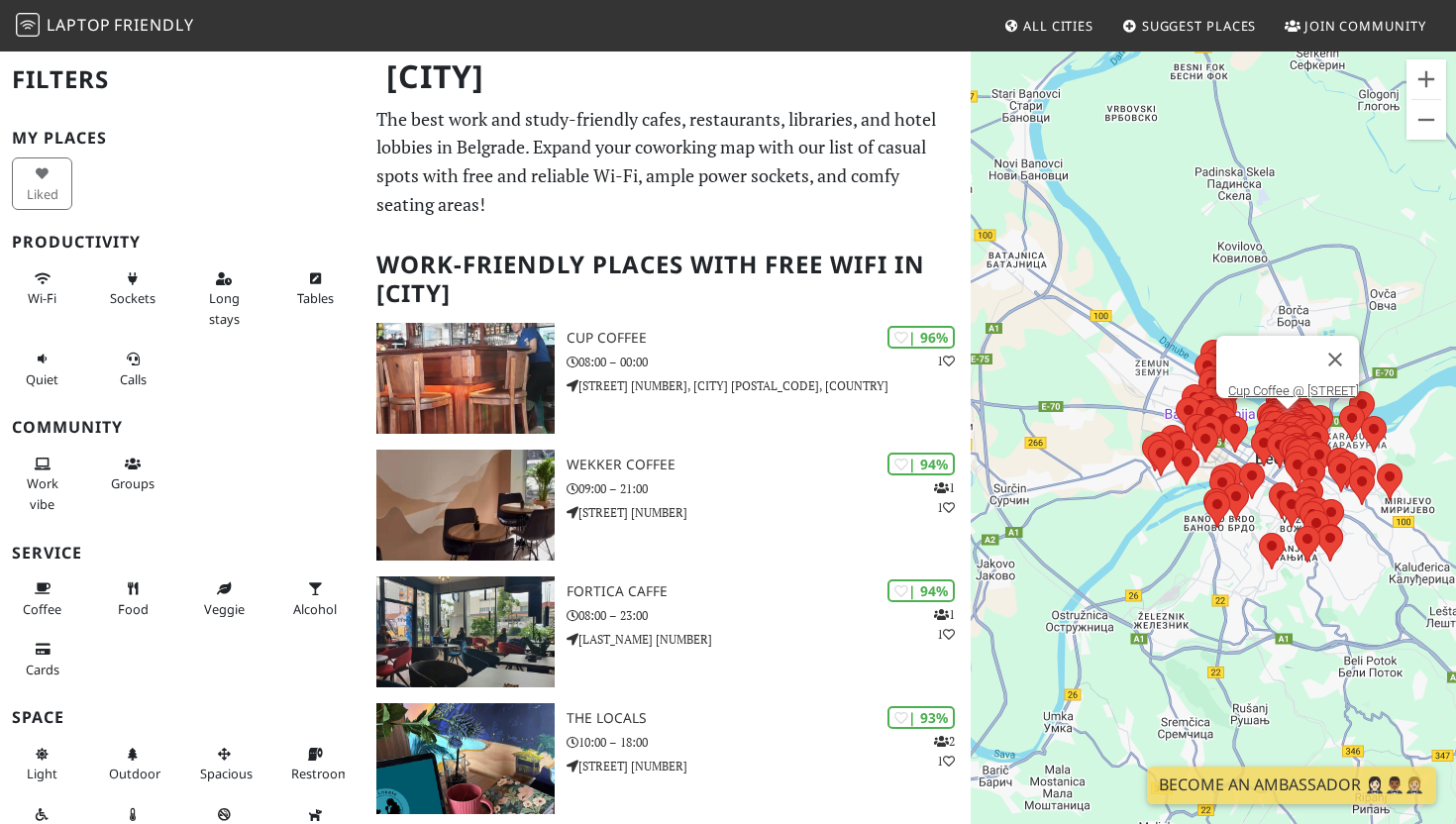 click on "Cup Coffee @ [STREET]" at bounding box center (1213, 462) 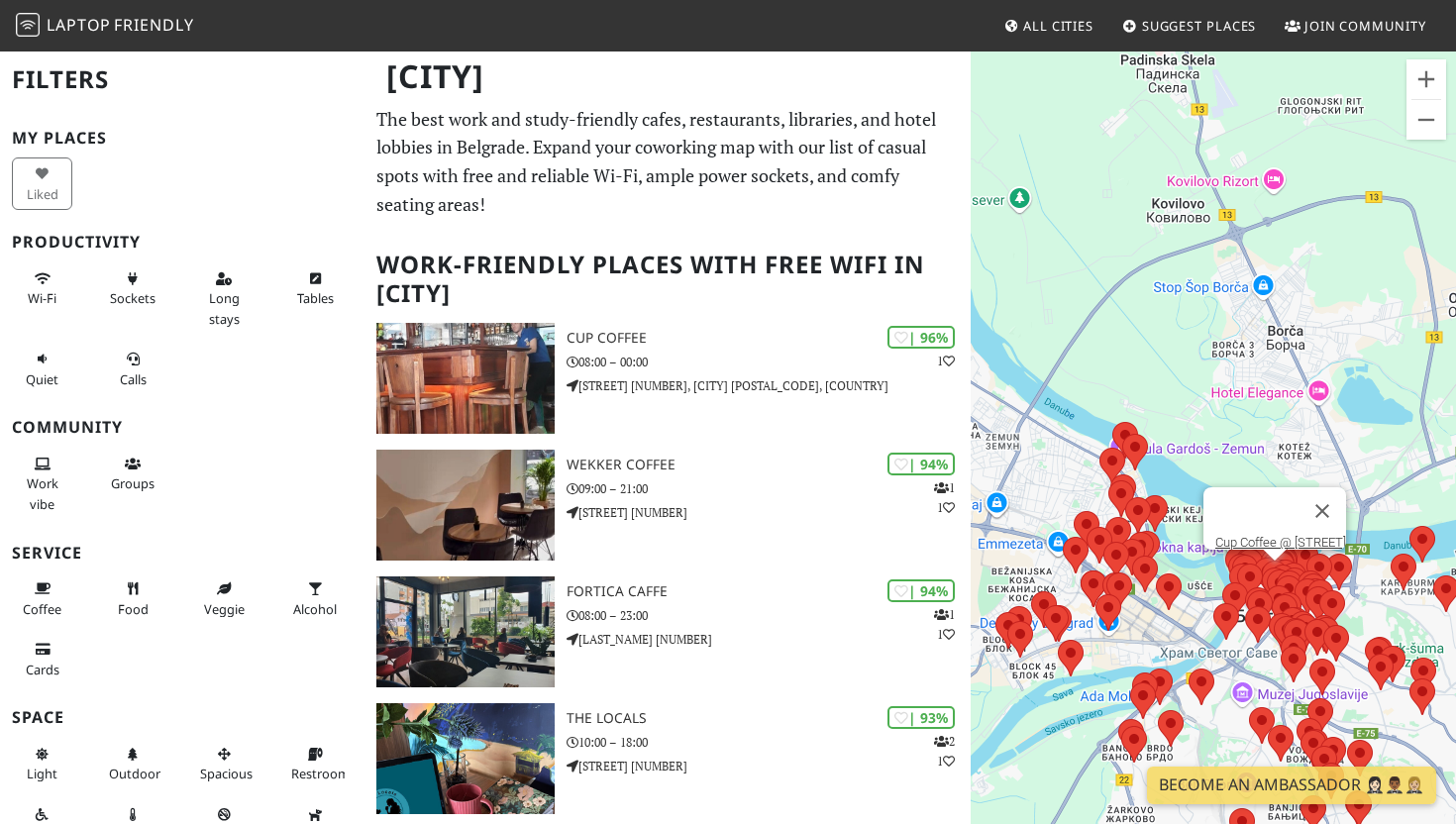 click on "Cup Coffee @ [STREET]" at bounding box center [1213, 462] 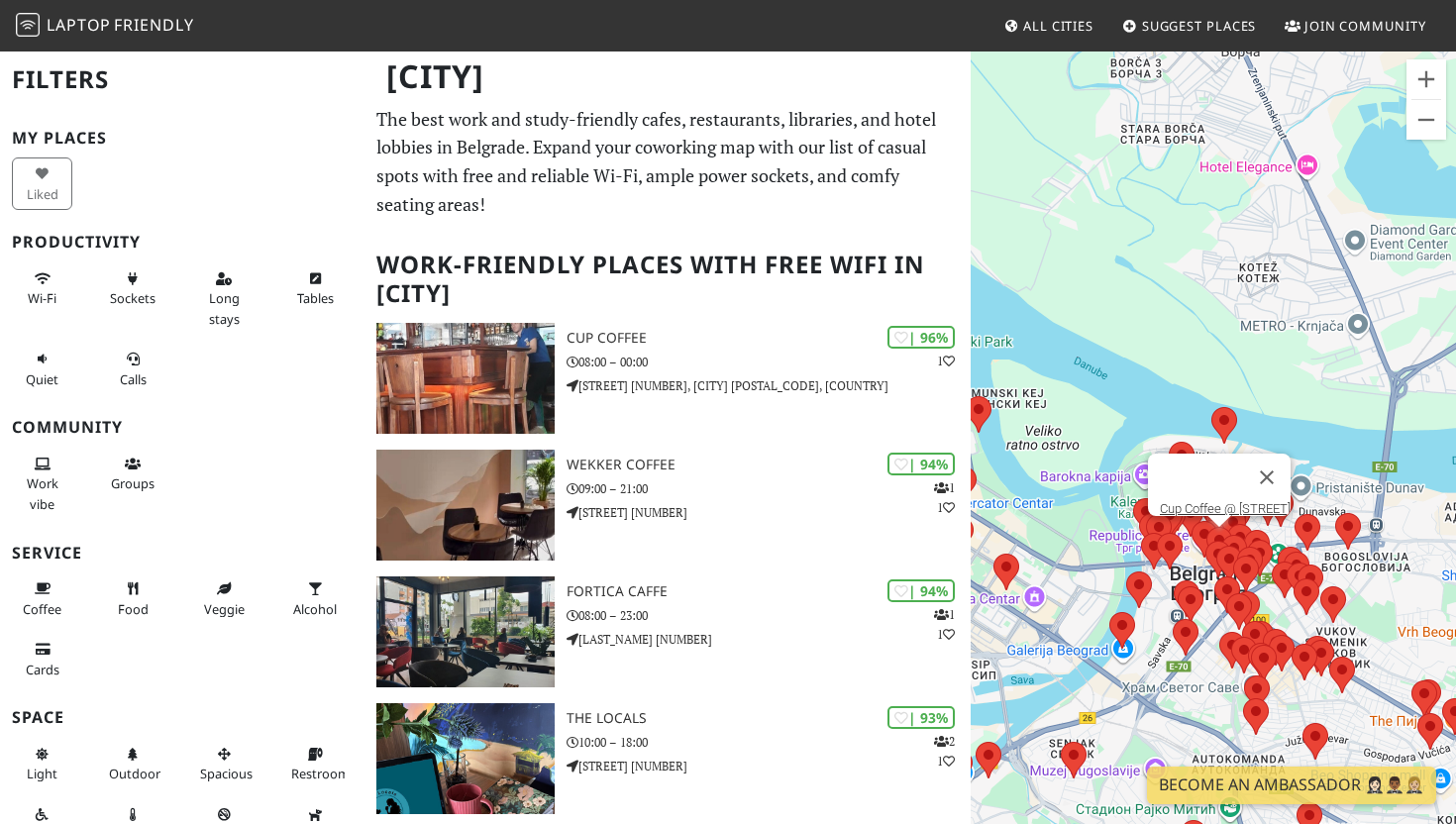 drag, startPoint x: 1171, startPoint y: 669, endPoint x: 1123, endPoint y: 212, distance: 459.5139 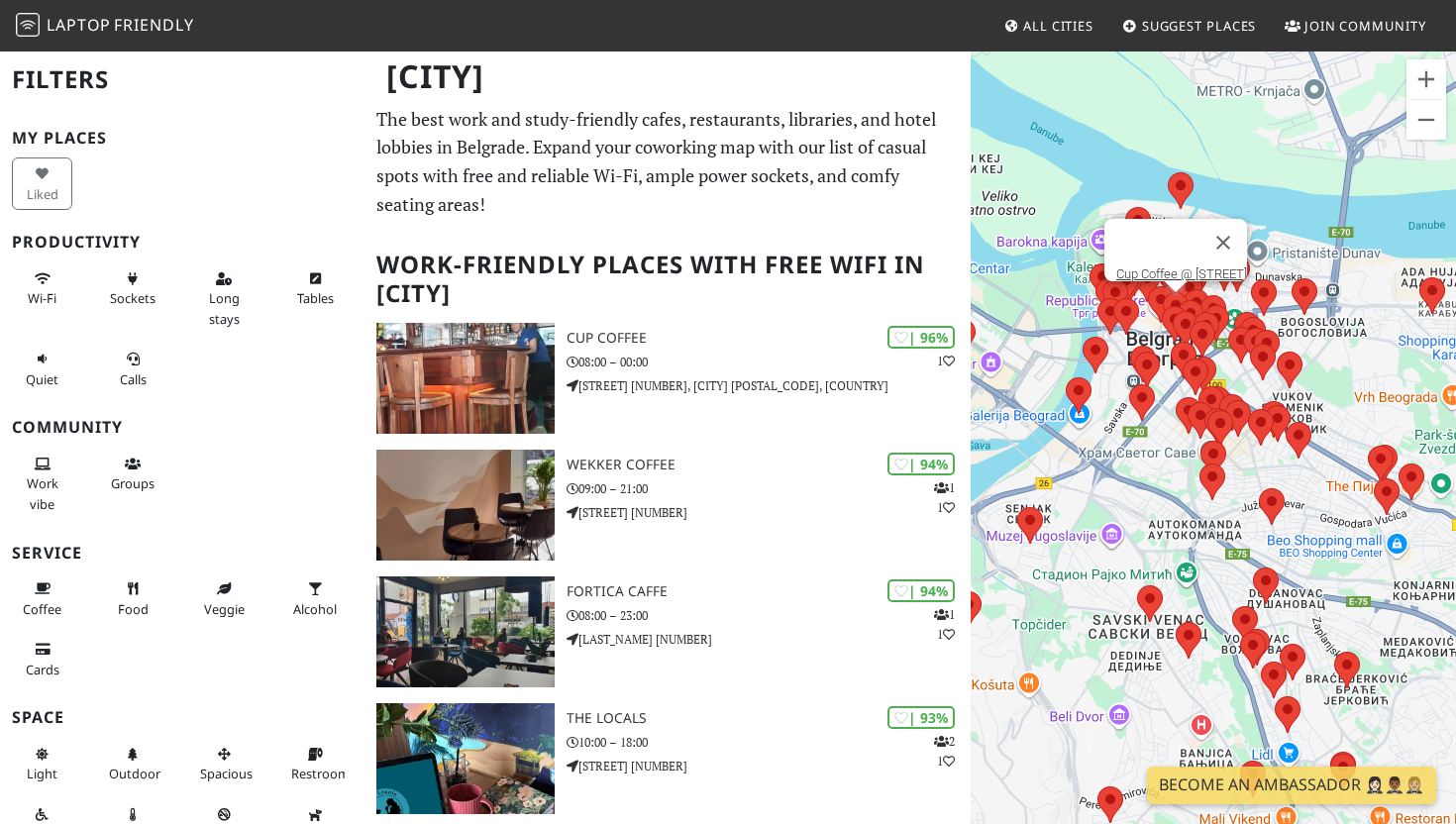 click on "Cup Coffee @ [STREET]" at bounding box center [1213, 462] 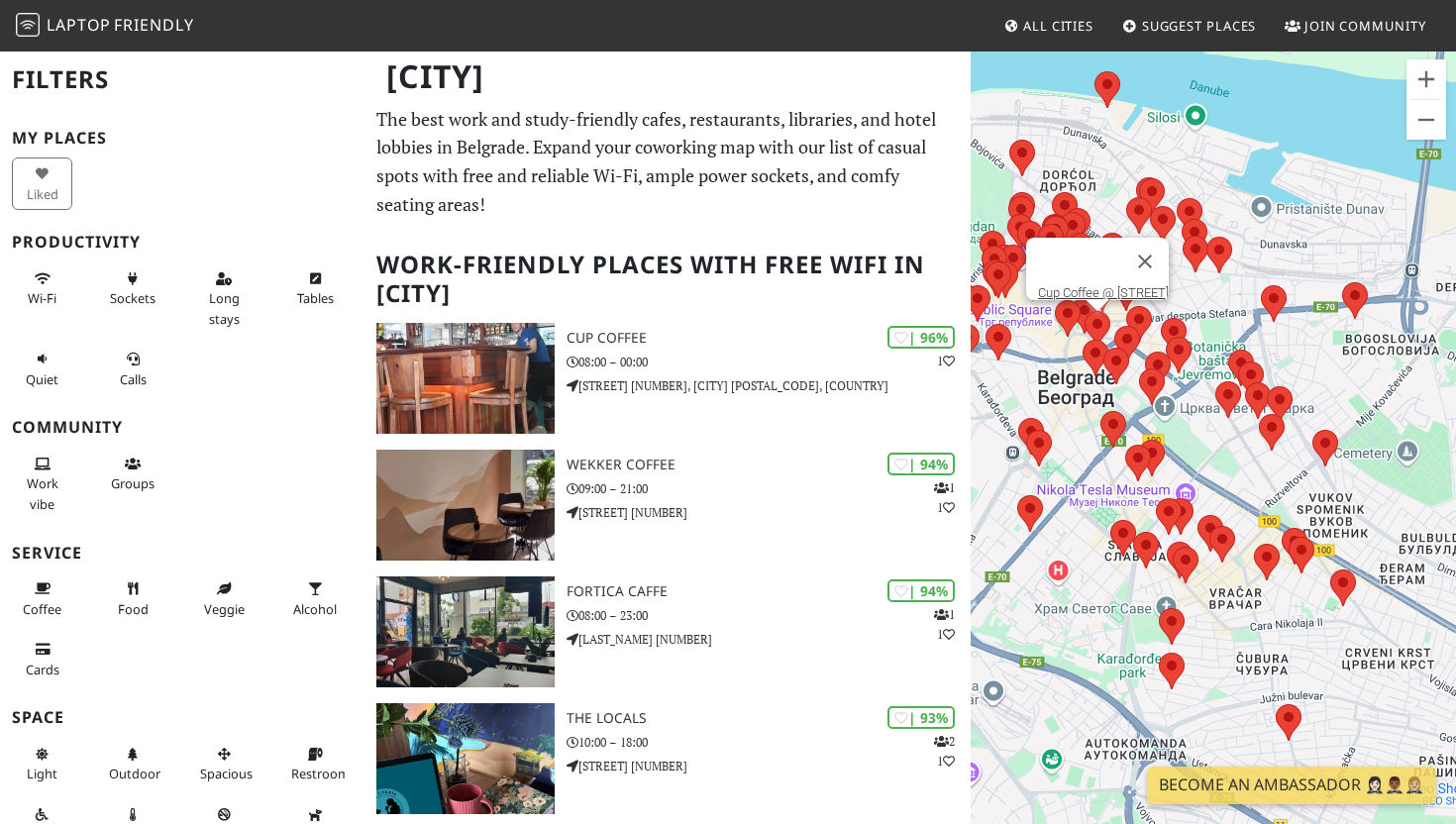 drag, startPoint x: 1282, startPoint y: 355, endPoint x: 1395, endPoint y: 442, distance: 142.61136 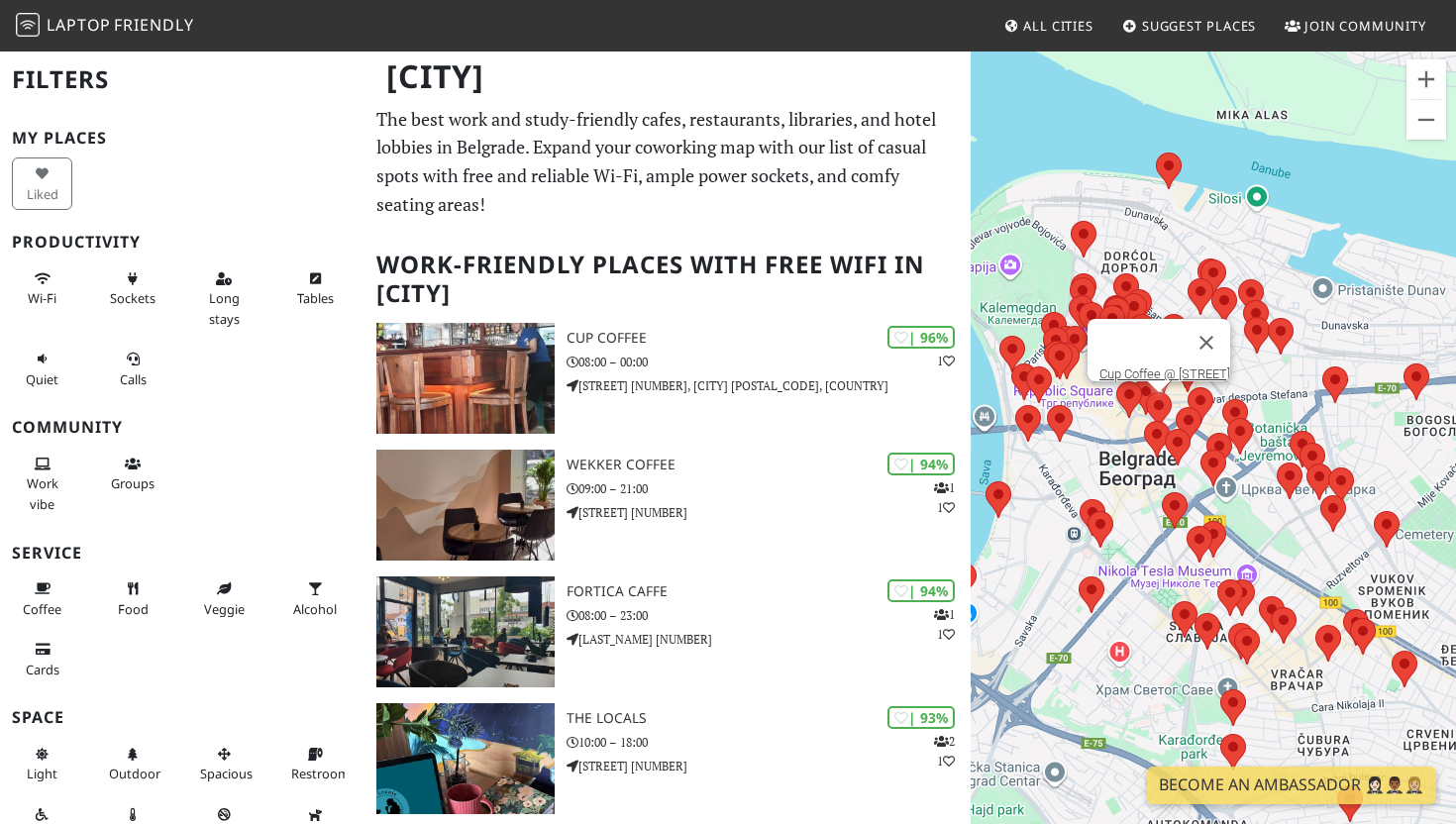 click on "Cup Coffee @ [STREET]" at bounding box center (1213, 462) 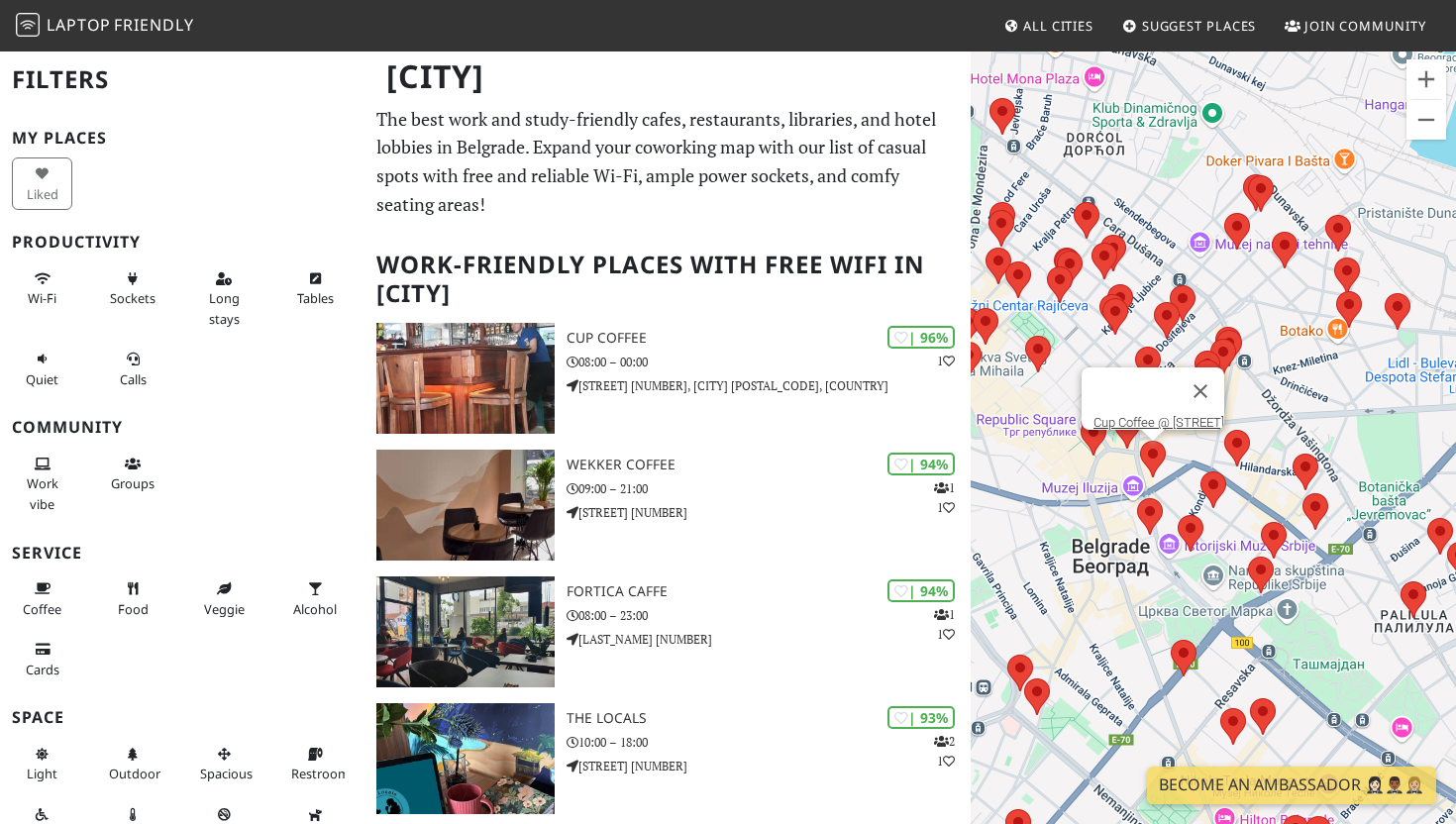 drag, startPoint x: 1175, startPoint y: 397, endPoint x: 1326, endPoint y: 394, distance: 151.0298 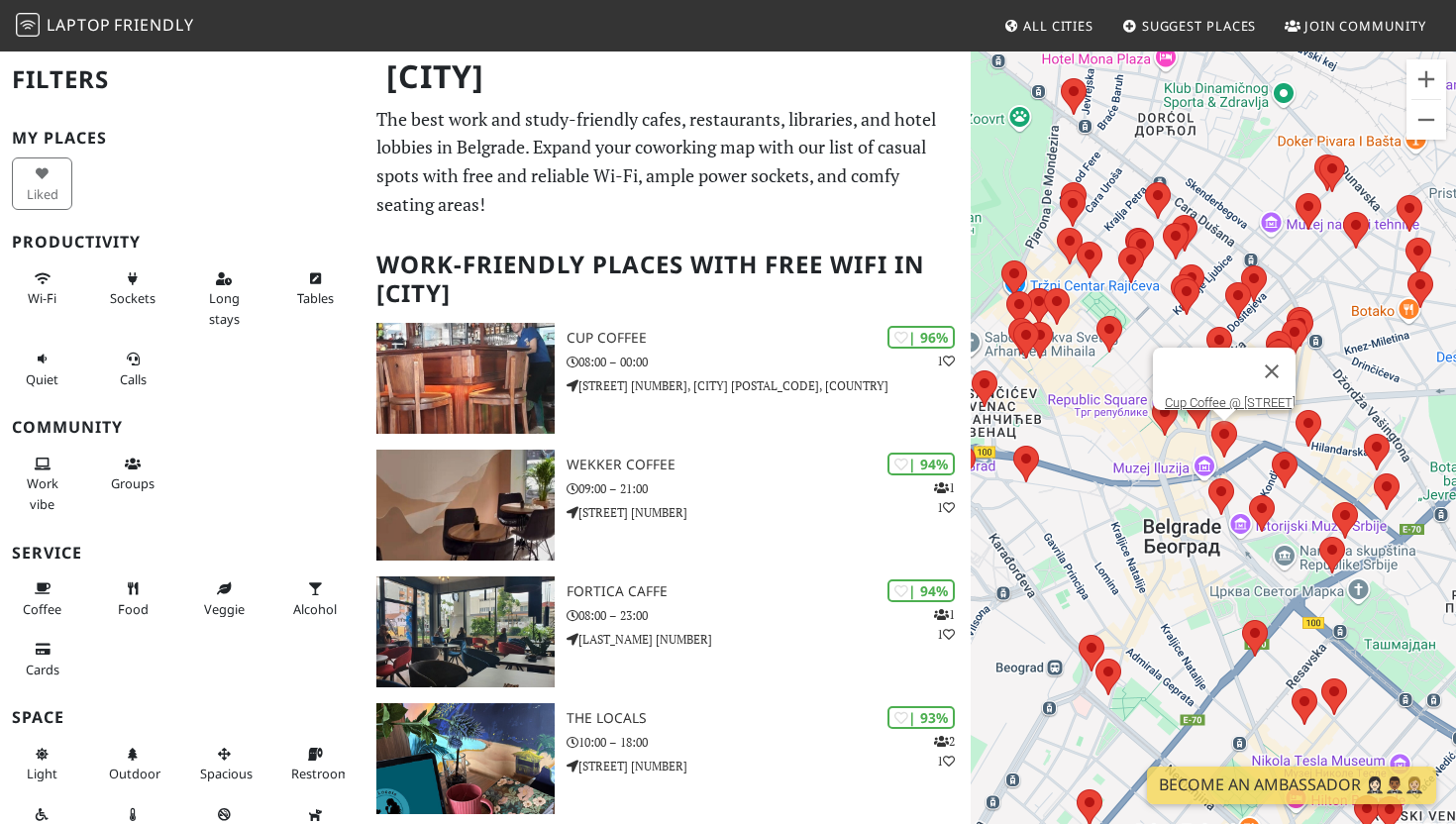 drag, startPoint x: 1234, startPoint y: 271, endPoint x: 1287, endPoint y: 253, distance: 55.973208 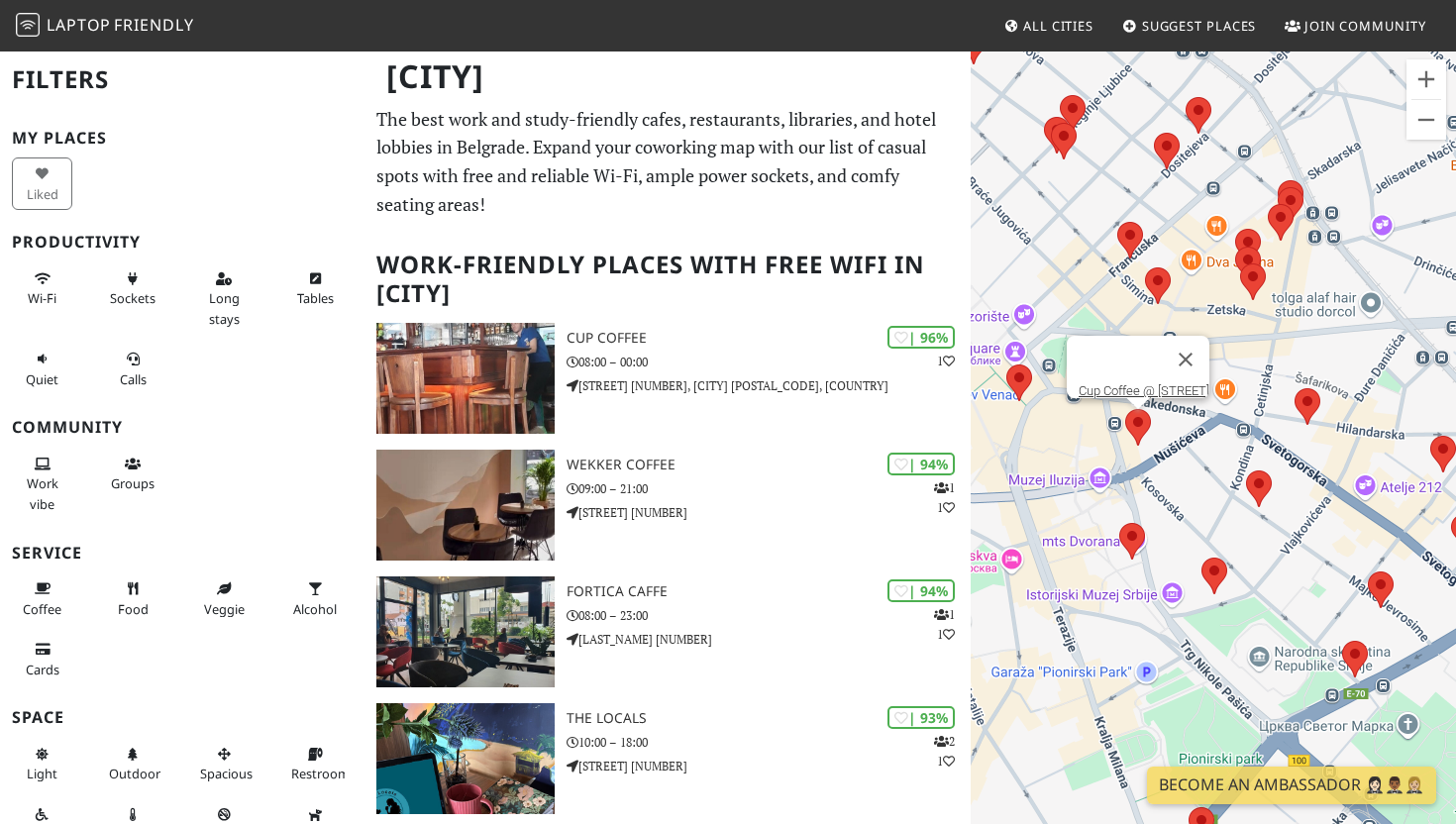 drag, startPoint x: 1203, startPoint y: 470, endPoint x: 1238, endPoint y: 504, distance: 48.79549 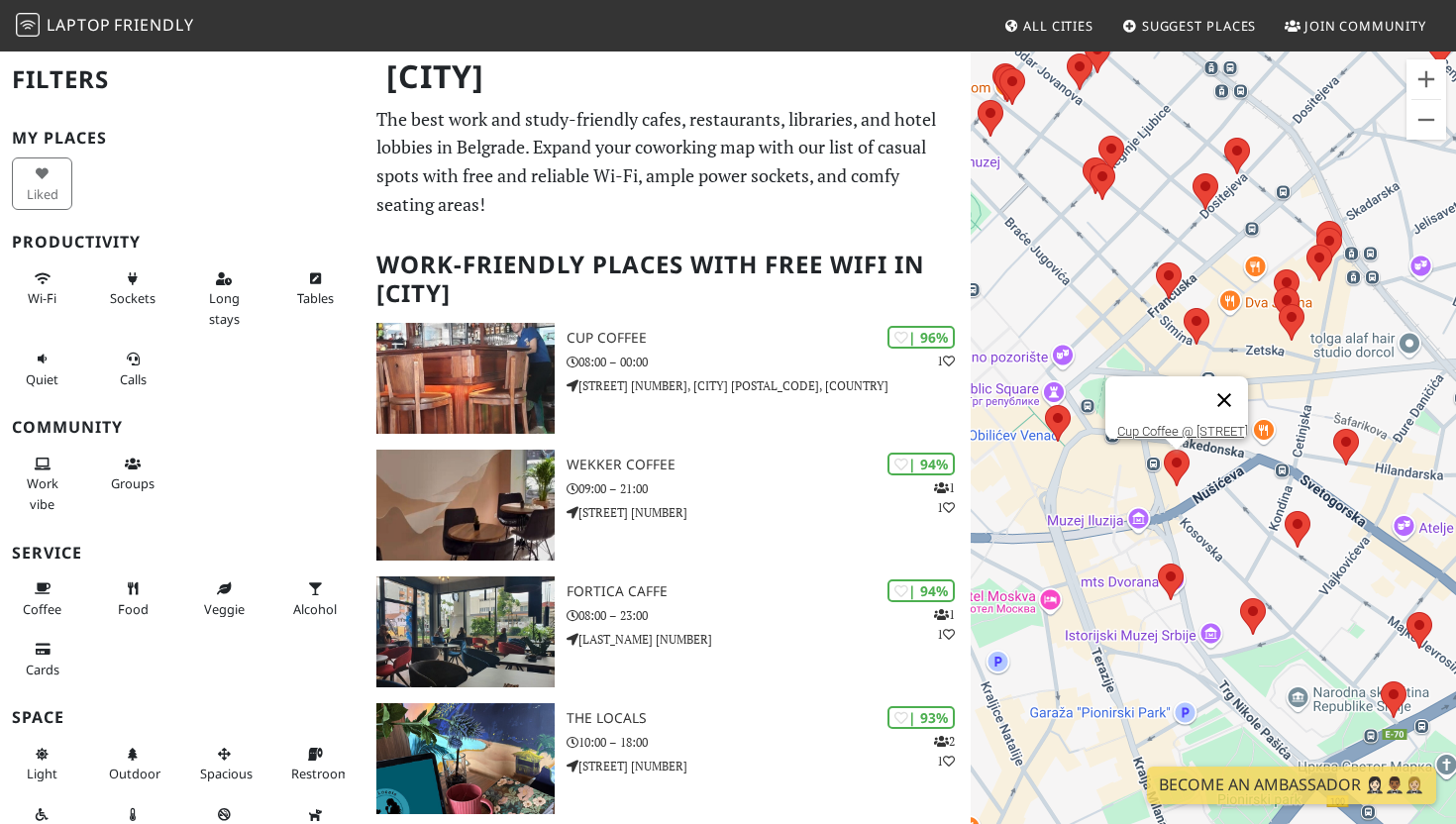 click at bounding box center (1224, 400) 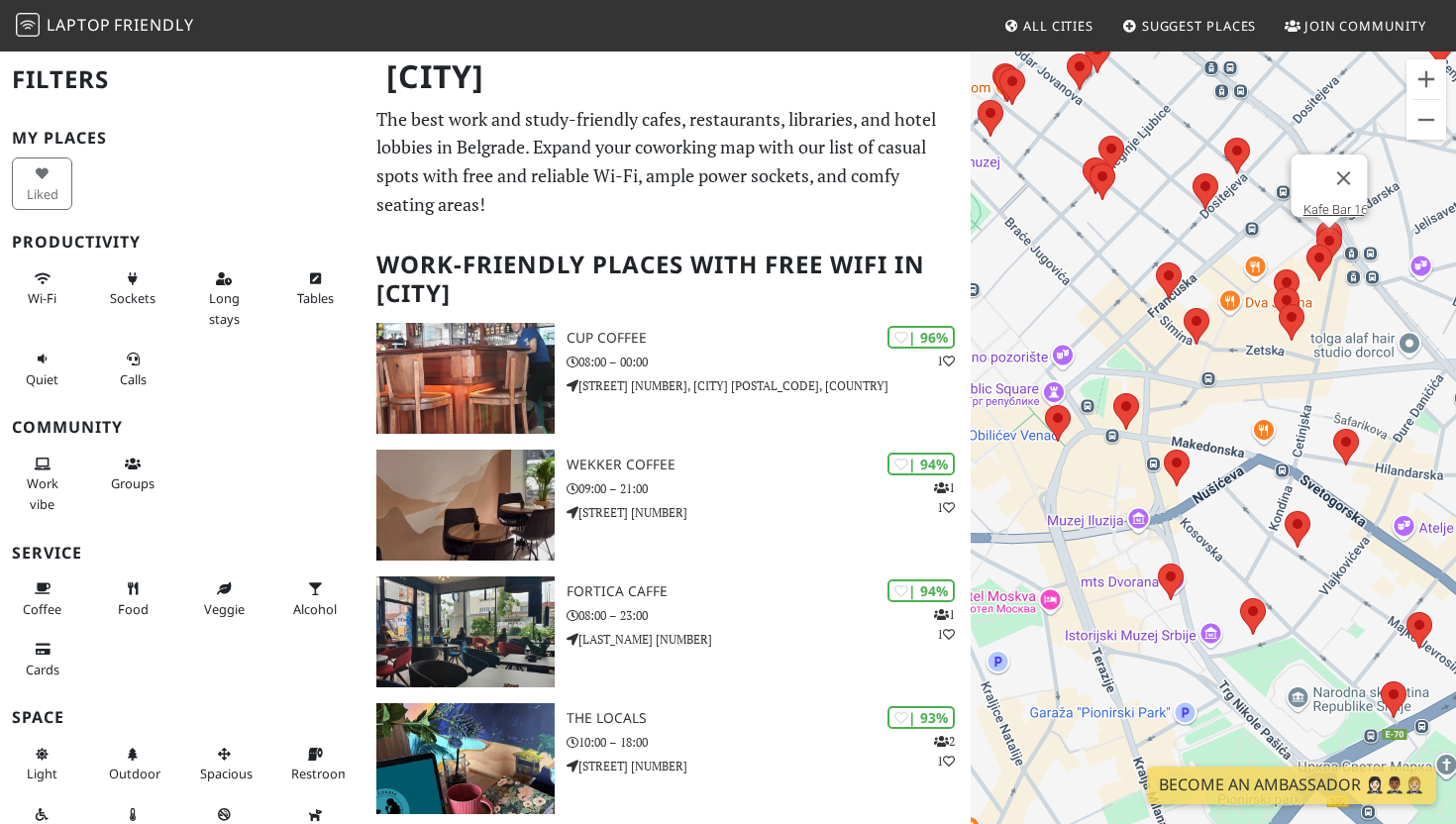 click at bounding box center (1316, 228) 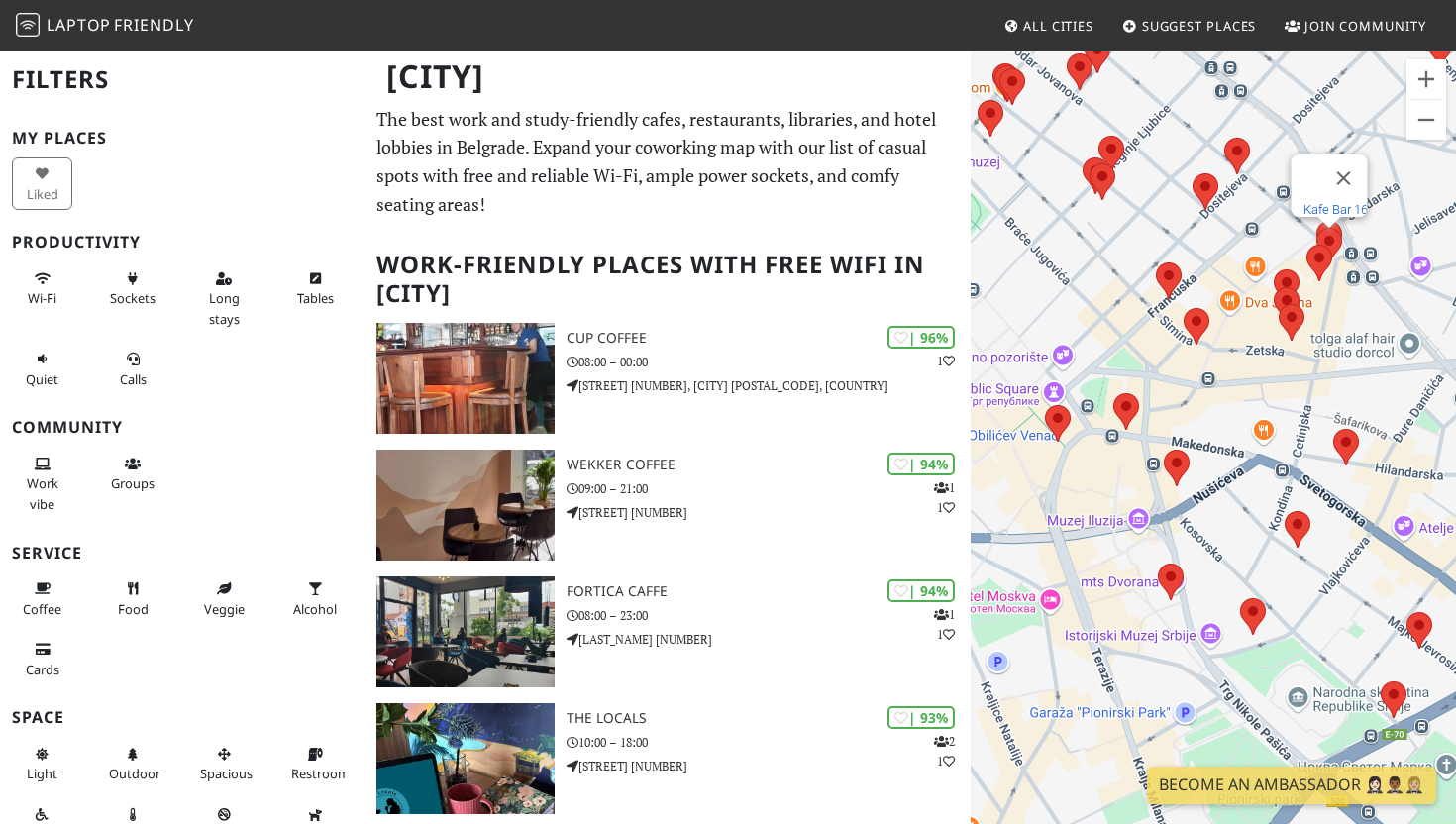 click on "Kafe Bar 16" at bounding box center [1335, 209] 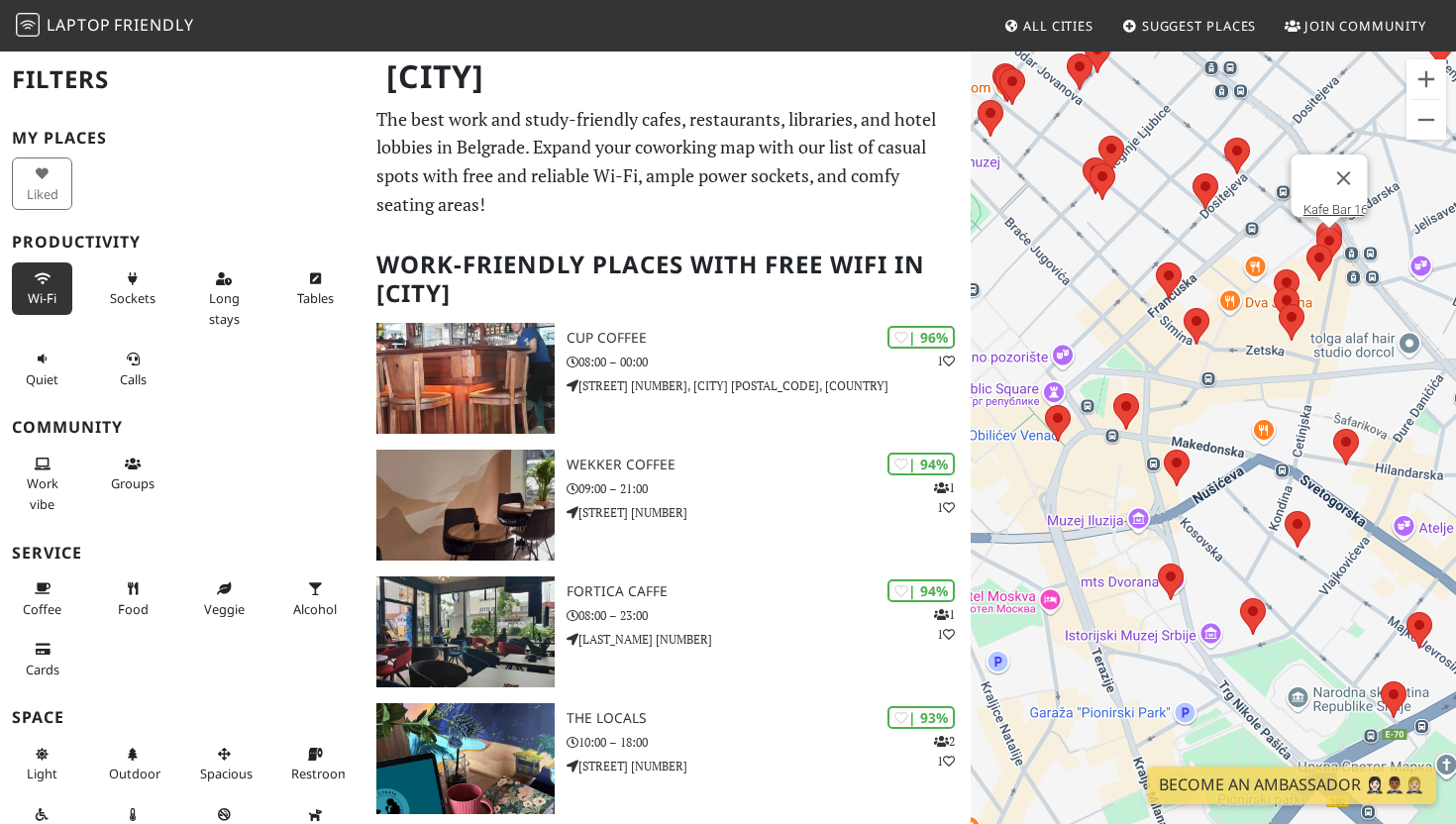 click on "Wi-Fi" at bounding box center [42, 298] 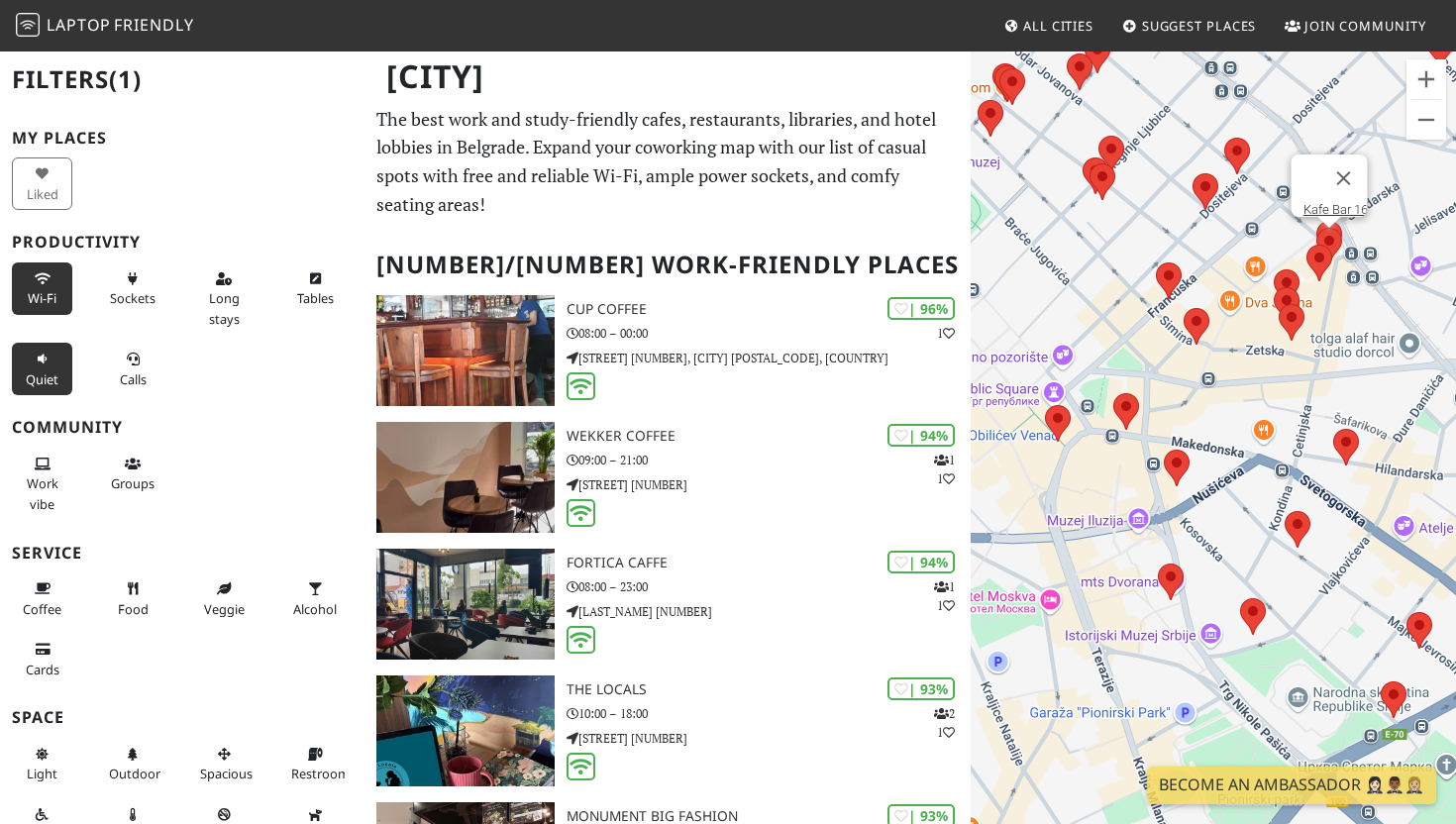 click on "Quiet" at bounding box center (42, 379) 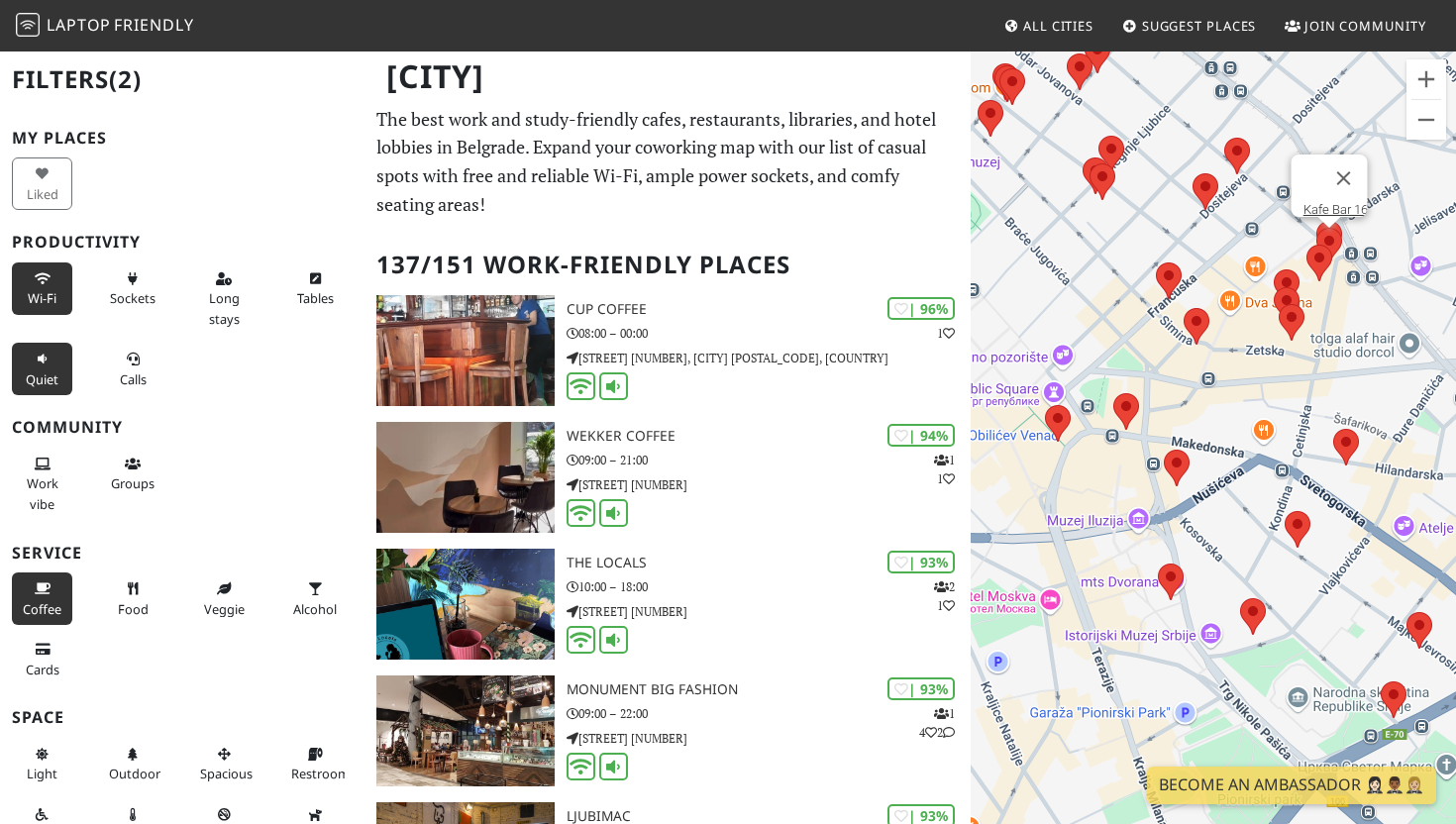 click on "Coffee" at bounding box center (42, 609) 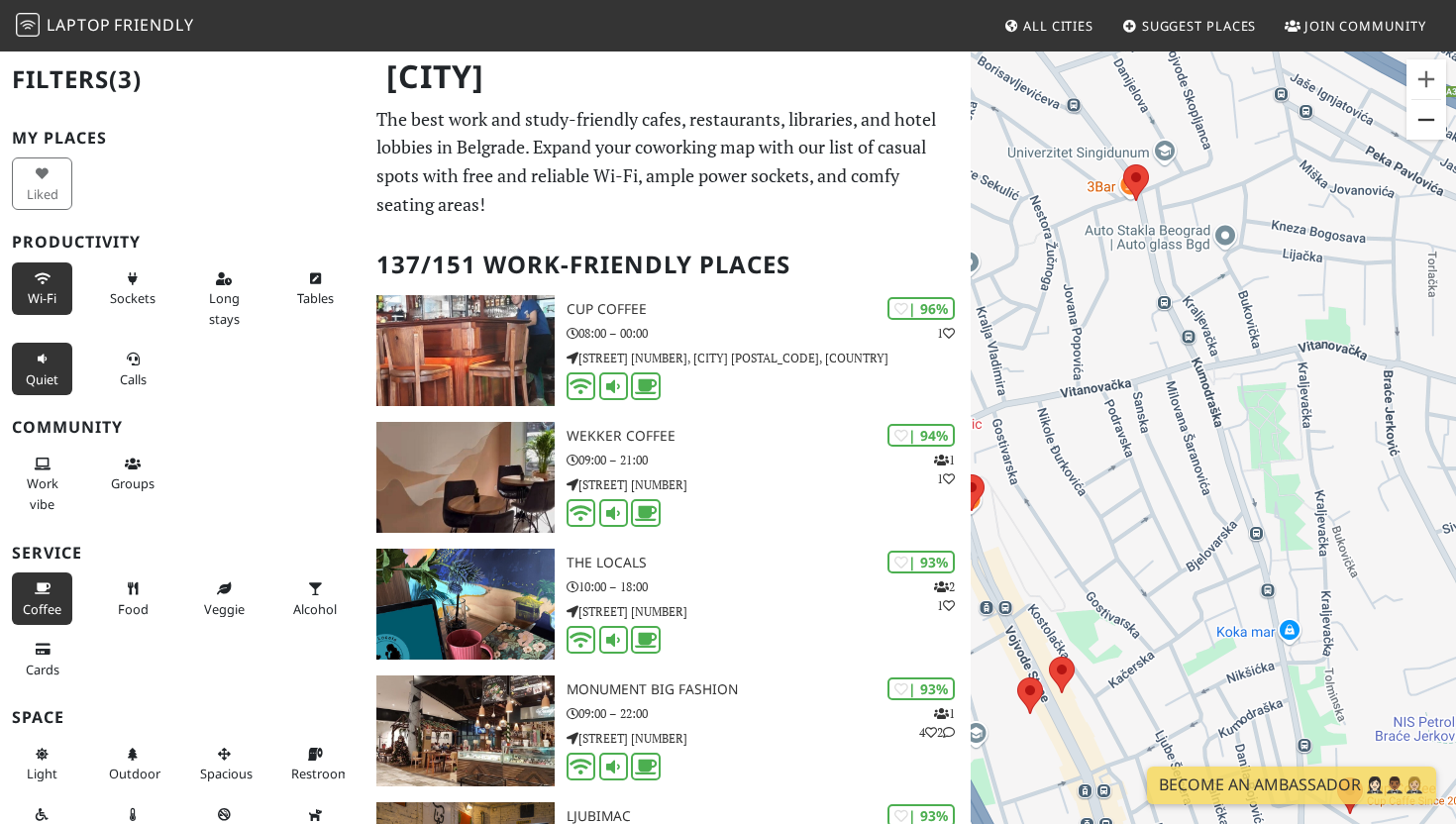 click at bounding box center (1426, 120) 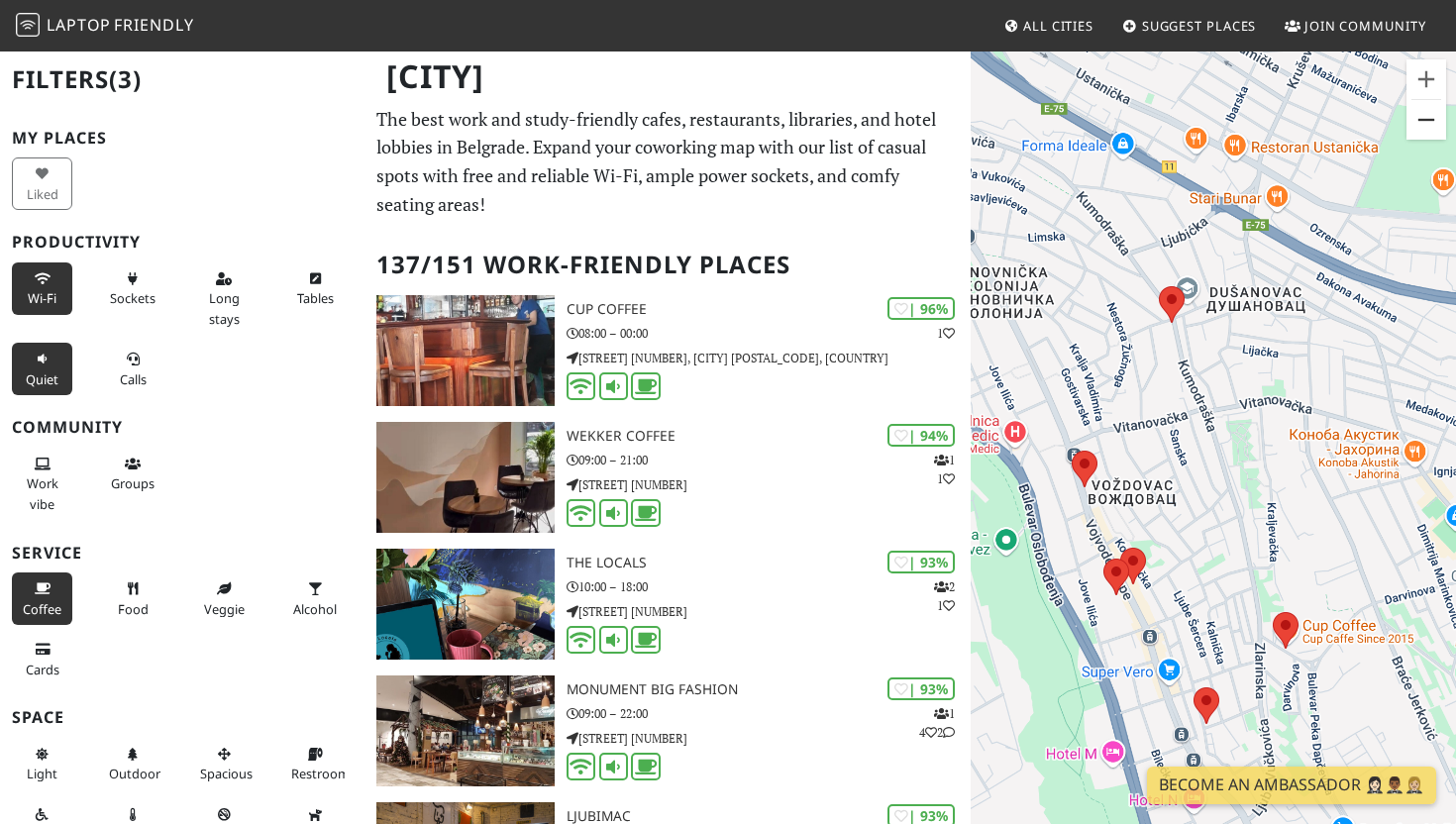 click at bounding box center (1426, 120) 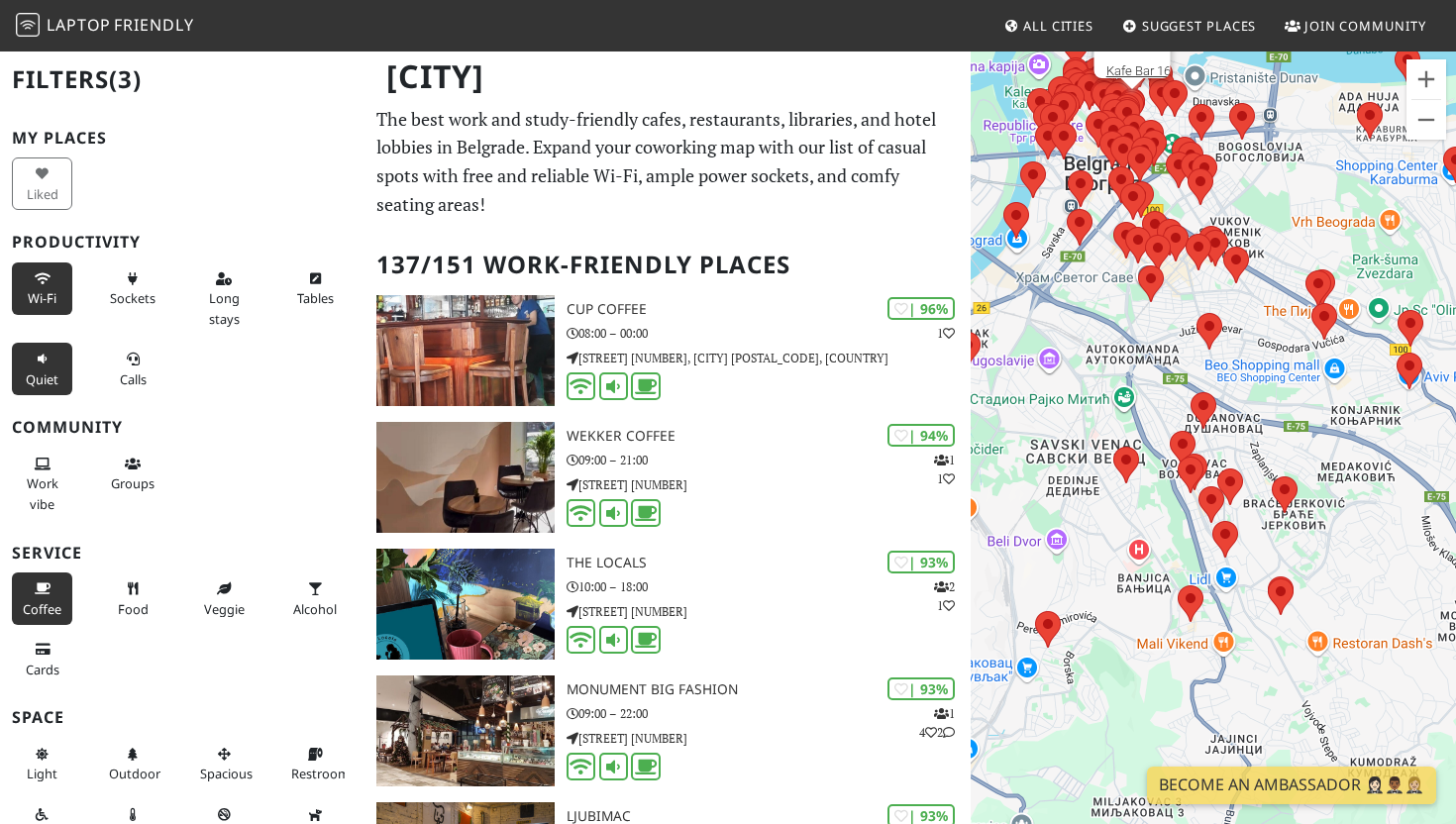 click on "[STREET] [STREET]" at bounding box center (1213, 462) 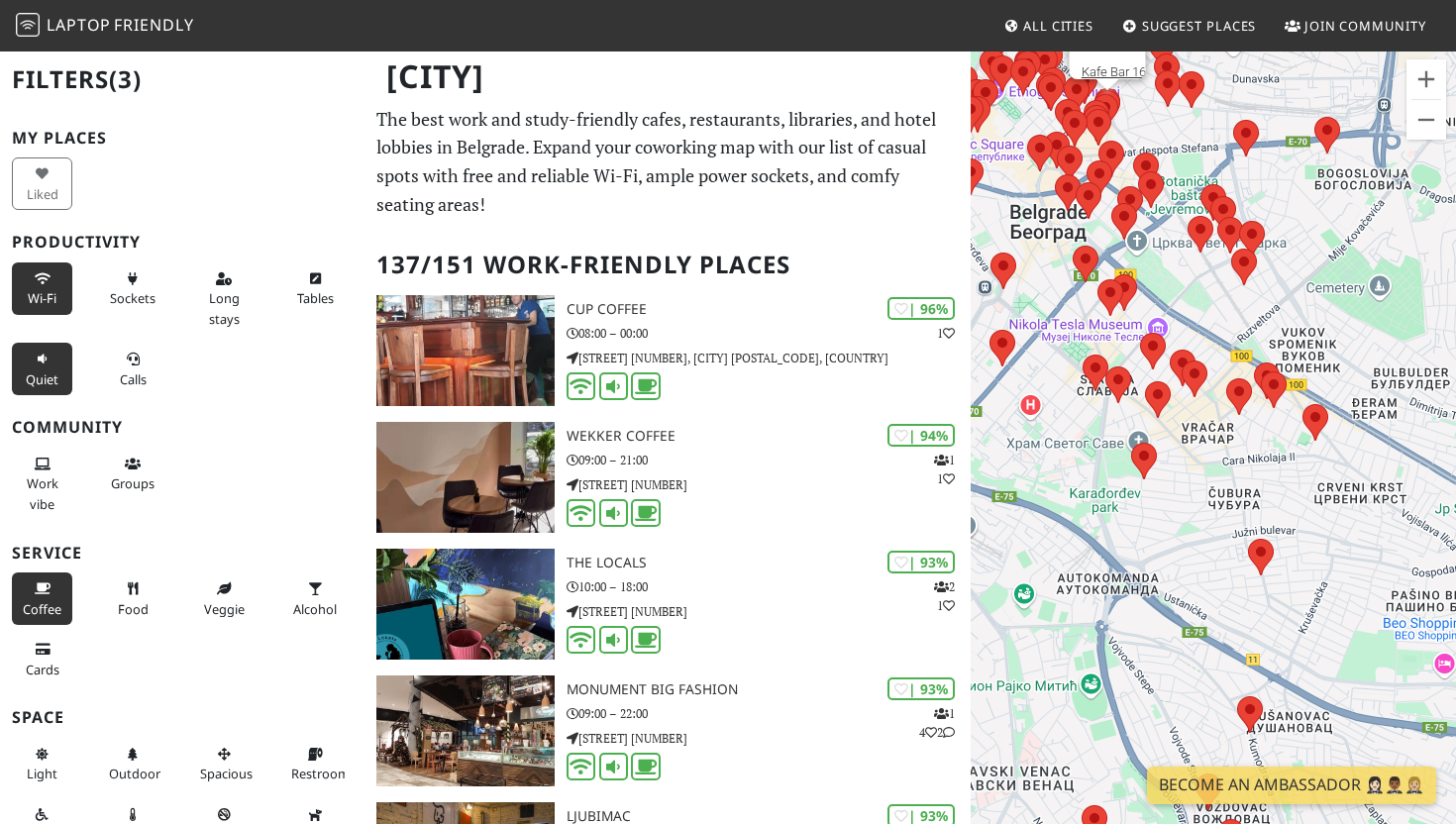 drag, startPoint x: 1186, startPoint y: 226, endPoint x: 1335, endPoint y: 317, distance: 174.59095 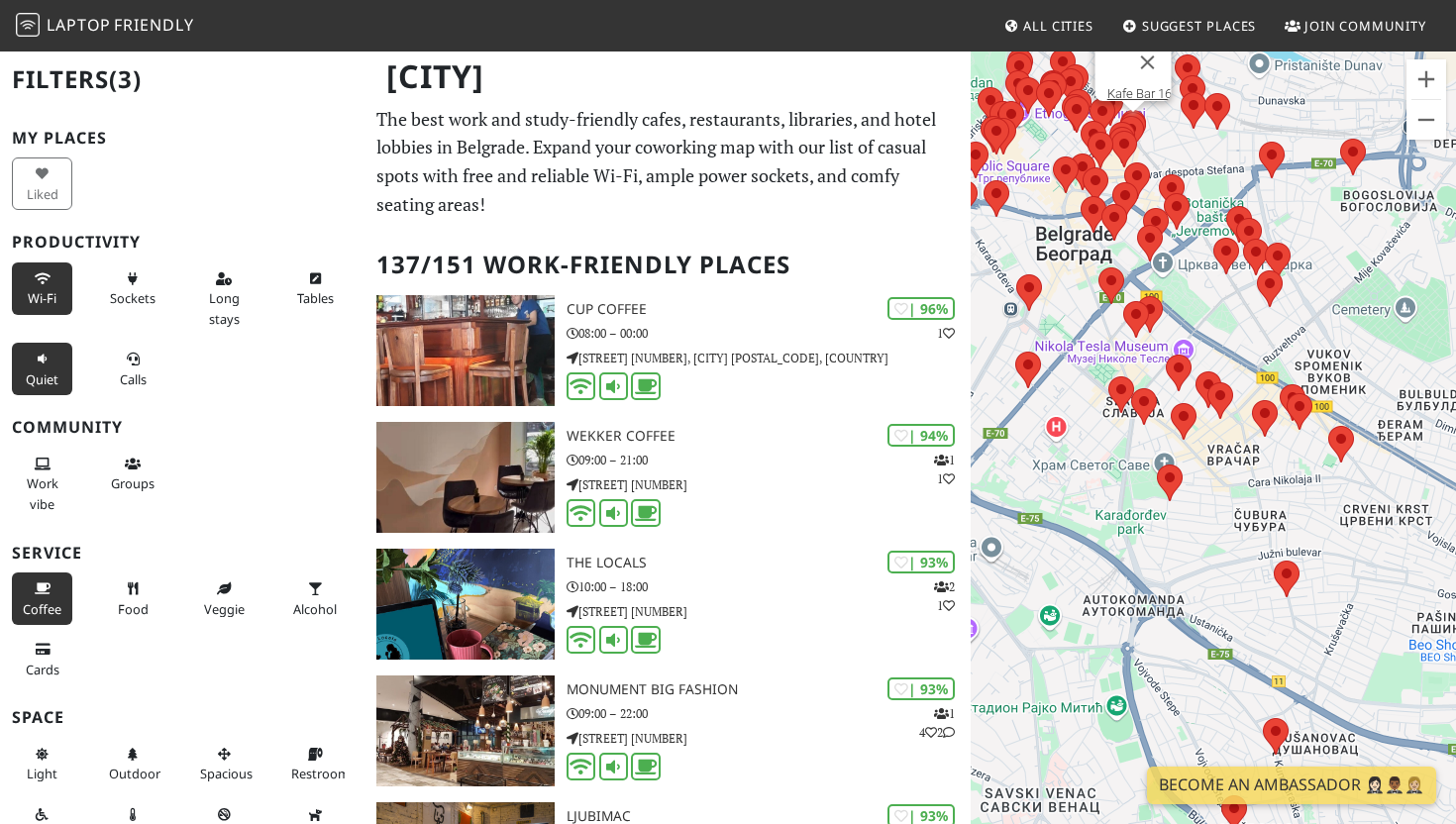click on "[STREET] [STREET]" at bounding box center (1213, 462) 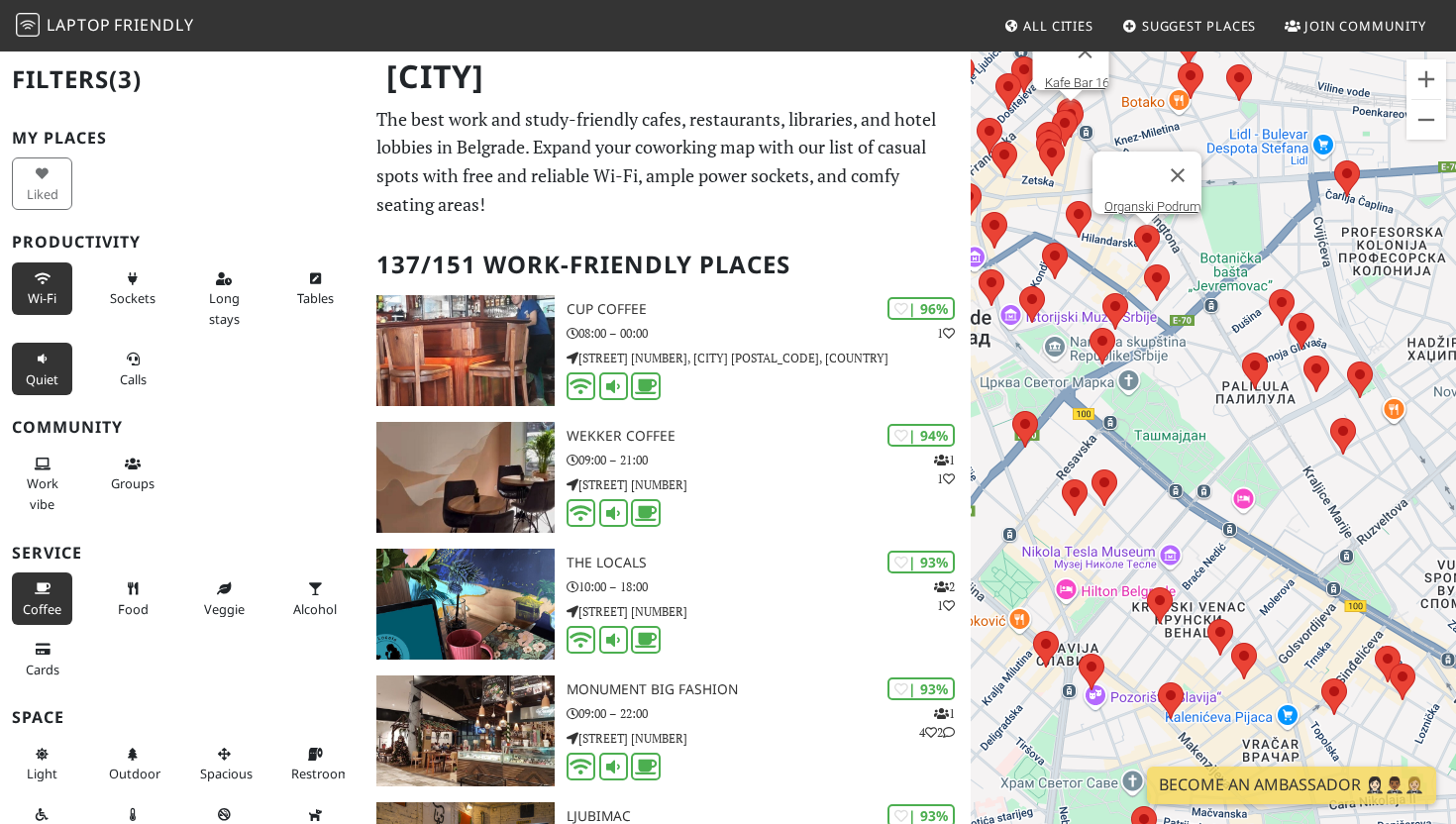 drag, startPoint x: 1128, startPoint y: 234, endPoint x: 1287, endPoint y: 221, distance: 159.53056 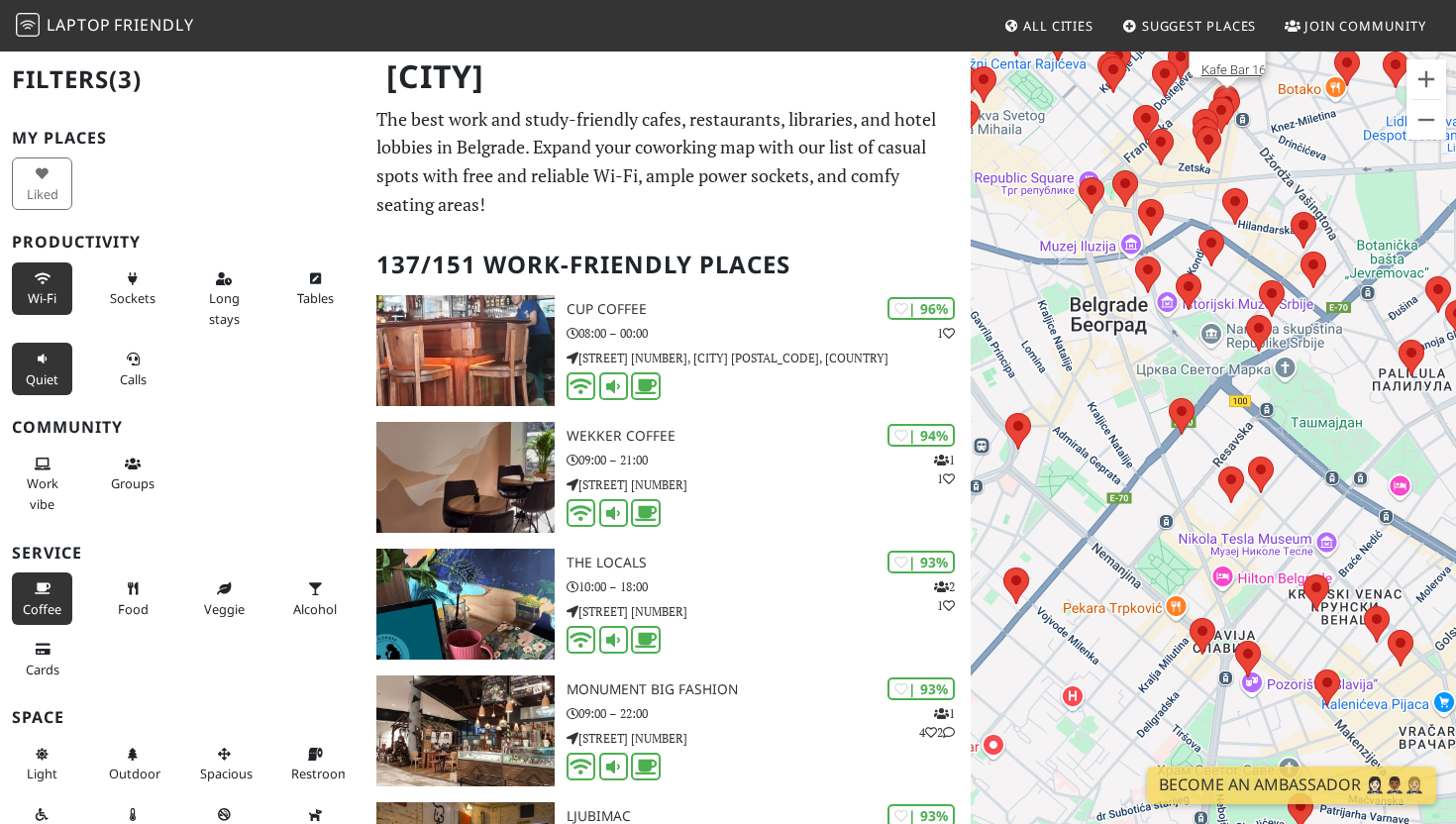 click on "[STREET] [STREET]" at bounding box center [1213, 462] 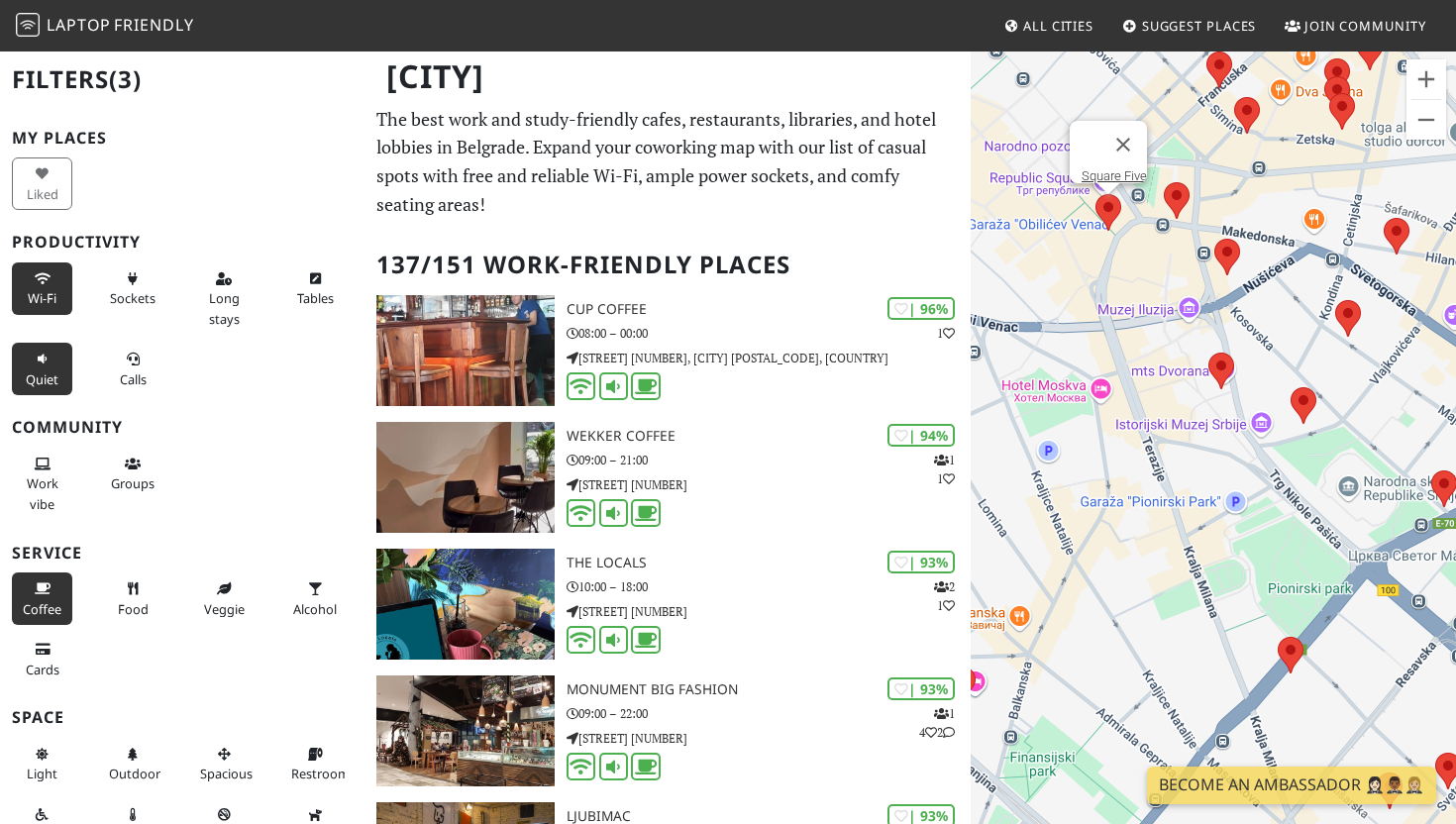 click at bounding box center [1095, 194] 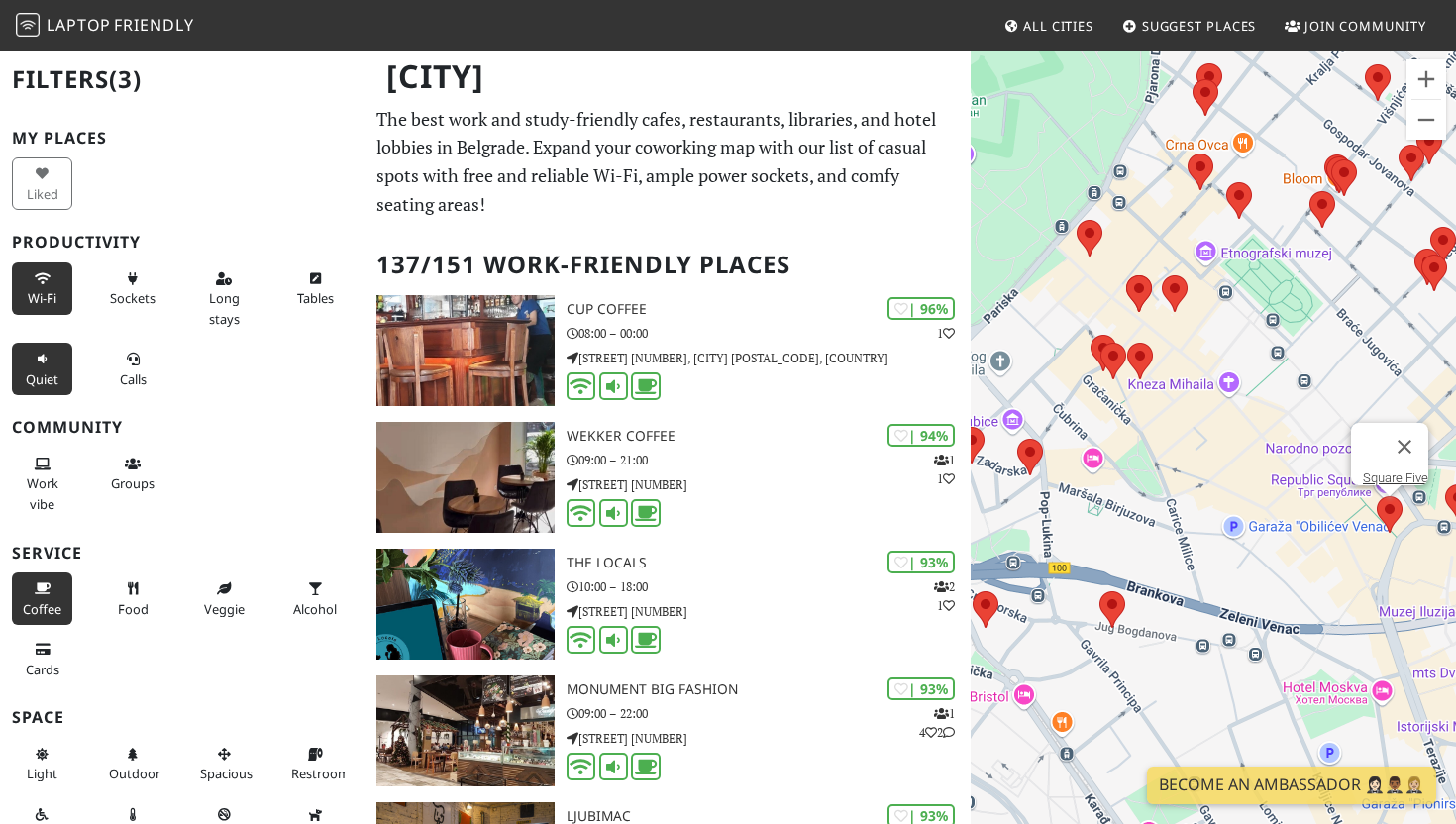 drag, startPoint x: 1051, startPoint y: 300, endPoint x: 1332, endPoint y: 606, distance: 415.448 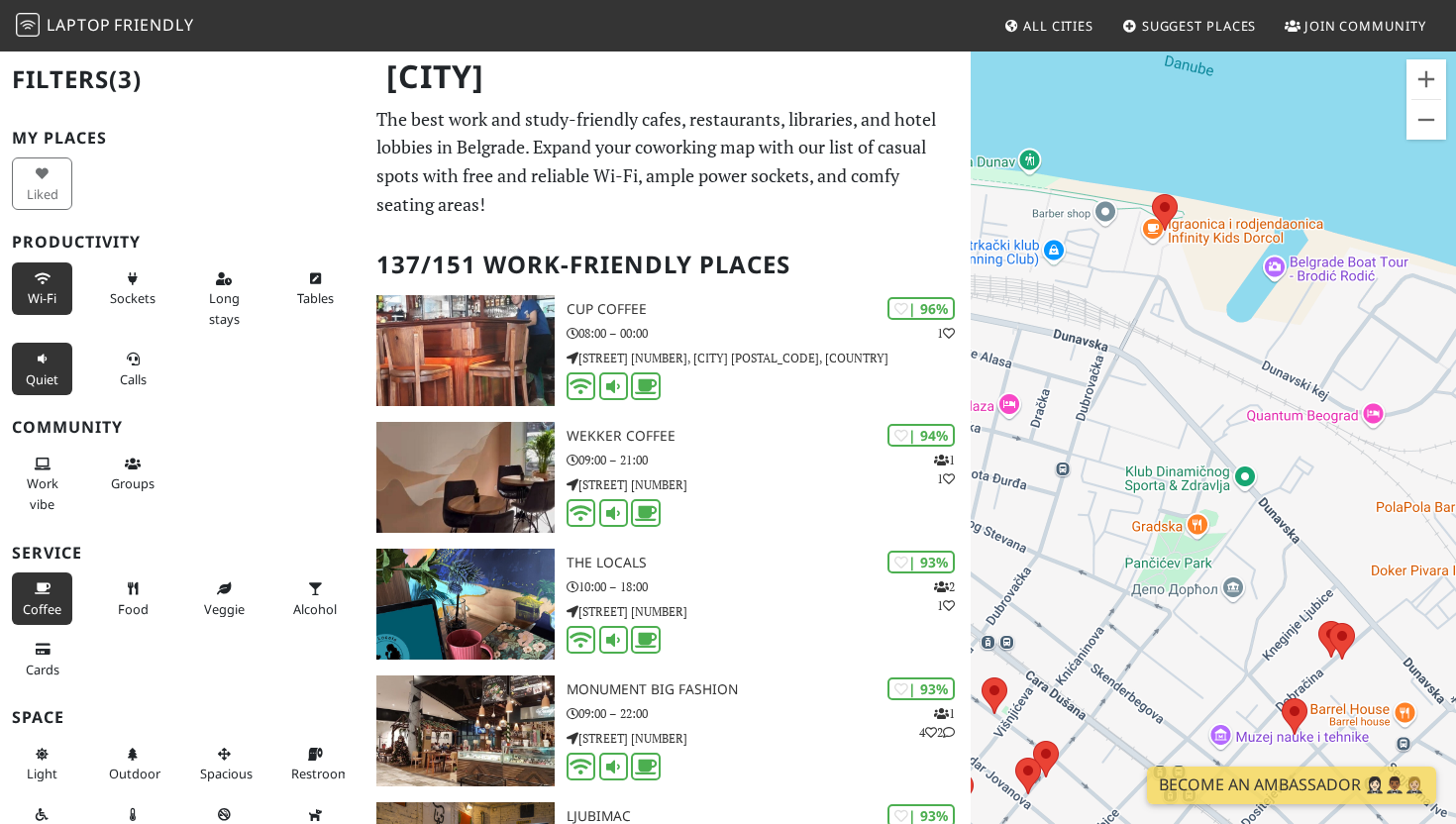 drag, startPoint x: 1355, startPoint y: 310, endPoint x: 1066, endPoint y: 361, distance: 293.466 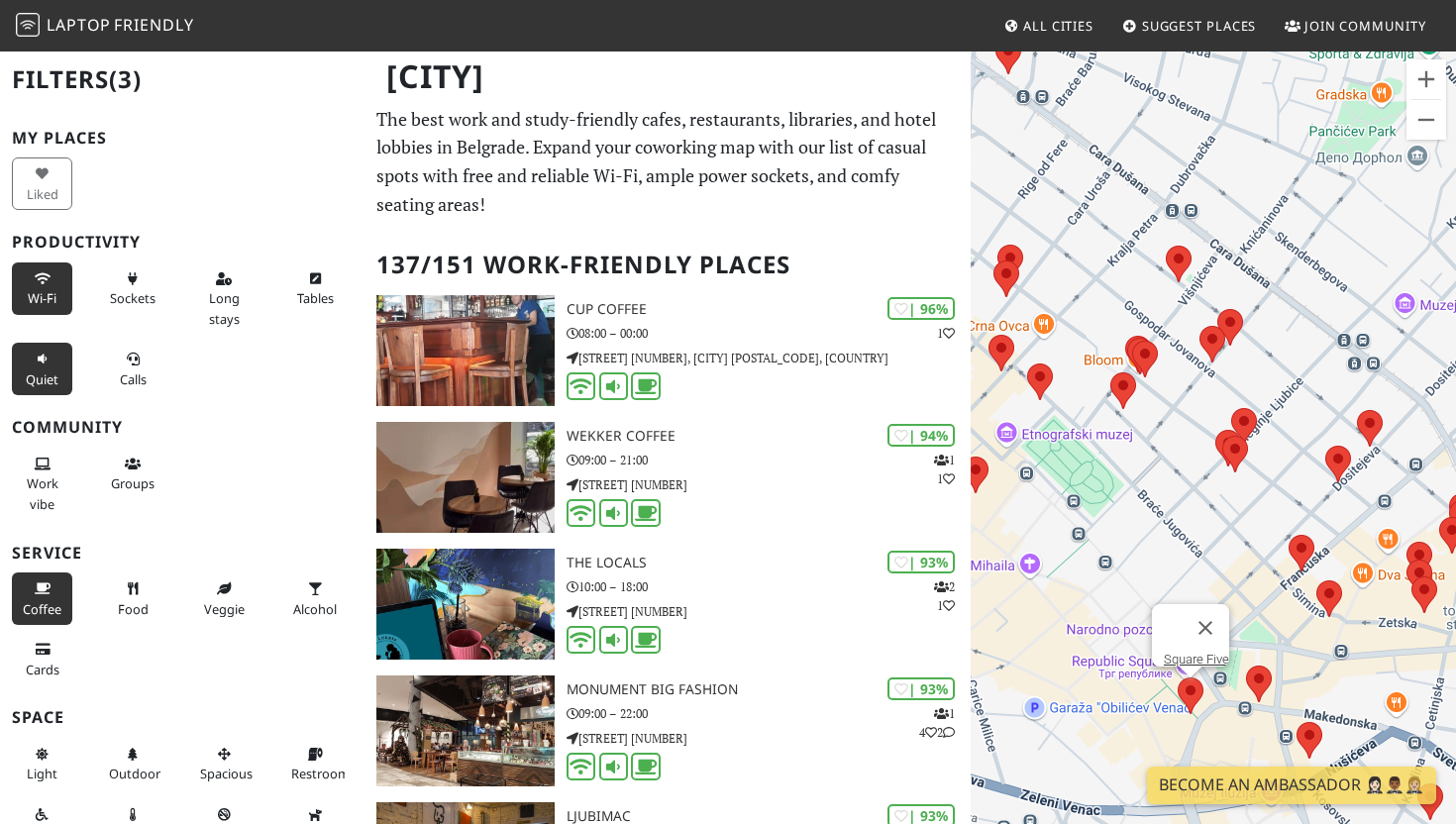 drag, startPoint x: 1169, startPoint y: 384, endPoint x: 1341, endPoint y: -12, distance: 431.74066 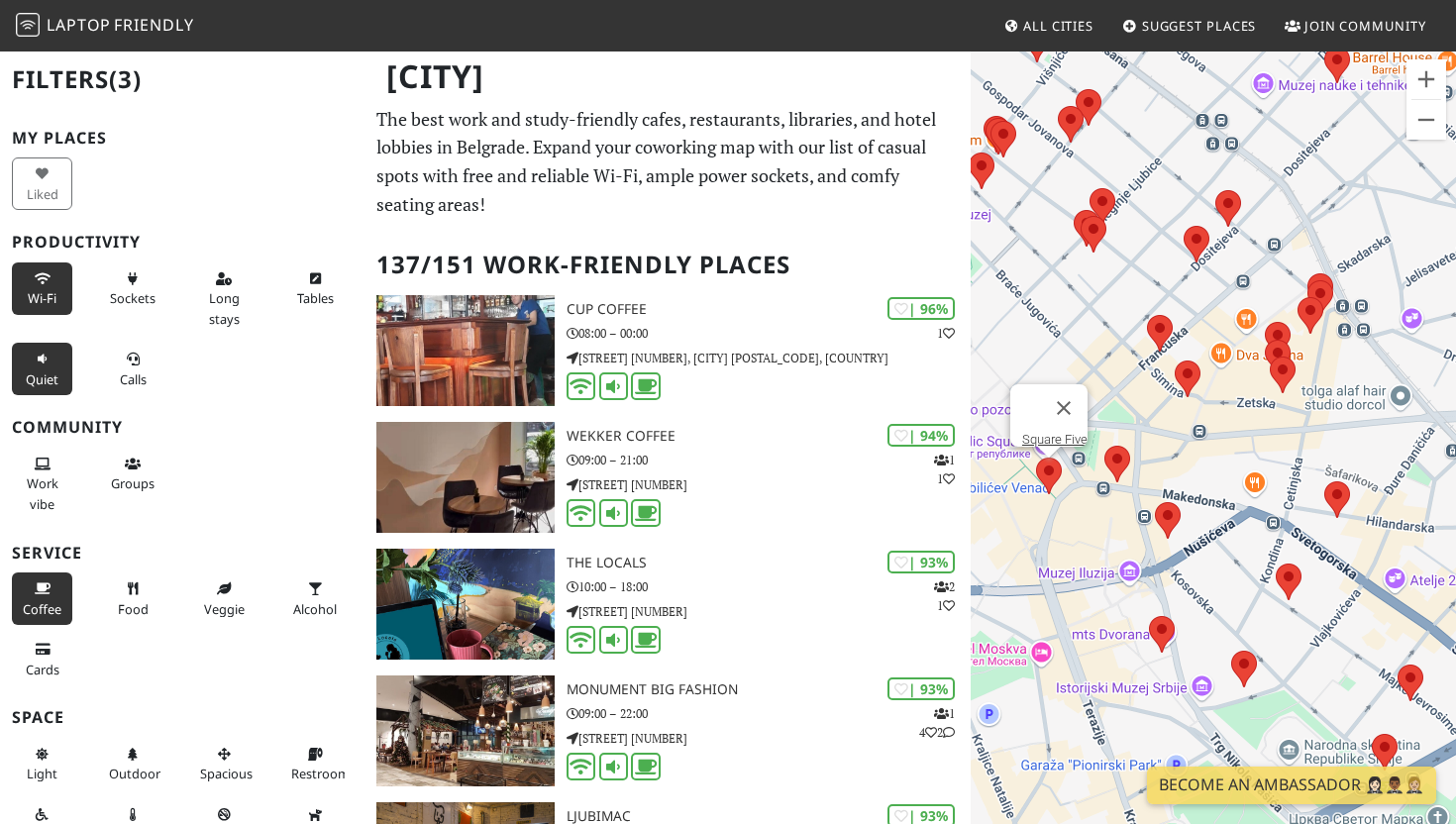 drag, startPoint x: 1273, startPoint y: 501, endPoint x: 1127, endPoint y: 277, distance: 267.37988 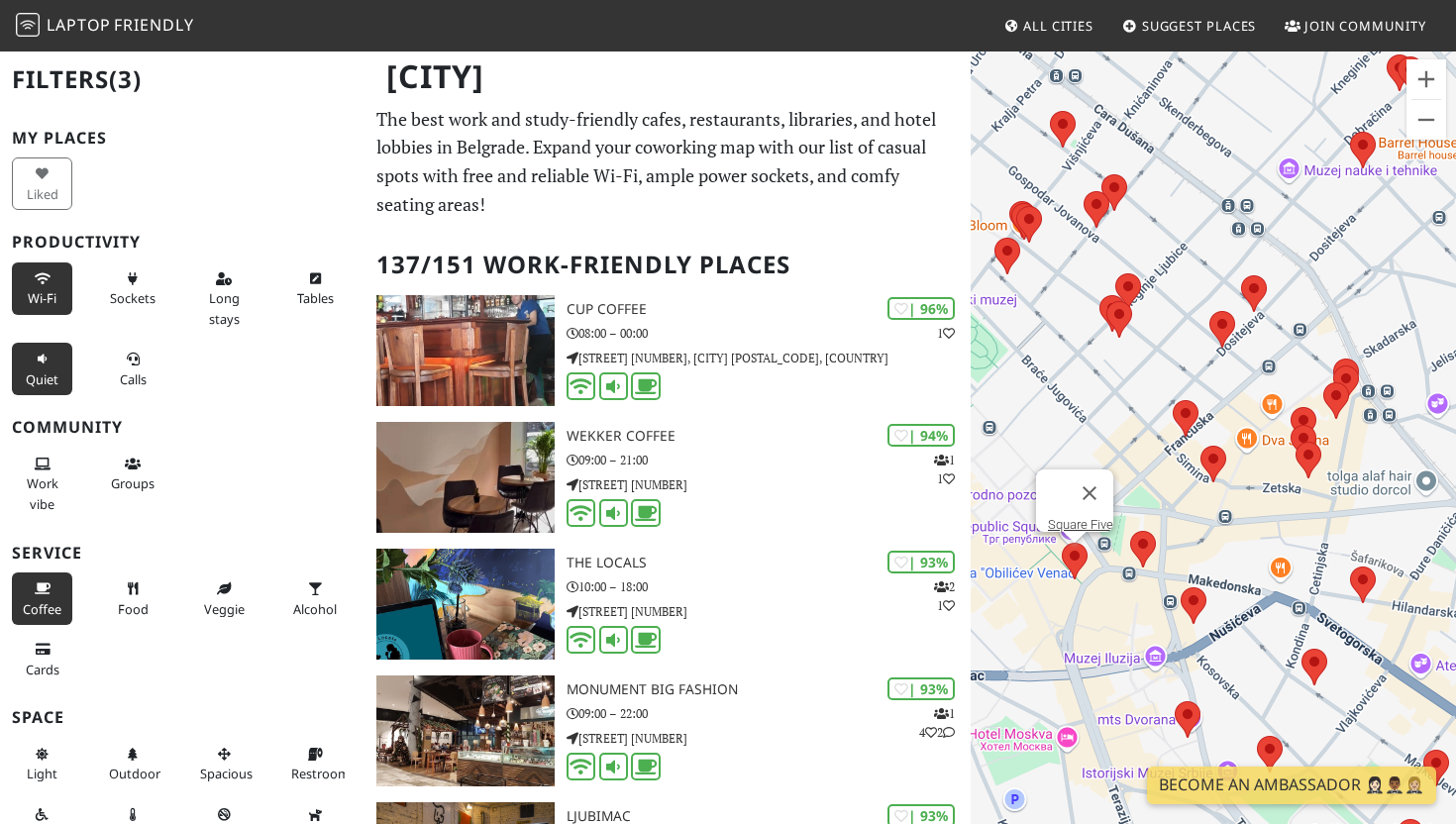 drag, startPoint x: 1189, startPoint y: 360, endPoint x: 1360, endPoint y: 447, distance: 191.859 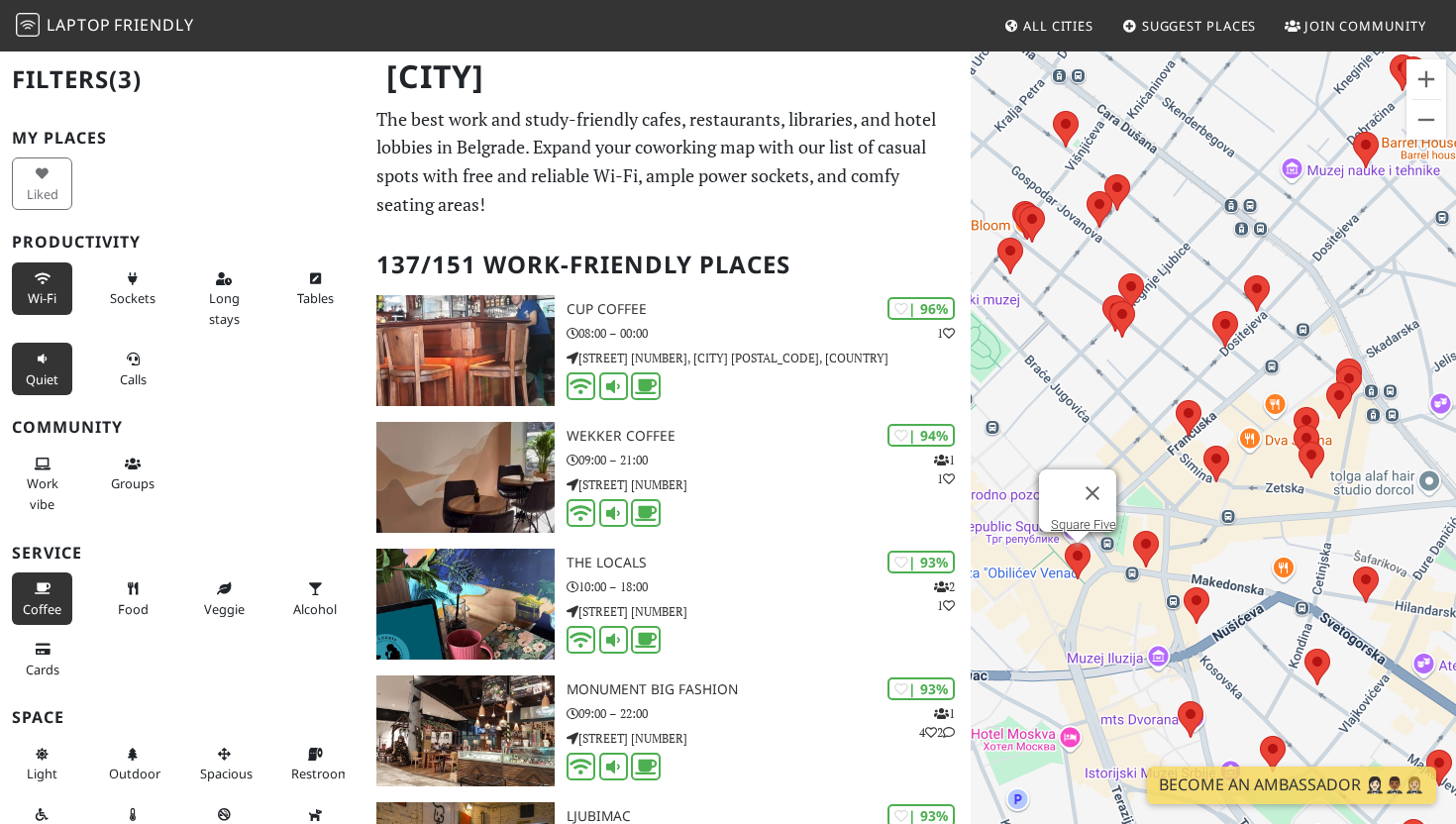 click at bounding box center (1065, 543) 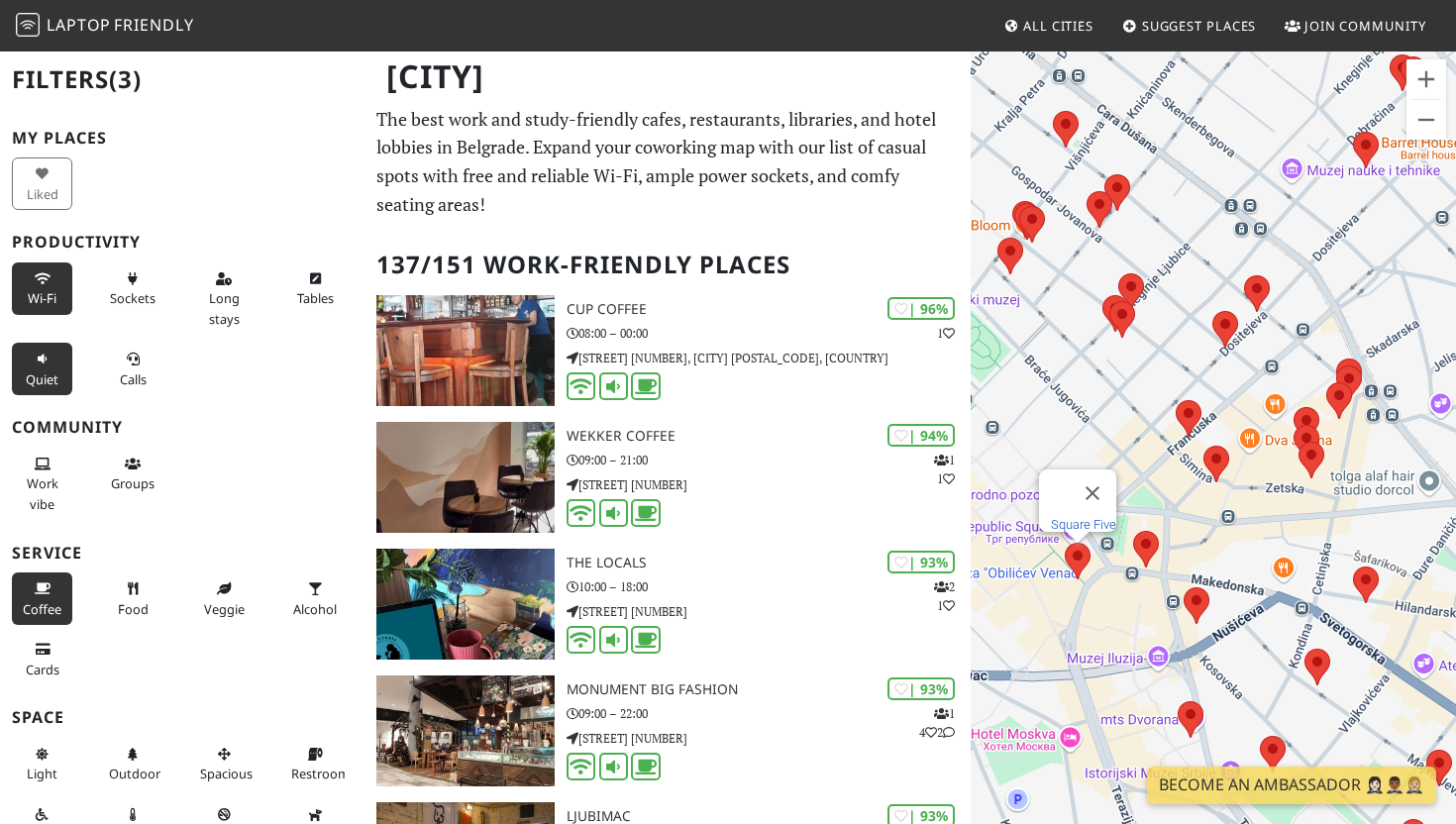 click on "Square Five" at bounding box center [1084, 524] 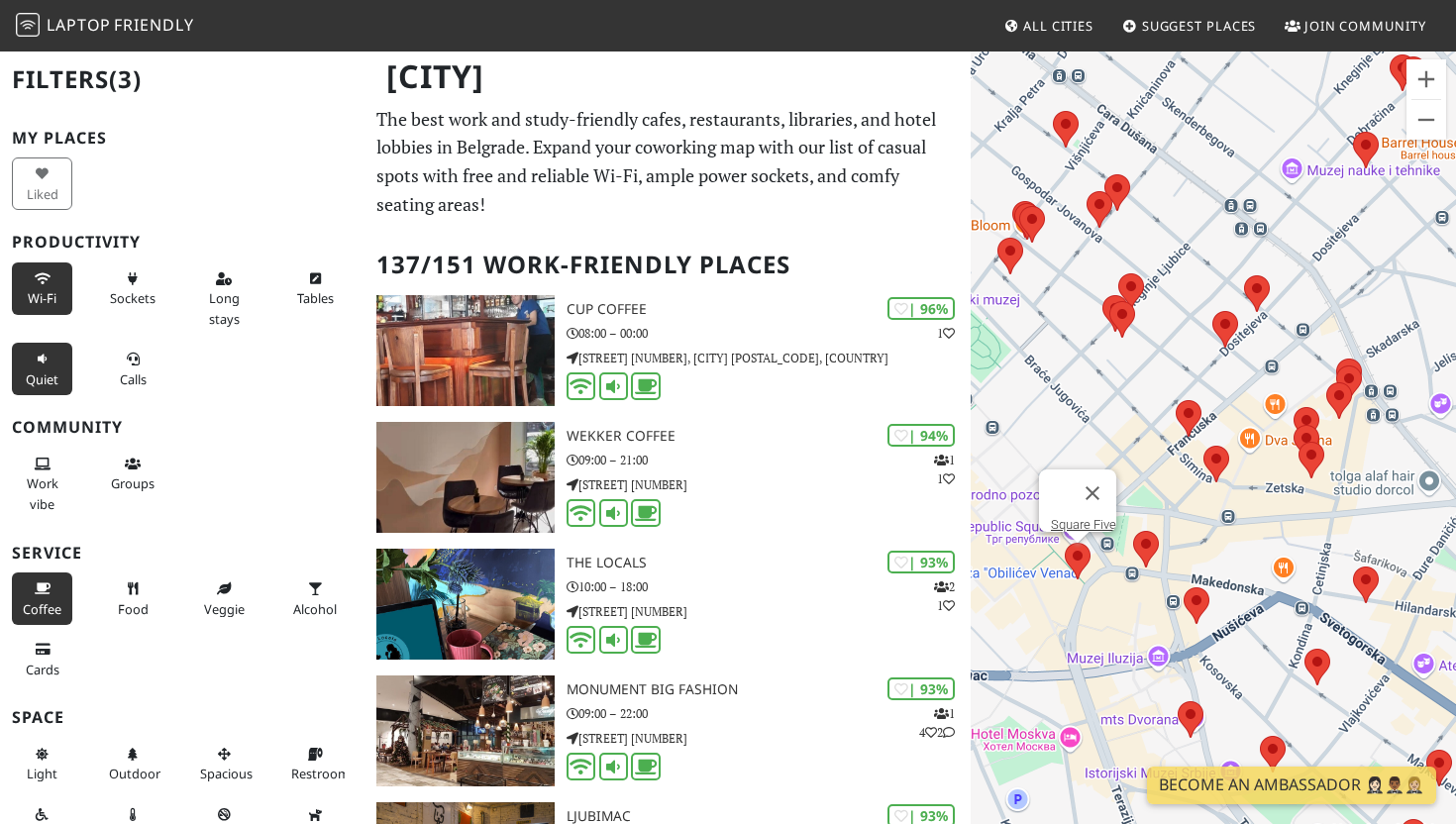 click on "Square Five" at bounding box center [1213, 462] 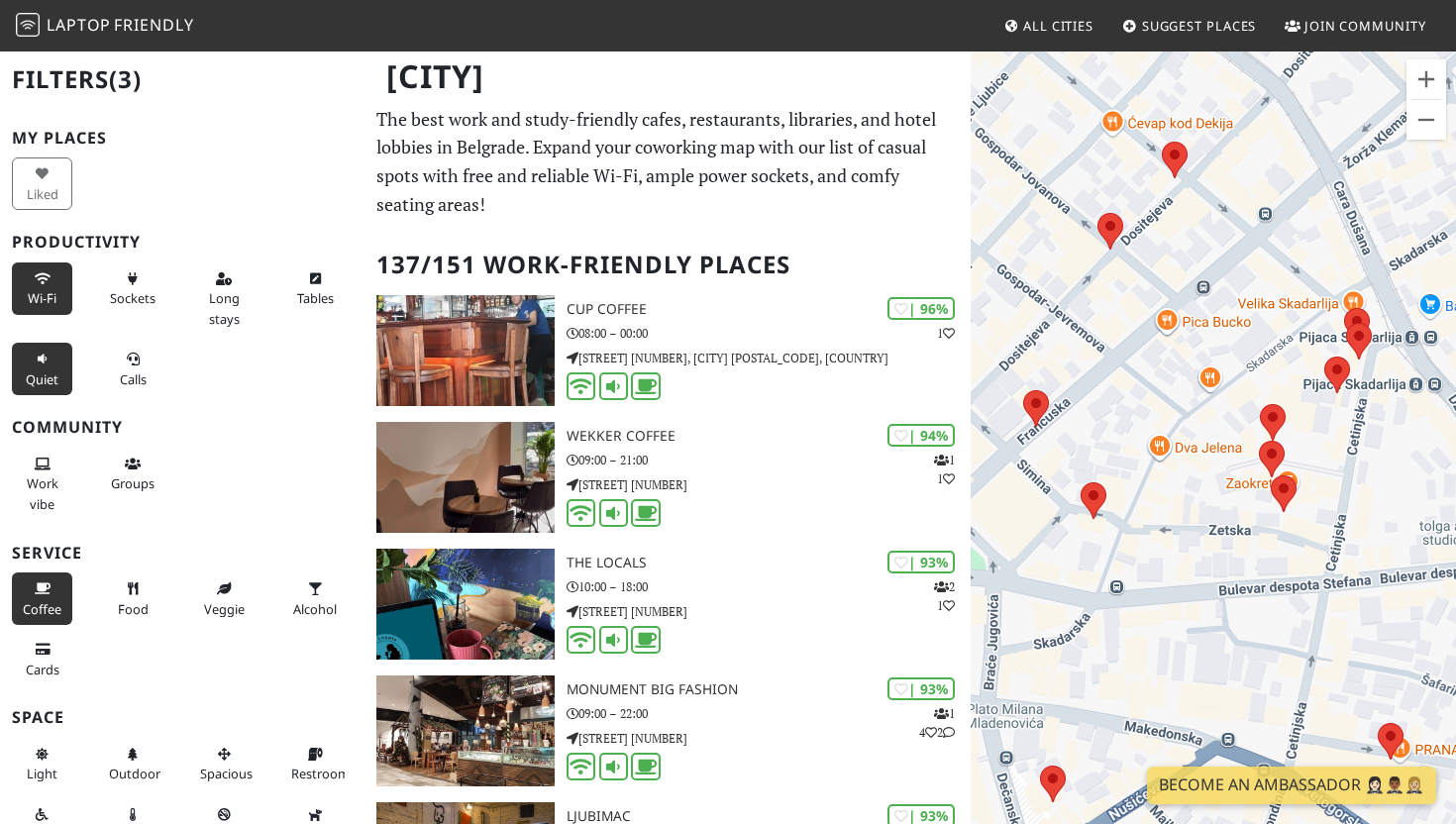 click on "Square Five" at bounding box center [1213, 462] 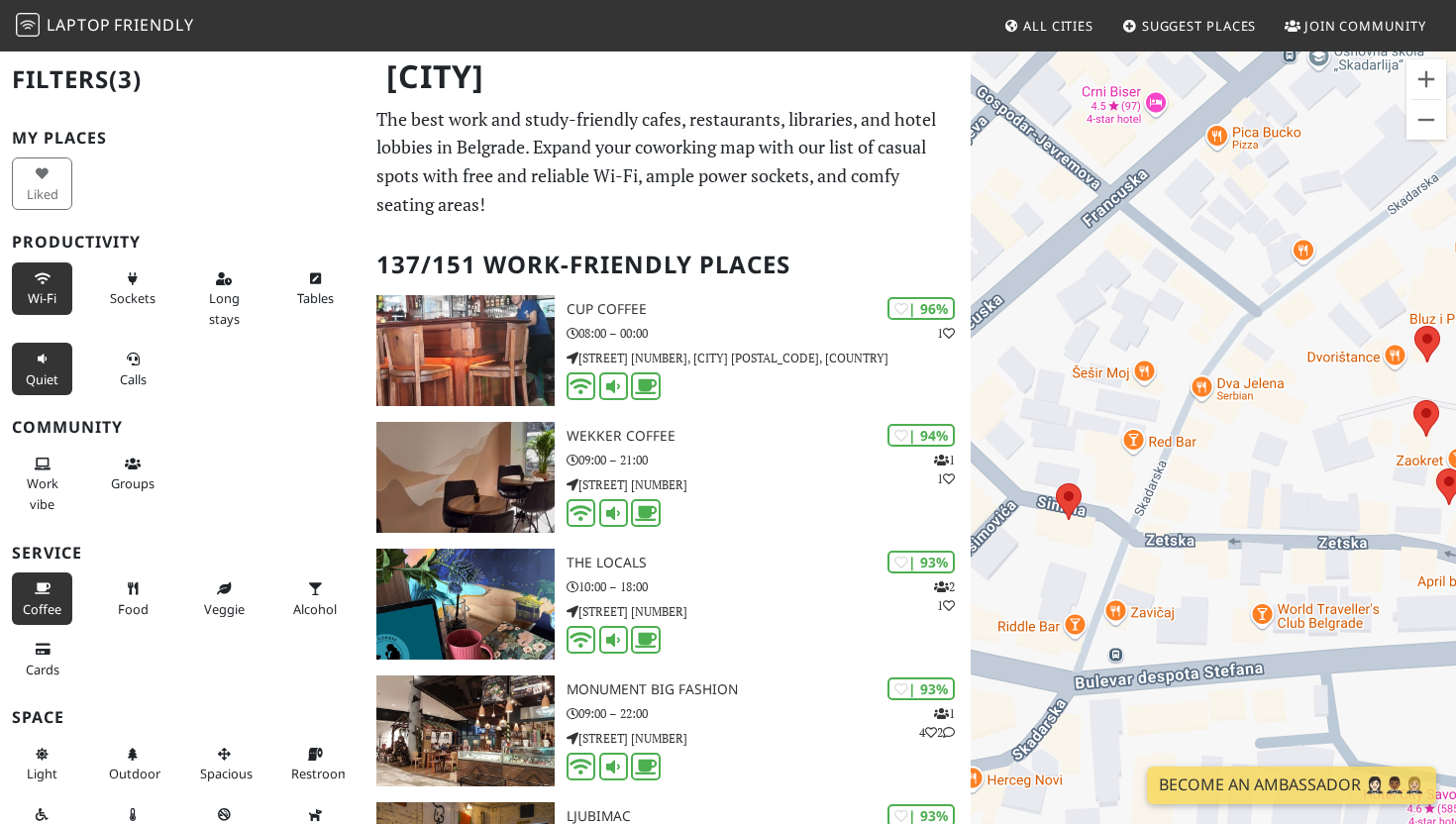 drag, startPoint x: 1244, startPoint y: 419, endPoint x: 1407, endPoint y: 287, distance: 209.74508 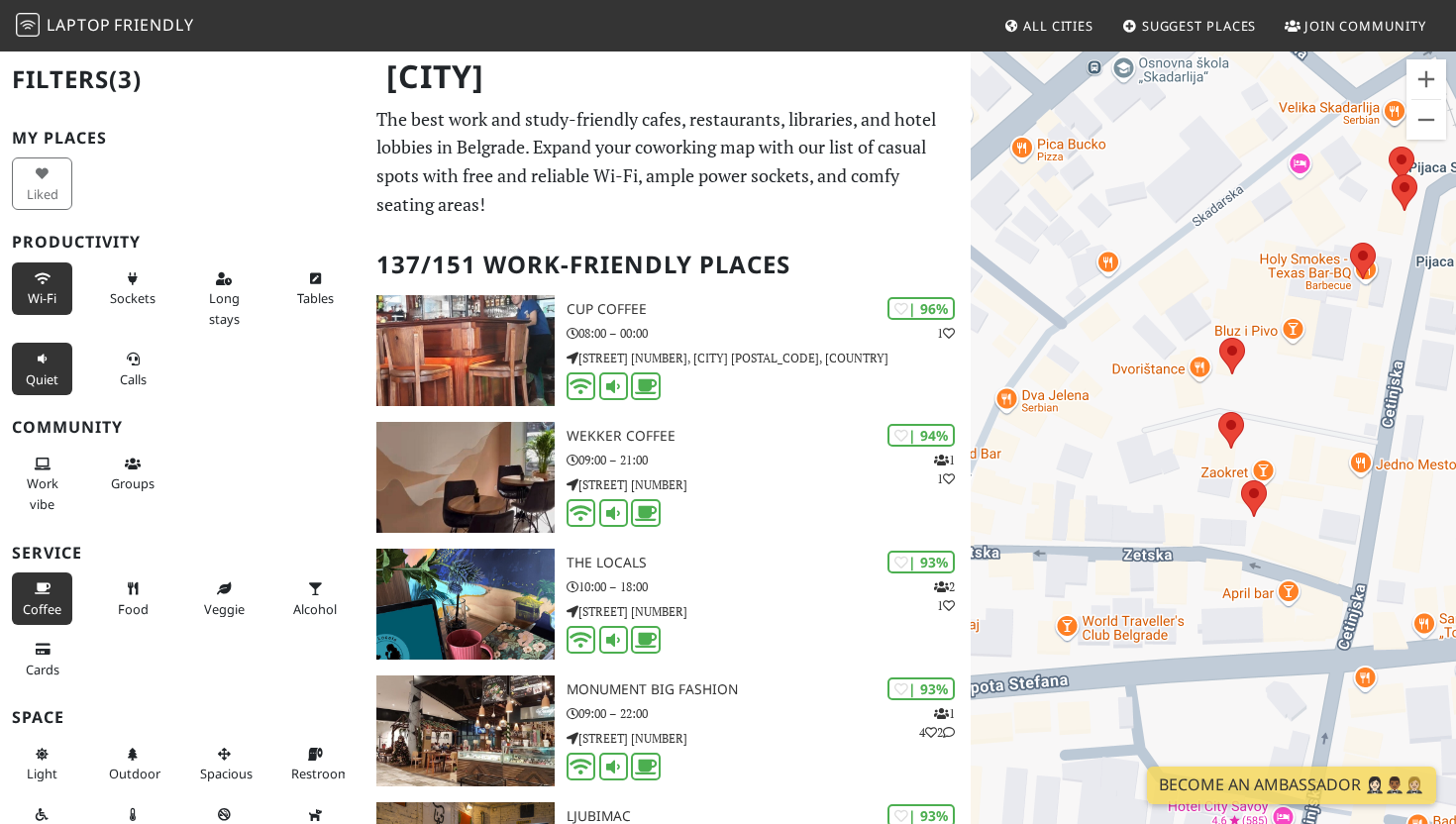 drag, startPoint x: 1307, startPoint y: 509, endPoint x: 1035, endPoint y: 521, distance: 272.2646 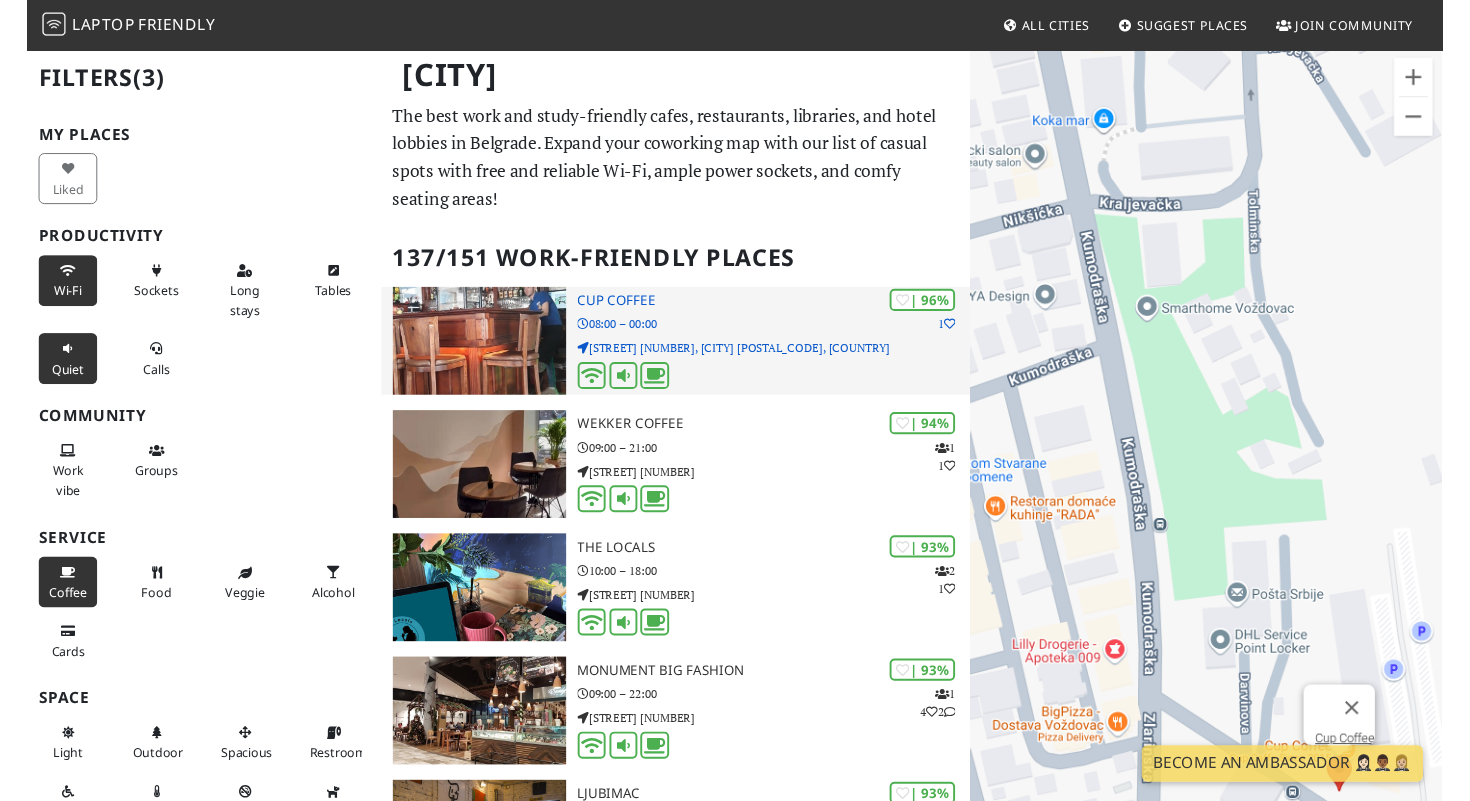 scroll, scrollTop: 3476, scrollLeft: 0, axis: vertical 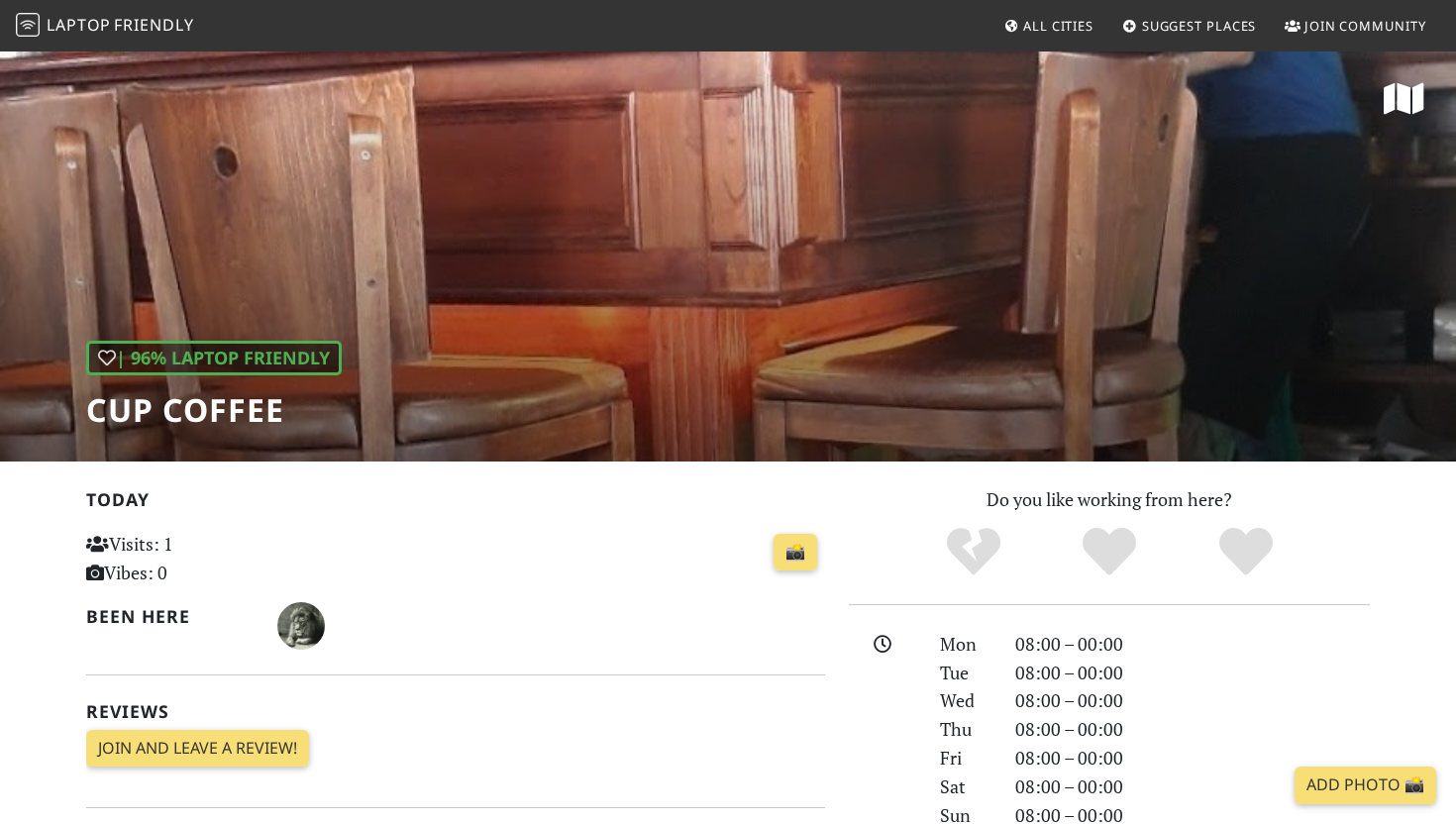 click at bounding box center (1404, 99) 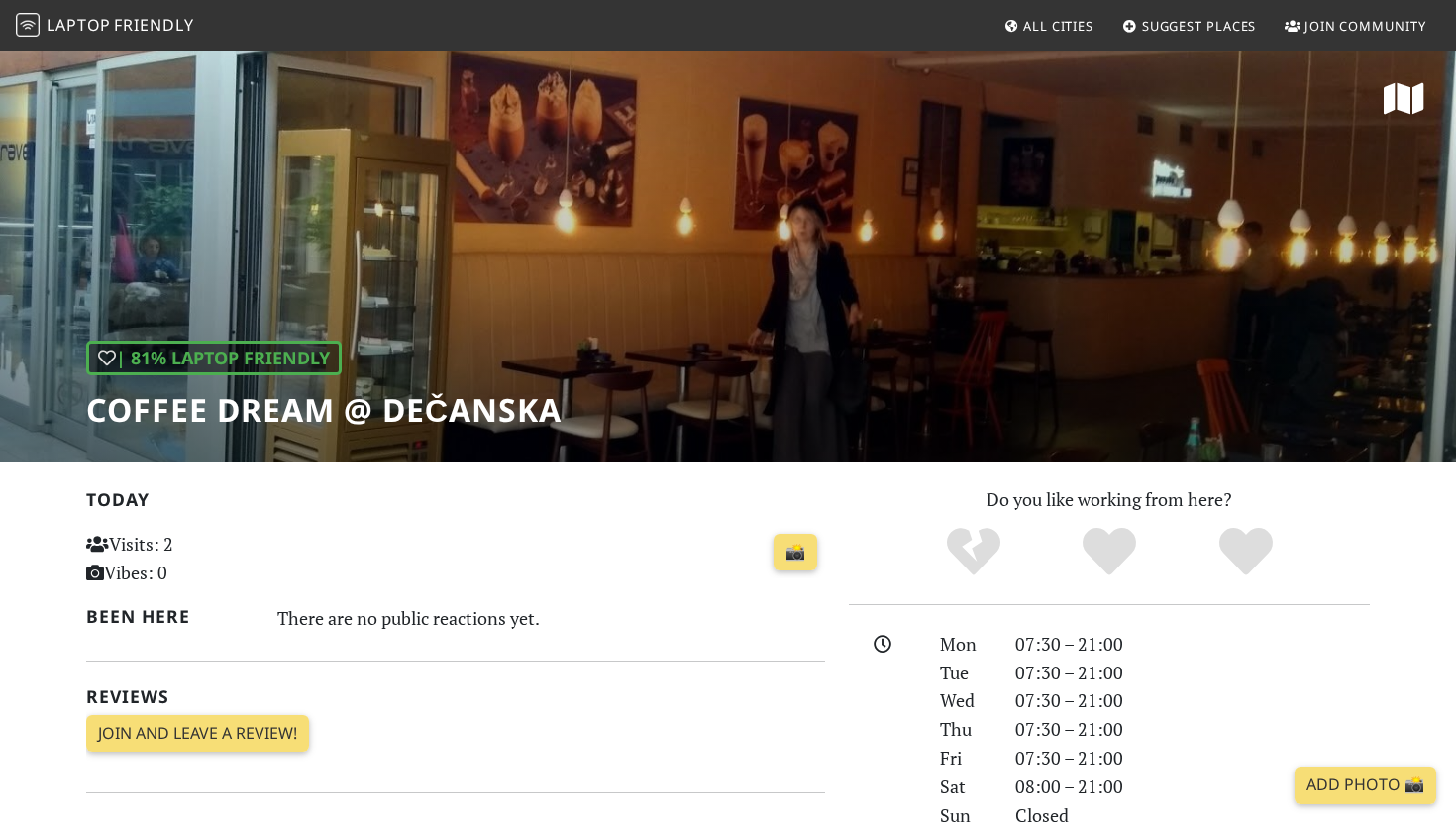 scroll, scrollTop: 0, scrollLeft: 0, axis: both 